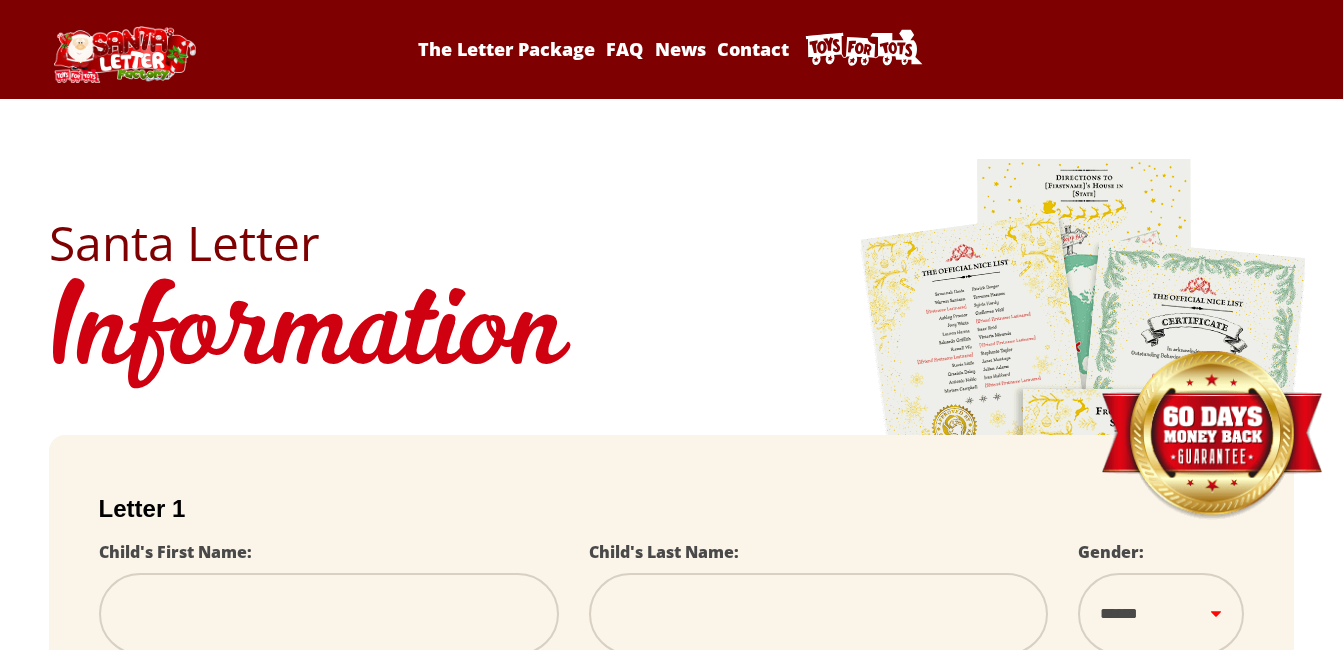 scroll, scrollTop: 0, scrollLeft: 0, axis: both 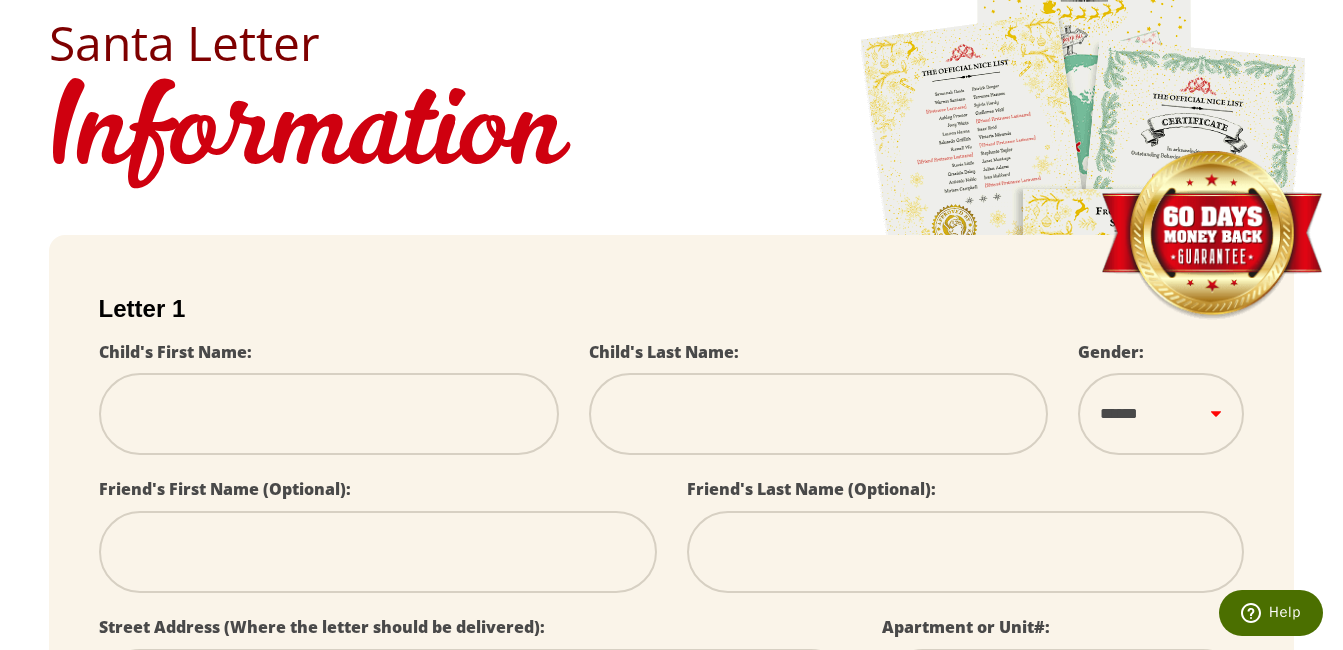 click at bounding box center (329, 414) 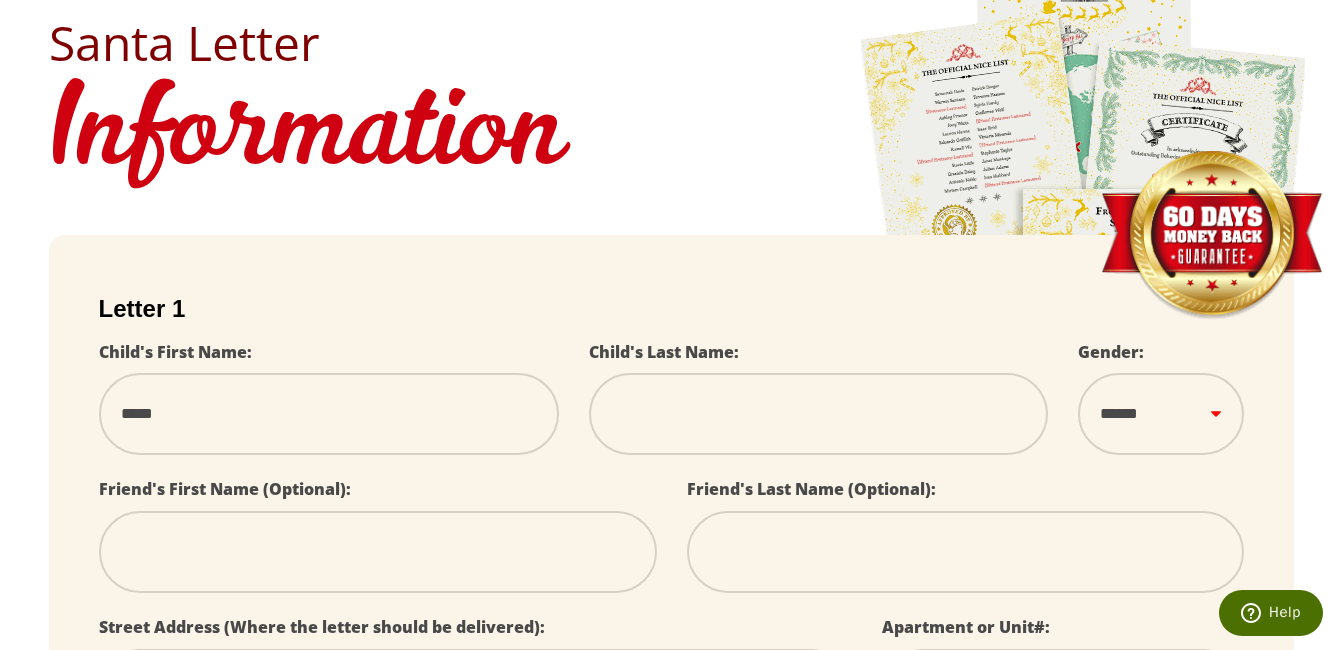 select 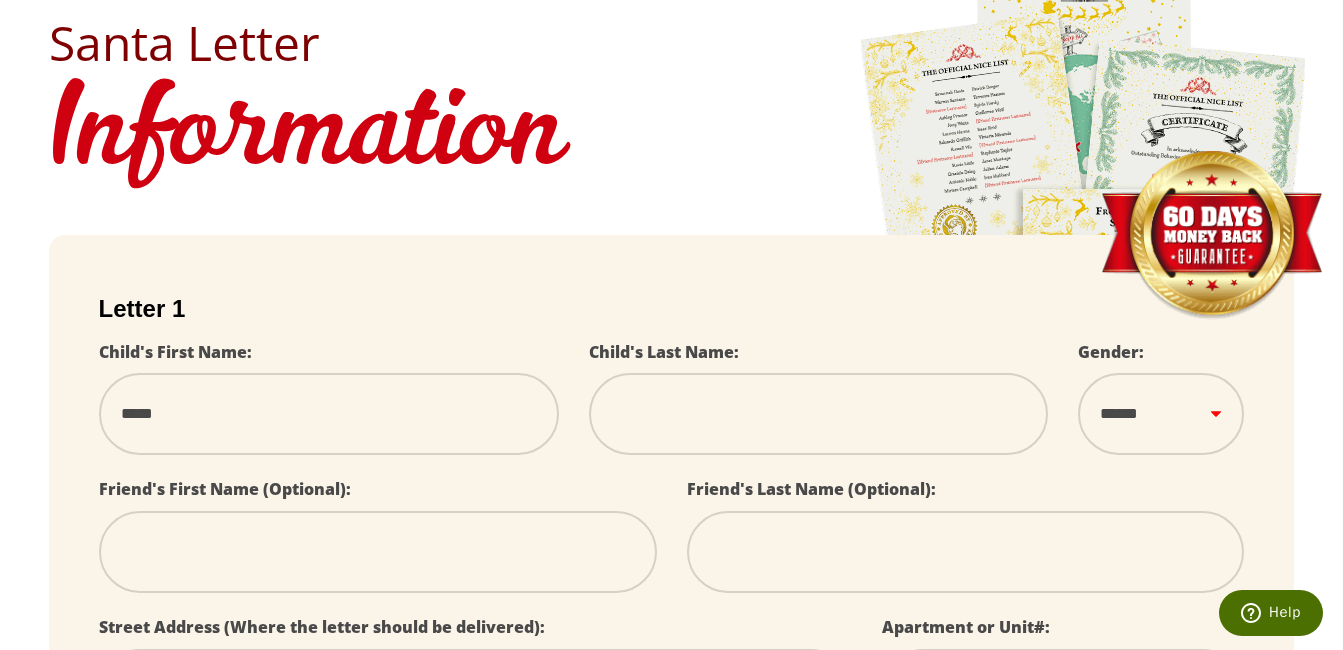 select 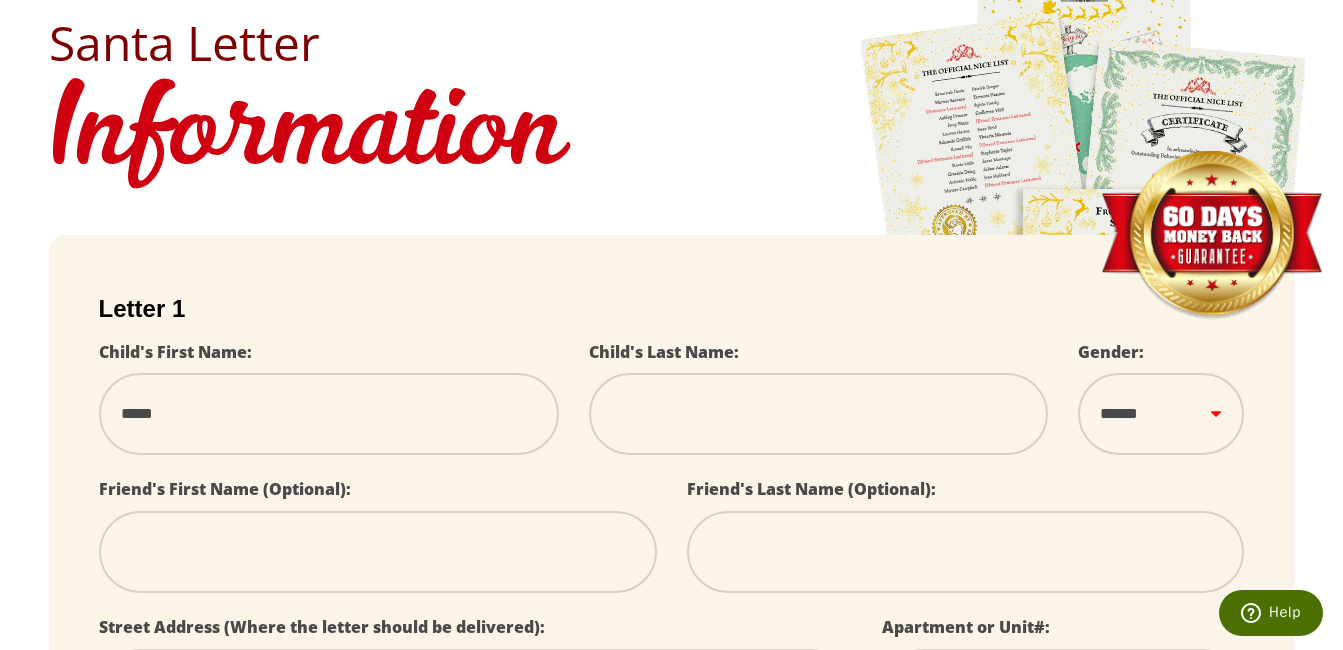 click on "******   ***   ****" at bounding box center (1161, 414) 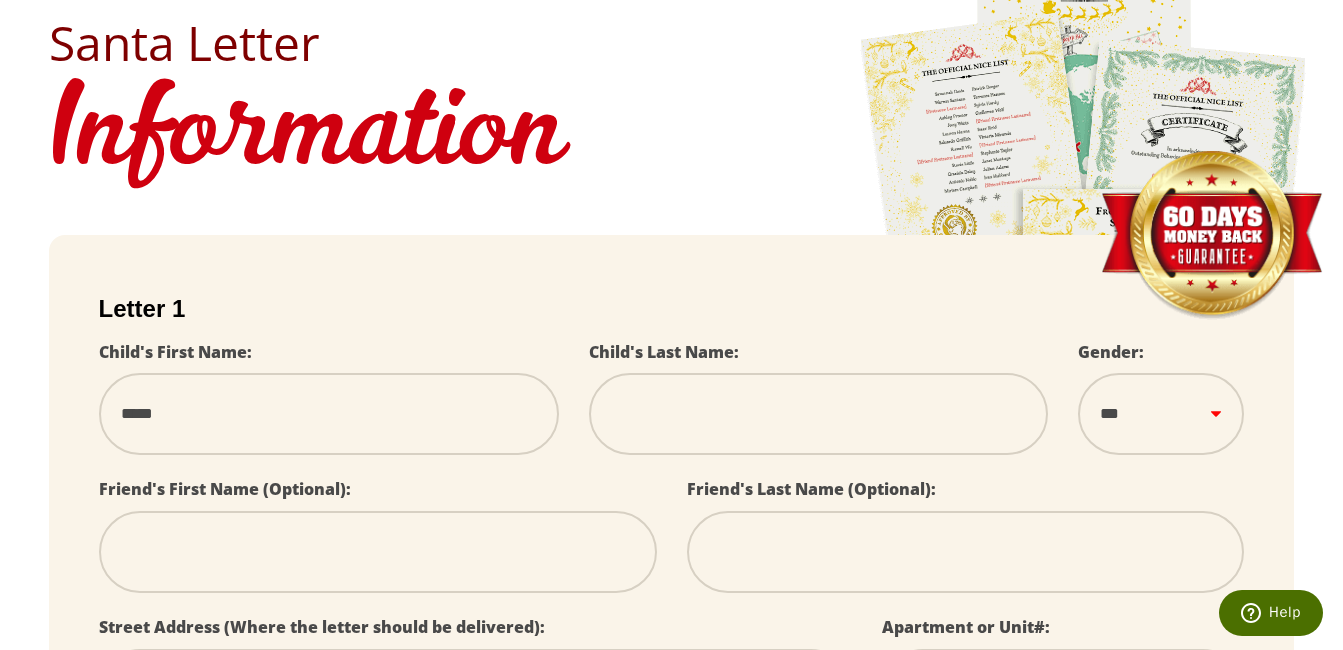click on "******   ***   ****" at bounding box center [1161, 414] 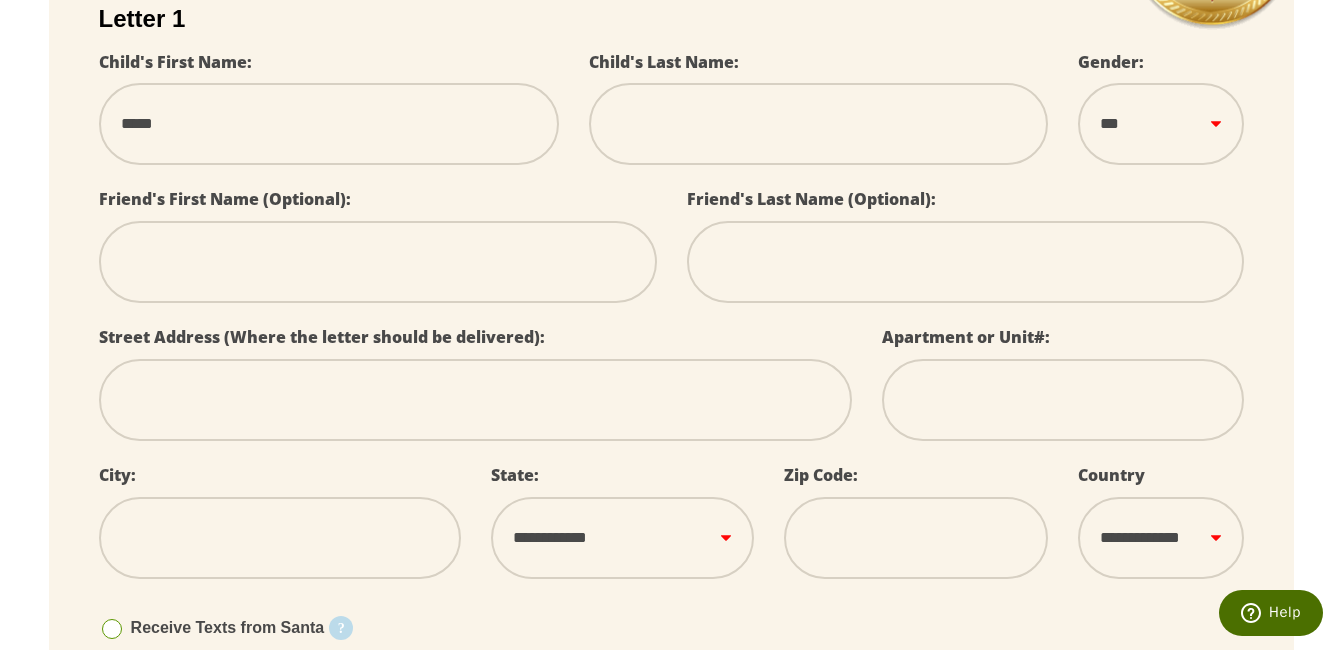 scroll, scrollTop: 500, scrollLeft: 0, axis: vertical 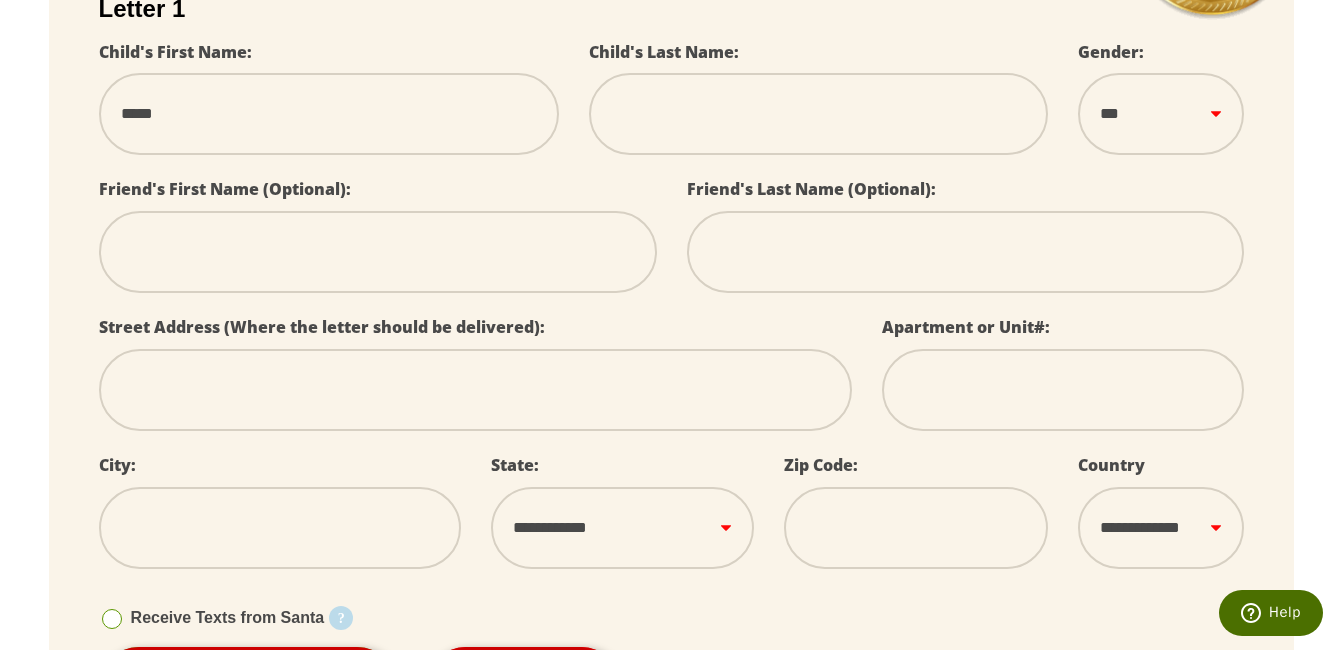 click at bounding box center [280, 528] 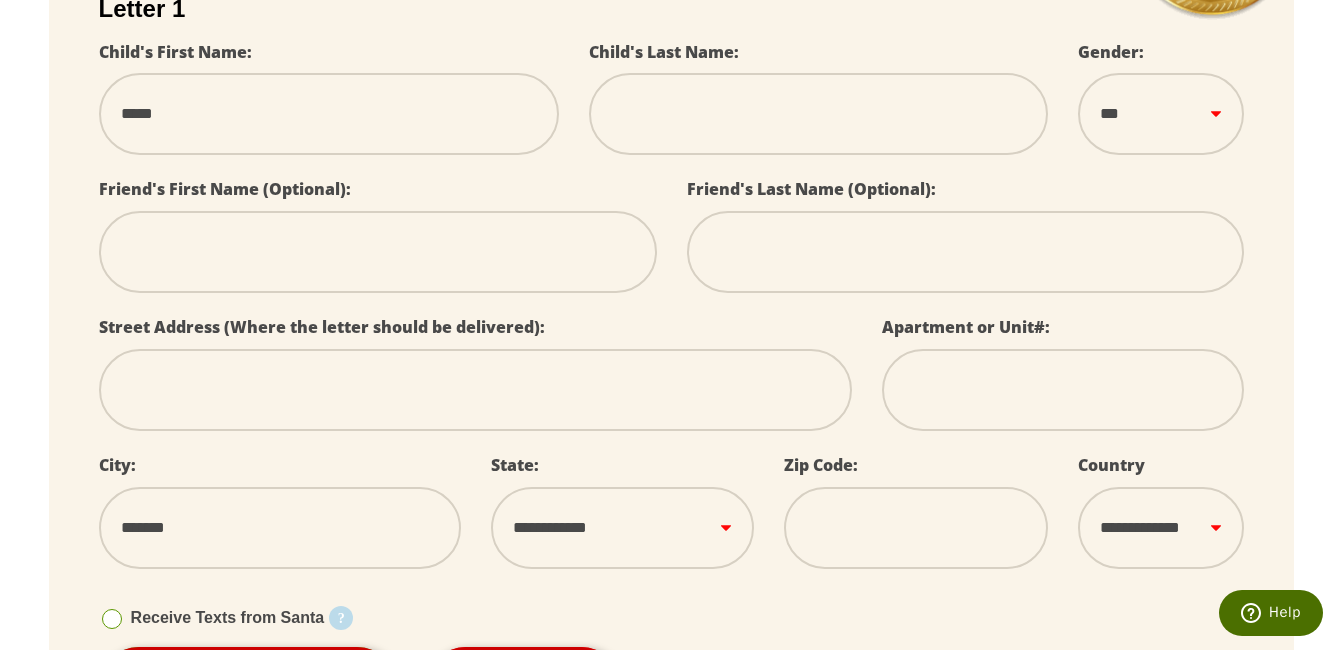 type on "*******" 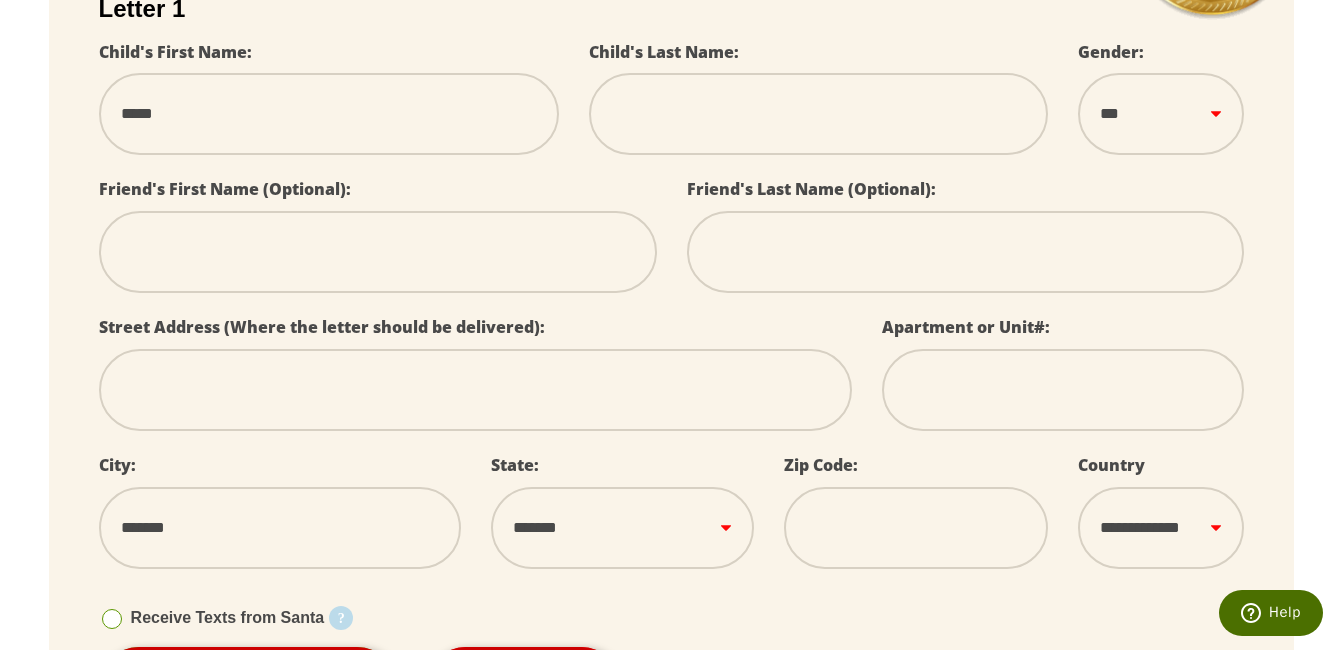 click on "**********" at bounding box center [623, 528] 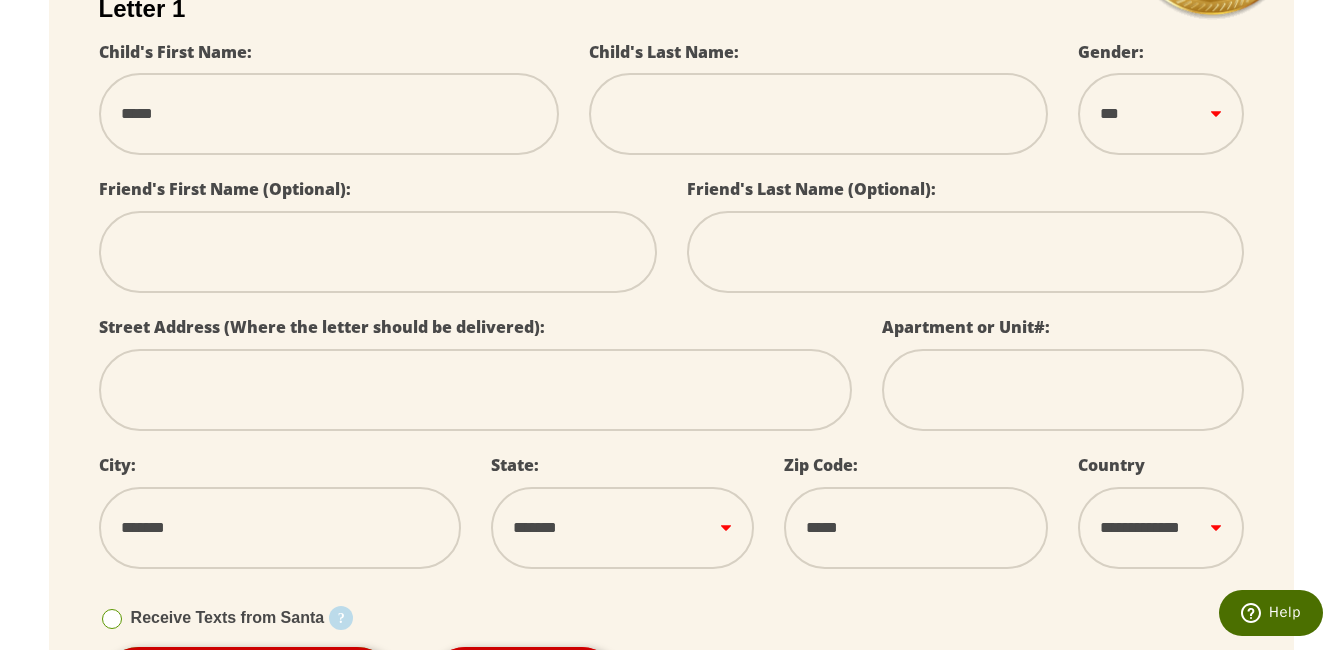 type on "*****" 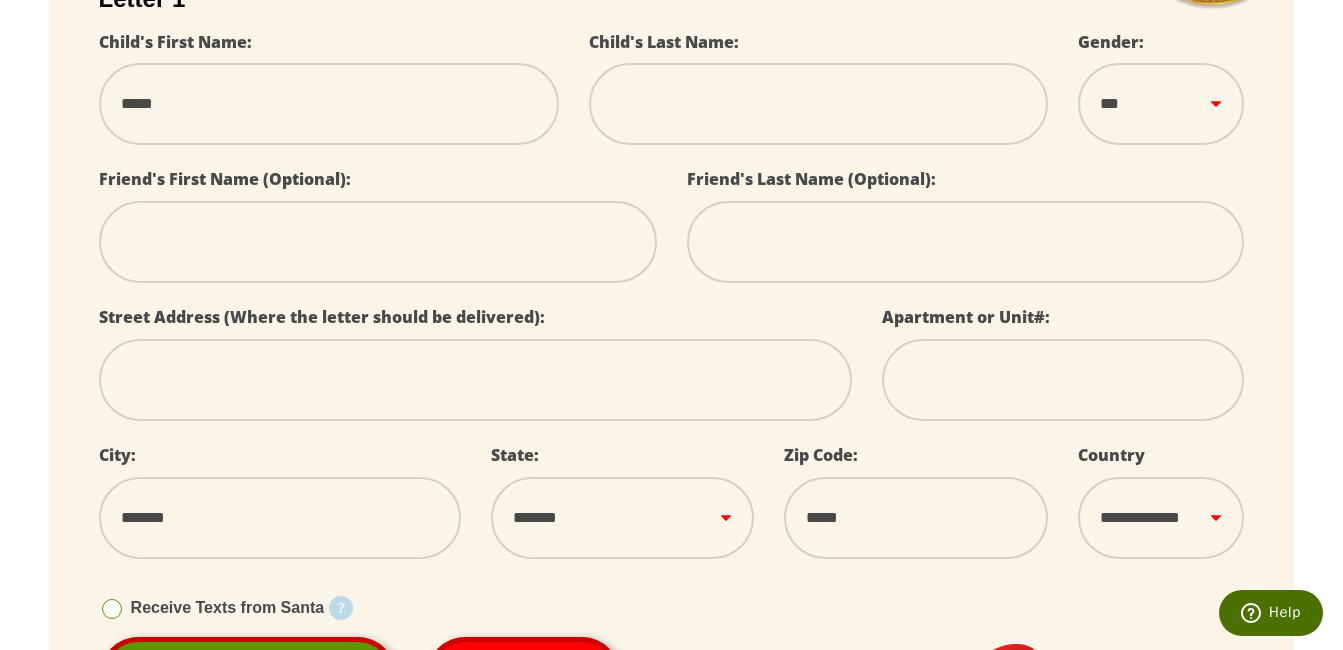 scroll, scrollTop: 500, scrollLeft: 0, axis: vertical 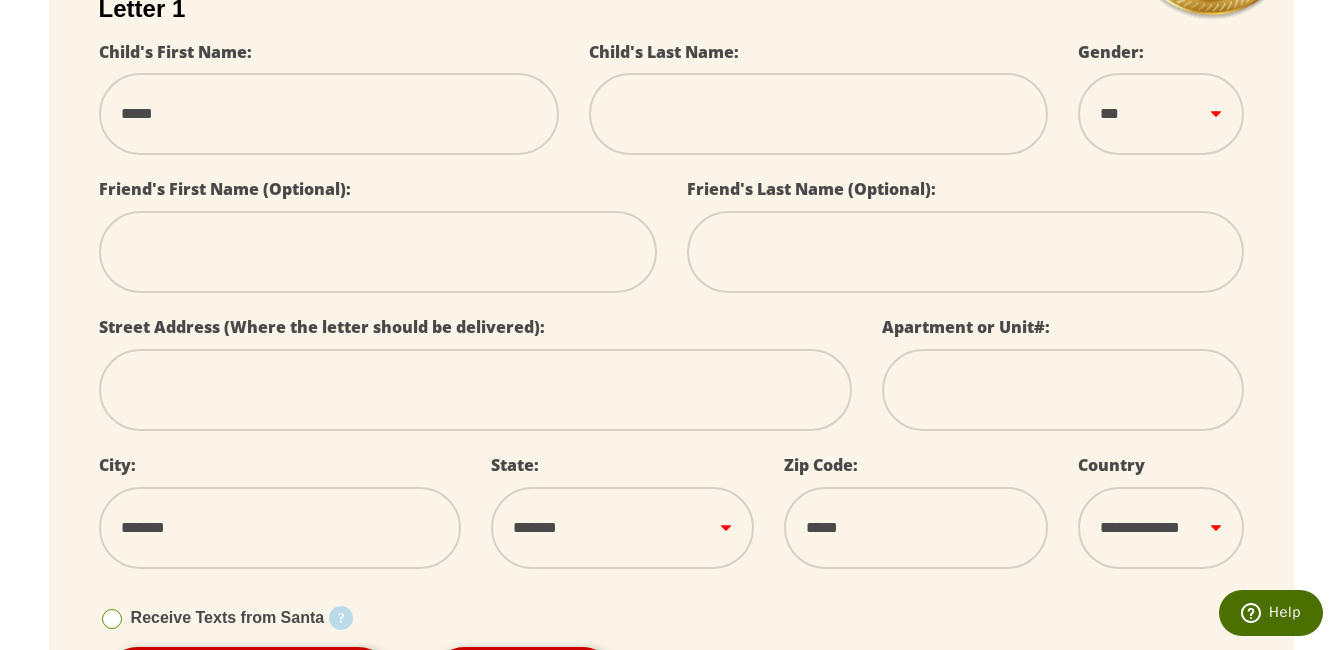 click at bounding box center [476, 390] 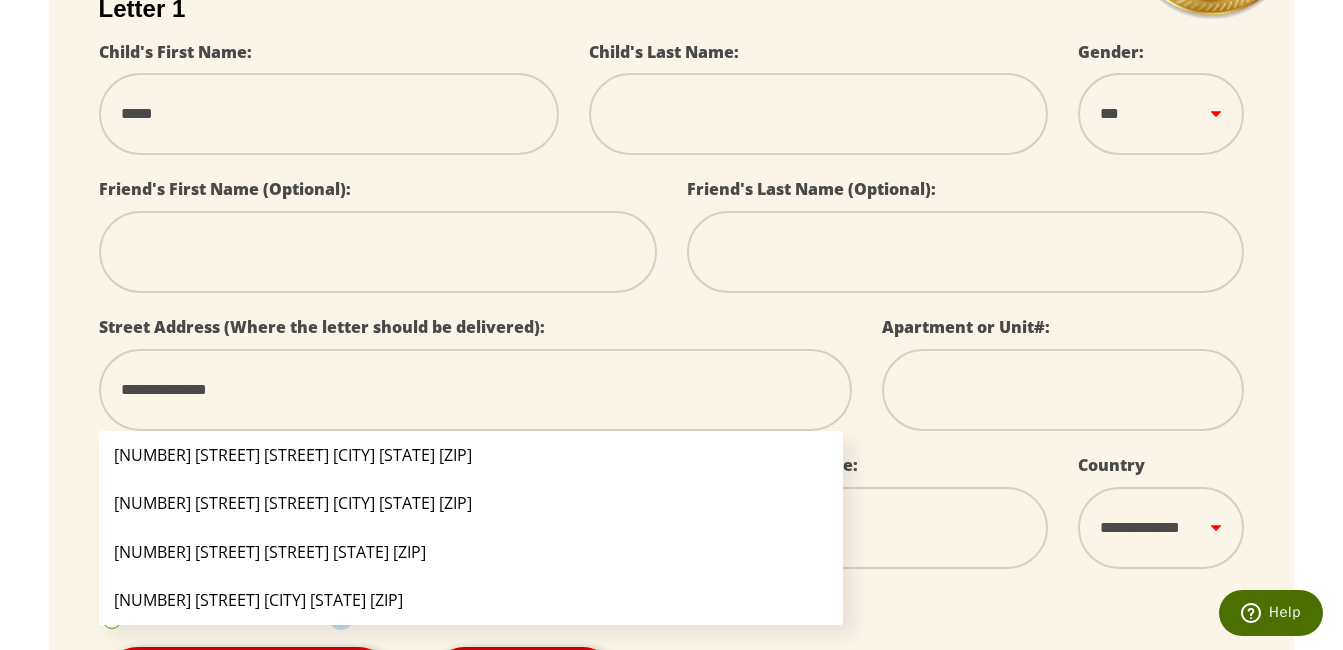 click on "1560 Dawn Valley Trl Cumming
GA 30040" at bounding box center [471, 503] 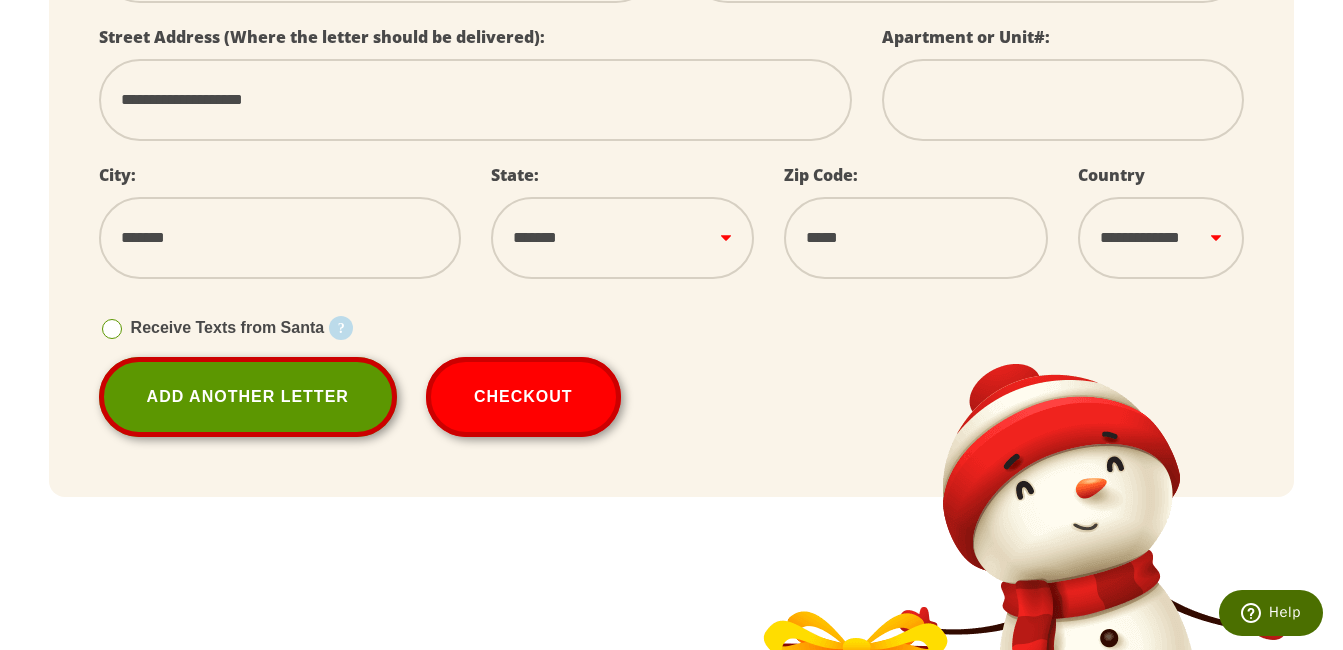 scroll, scrollTop: 800, scrollLeft: 0, axis: vertical 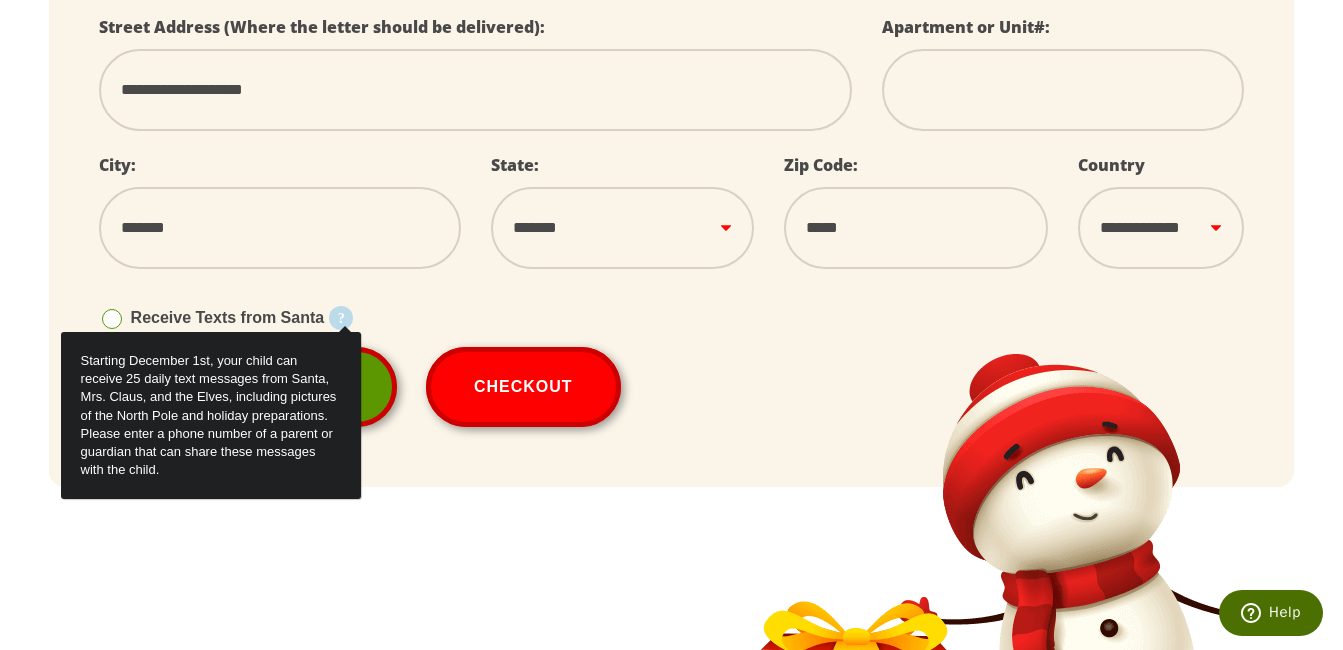 click on "Starting December 1st, your child can receive 25 daily text messages from
Santa, Mrs. Claus, and the Elves, including pictures of the North Pole
and holiday preparations. Please enter a phone number of a parent or
guardian that can share these messages with the child." at bounding box center (211, 415) 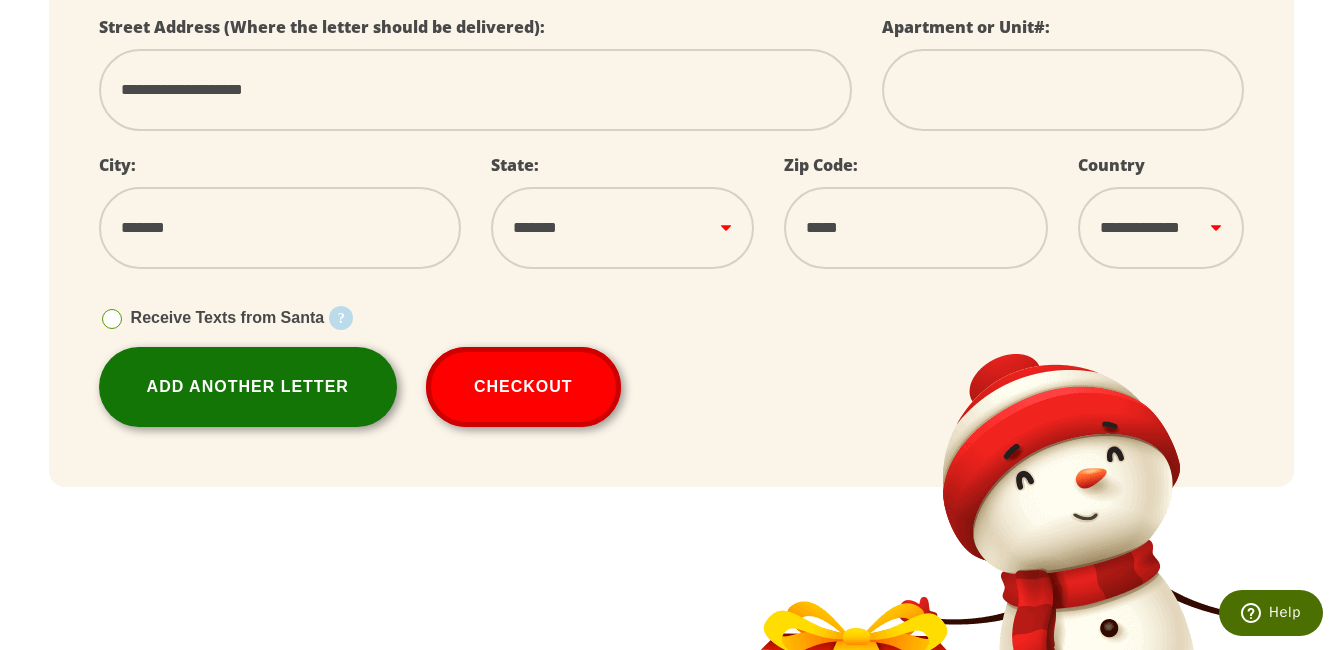 click on "Add Another Letter" at bounding box center [248, 387] 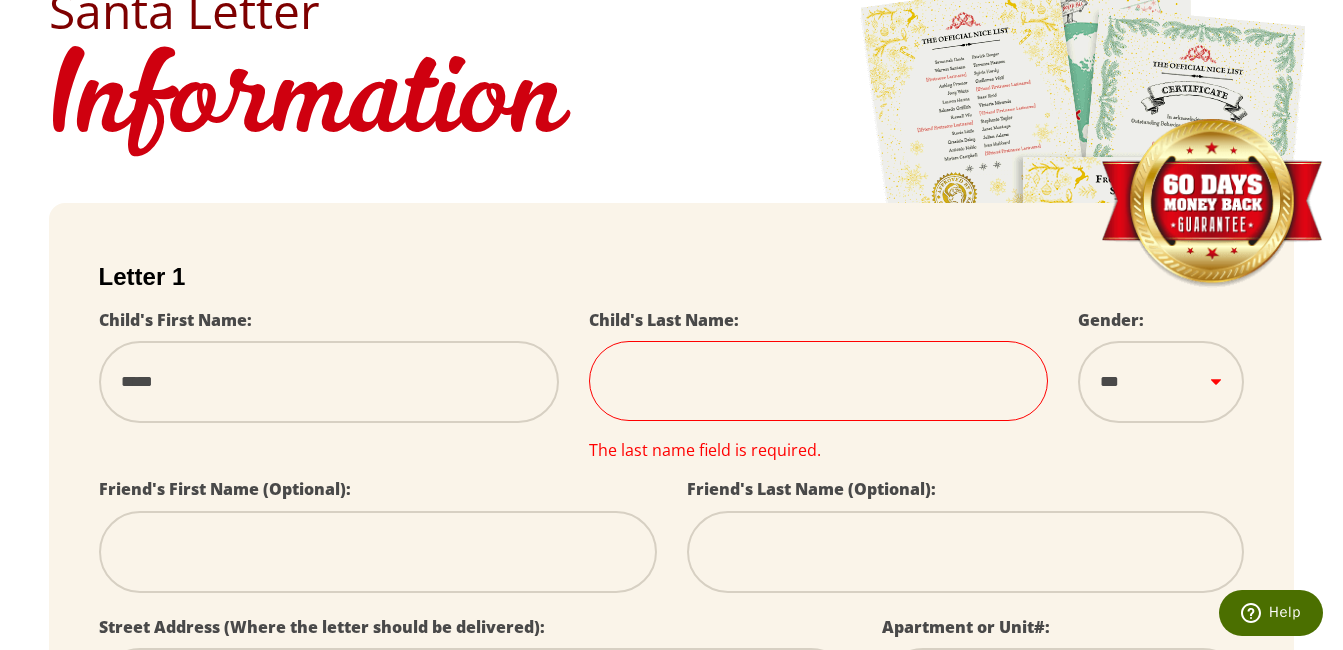 scroll, scrollTop: 332, scrollLeft: 0, axis: vertical 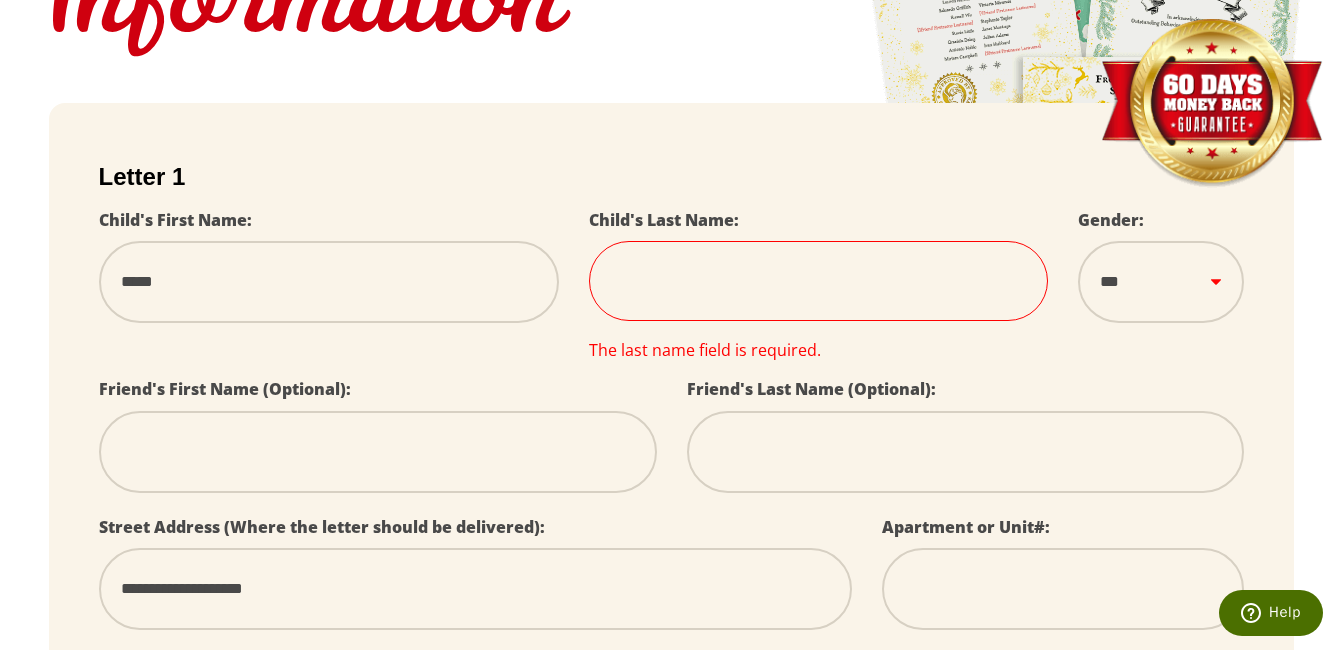 click at bounding box center [819, 281] 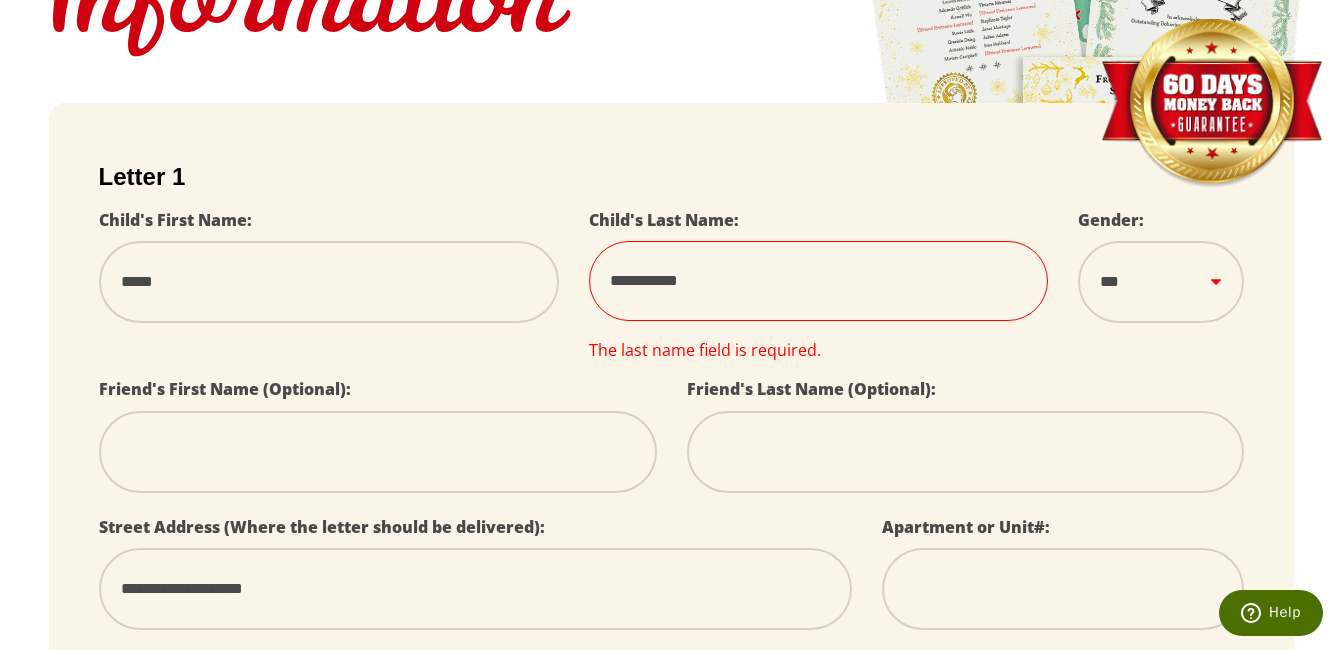 type on "**********" 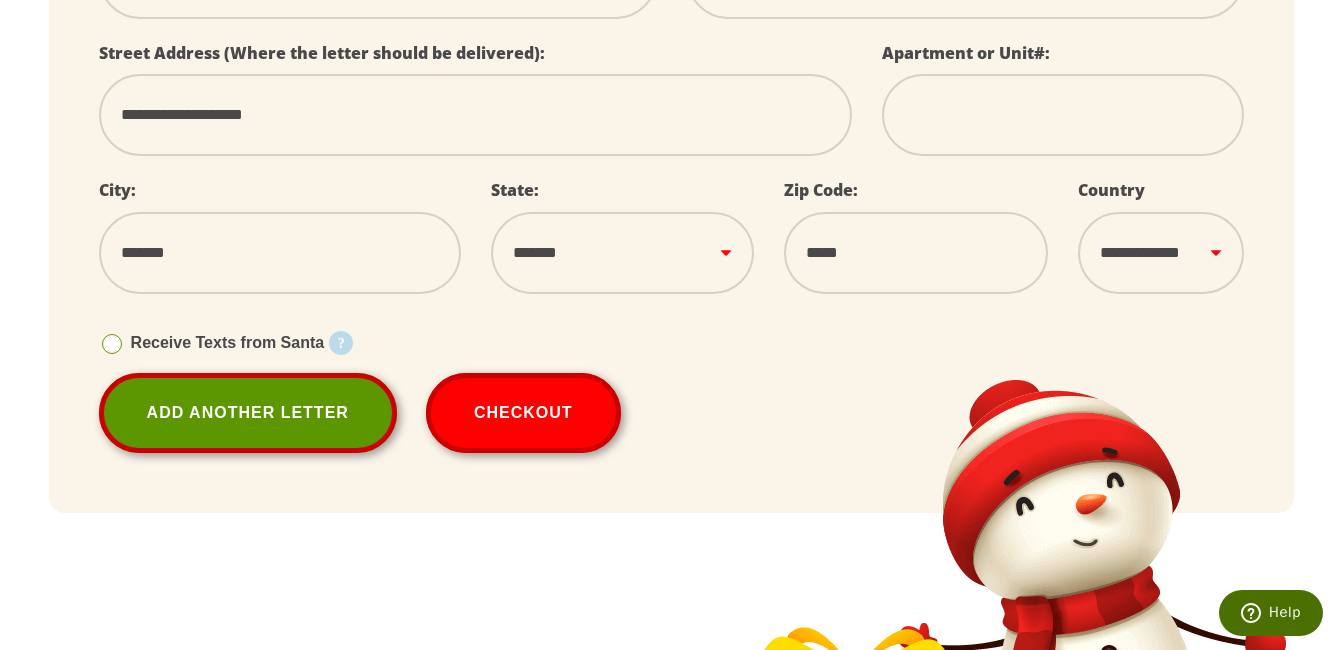 scroll, scrollTop: 832, scrollLeft: 0, axis: vertical 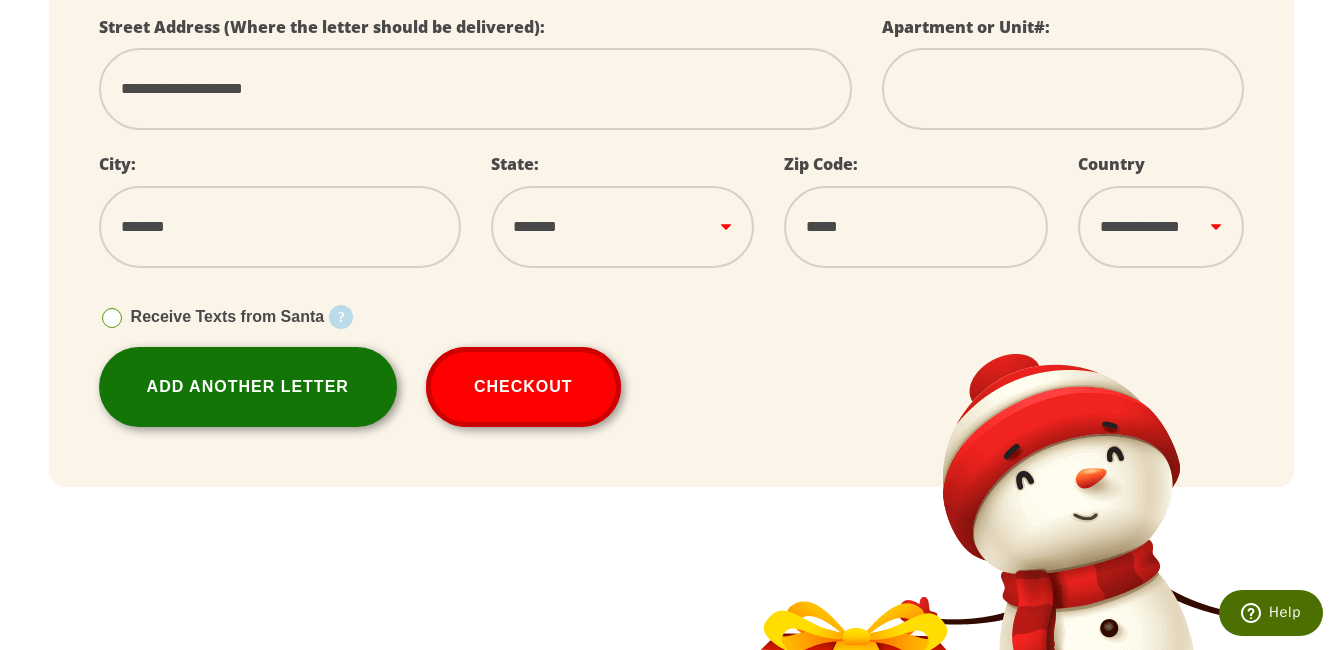 click on "Add Another Letter" at bounding box center [248, 387] 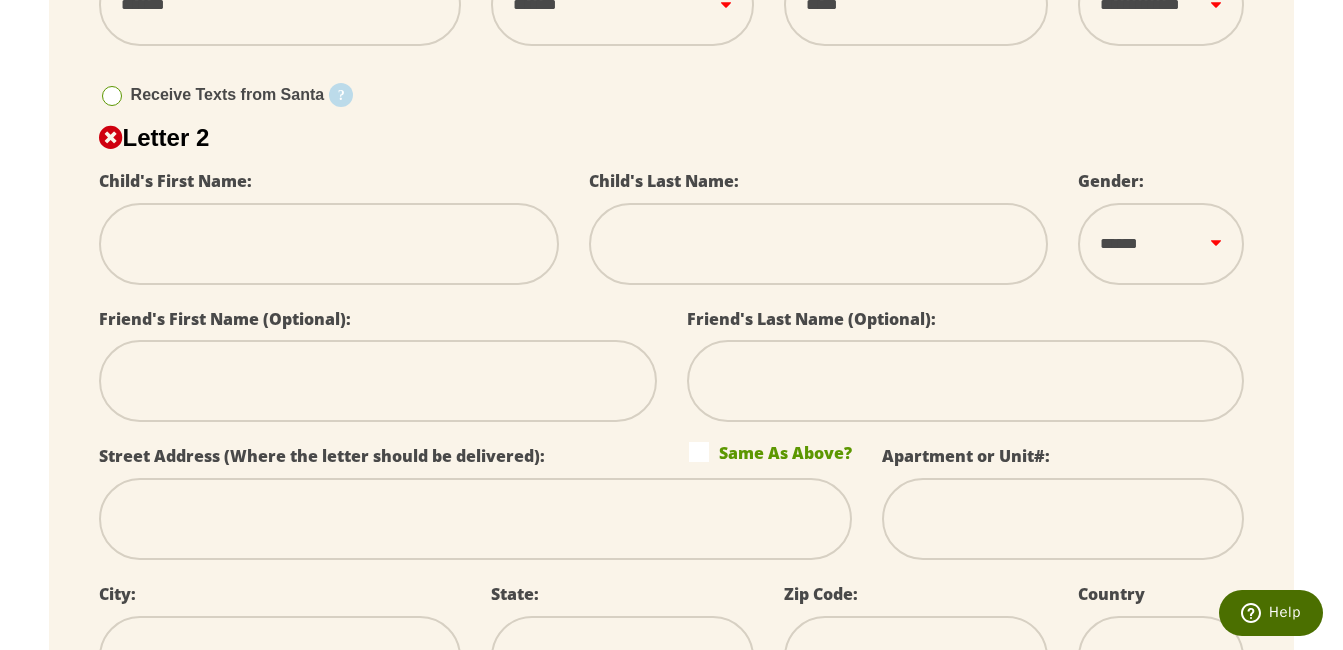 scroll, scrollTop: 900, scrollLeft: 0, axis: vertical 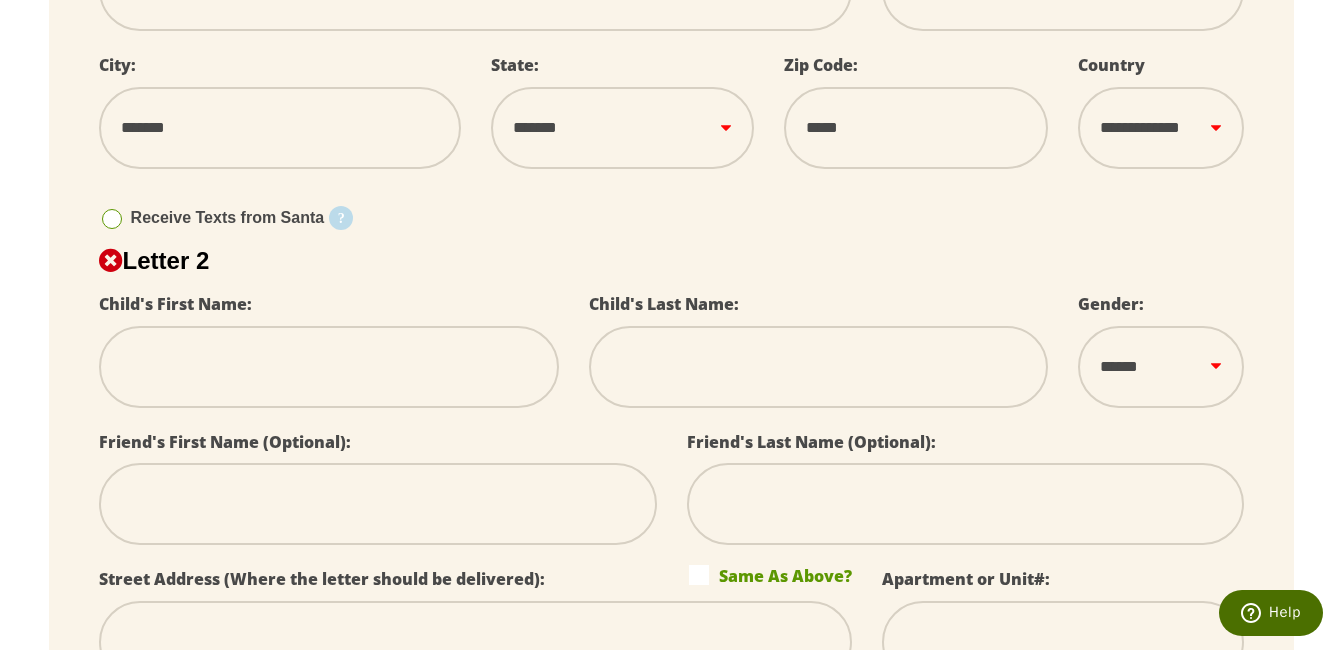 click at bounding box center (329, 367) 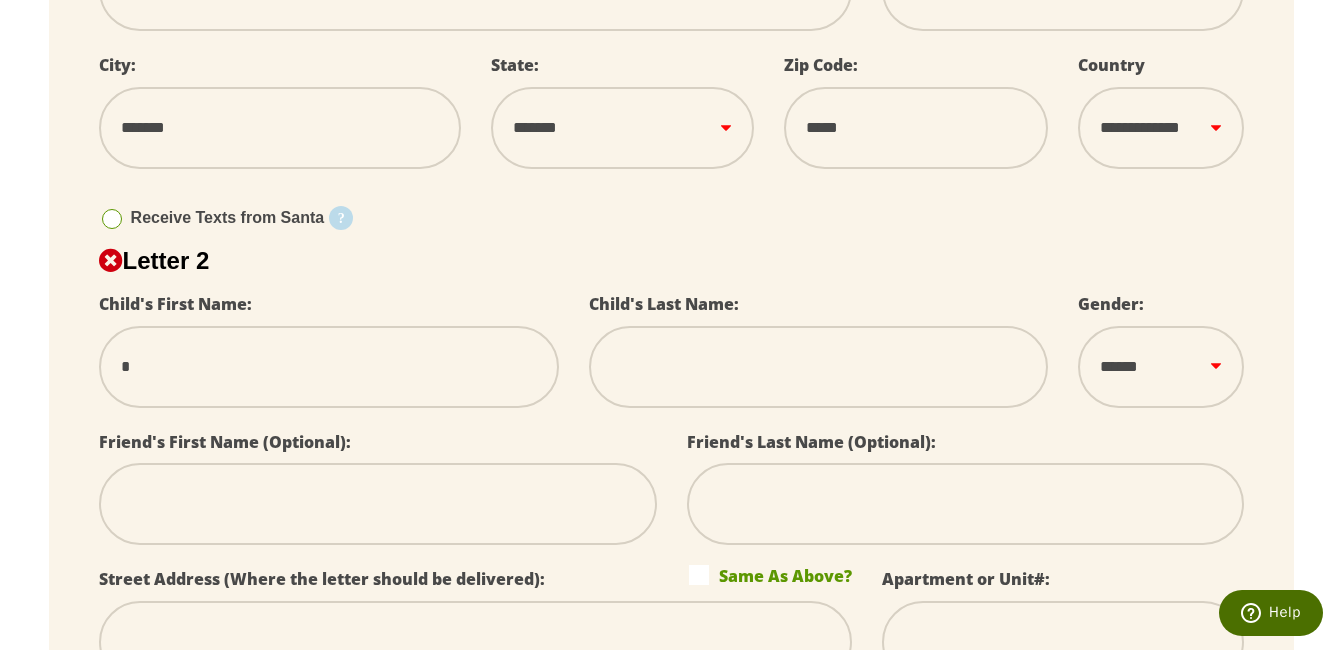 type on "**" 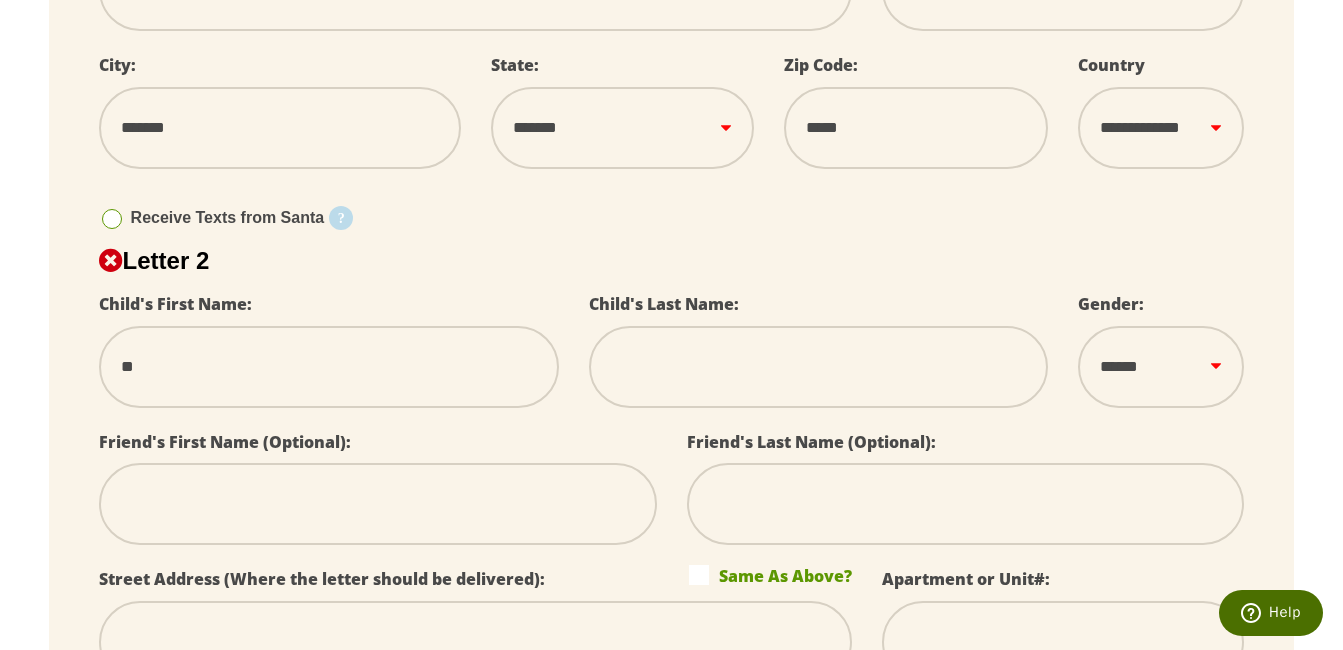 select 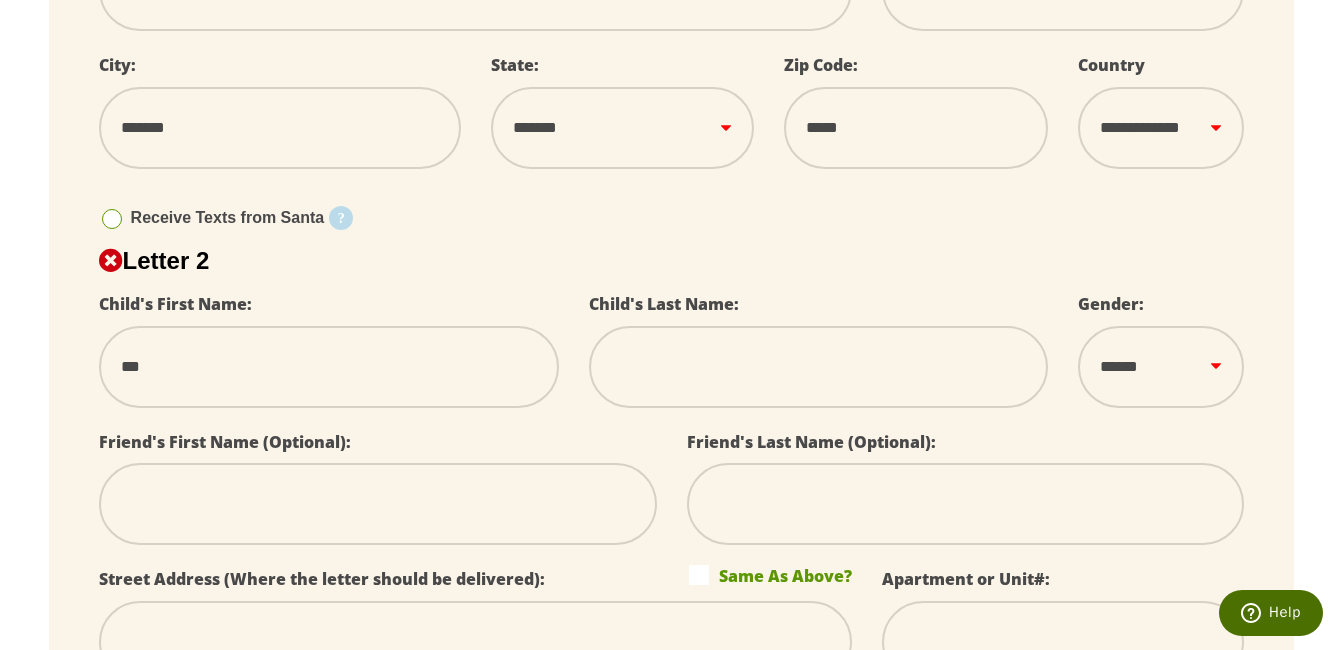 type on "****" 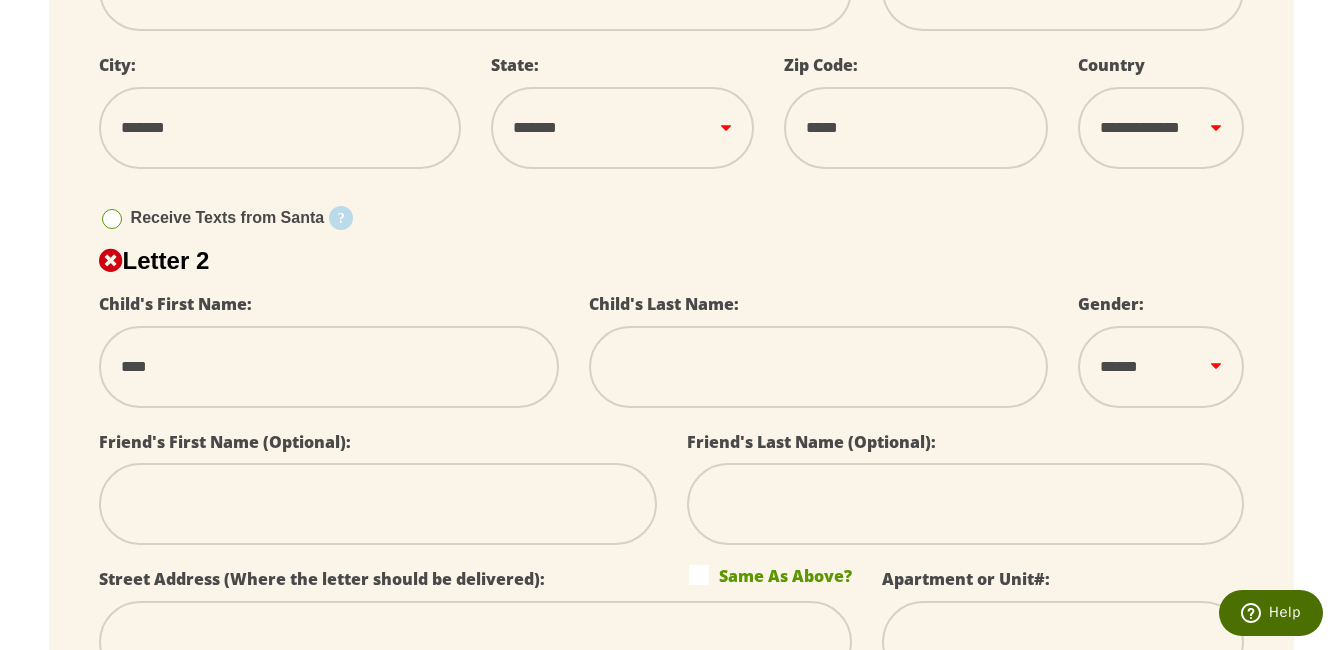 type on "*****" 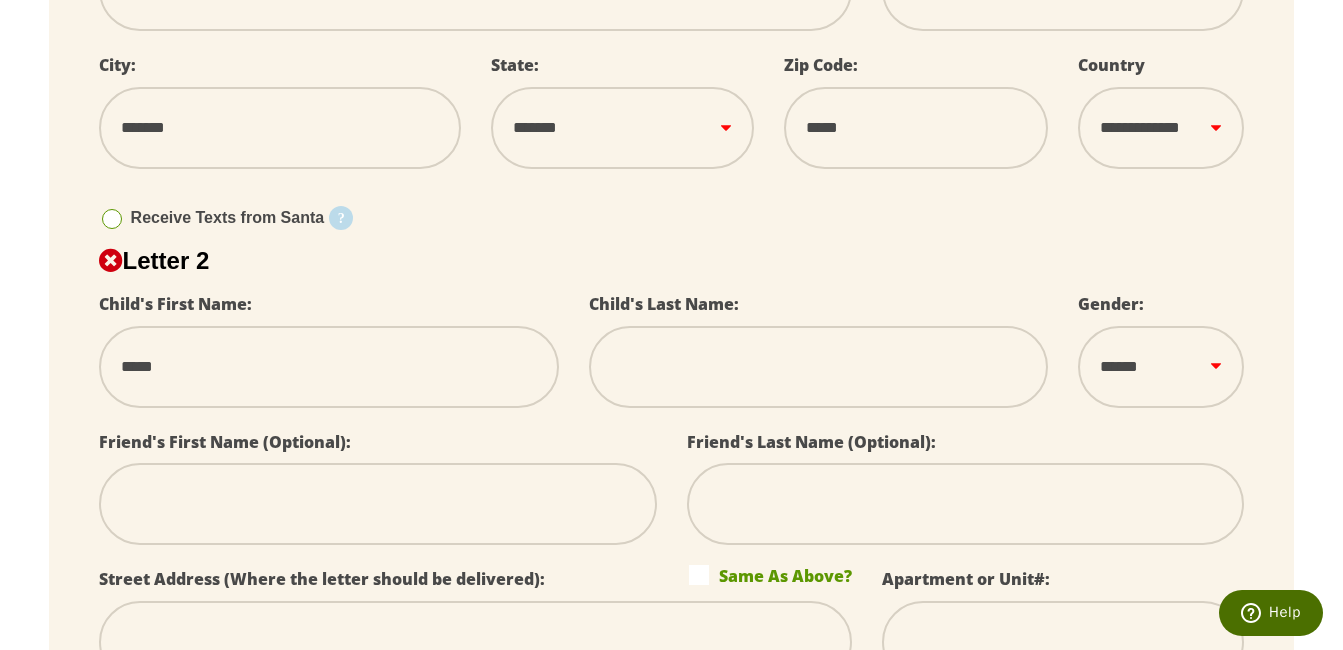 type on "******" 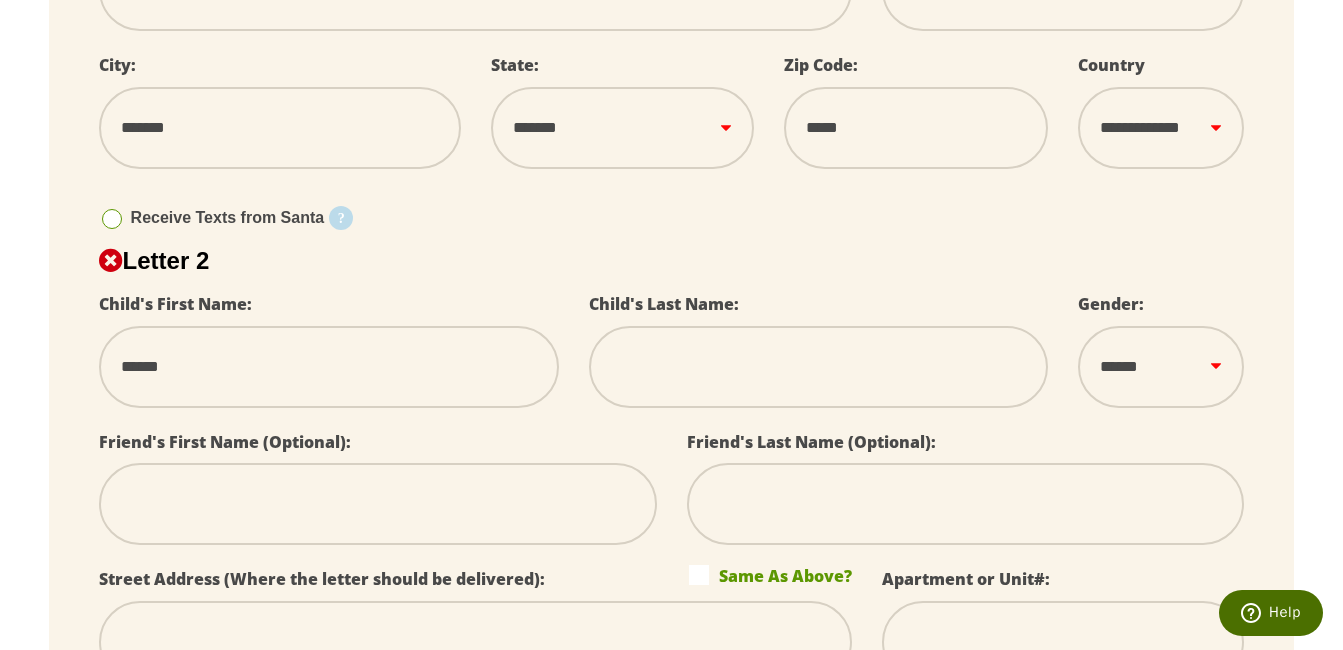 type on "*******" 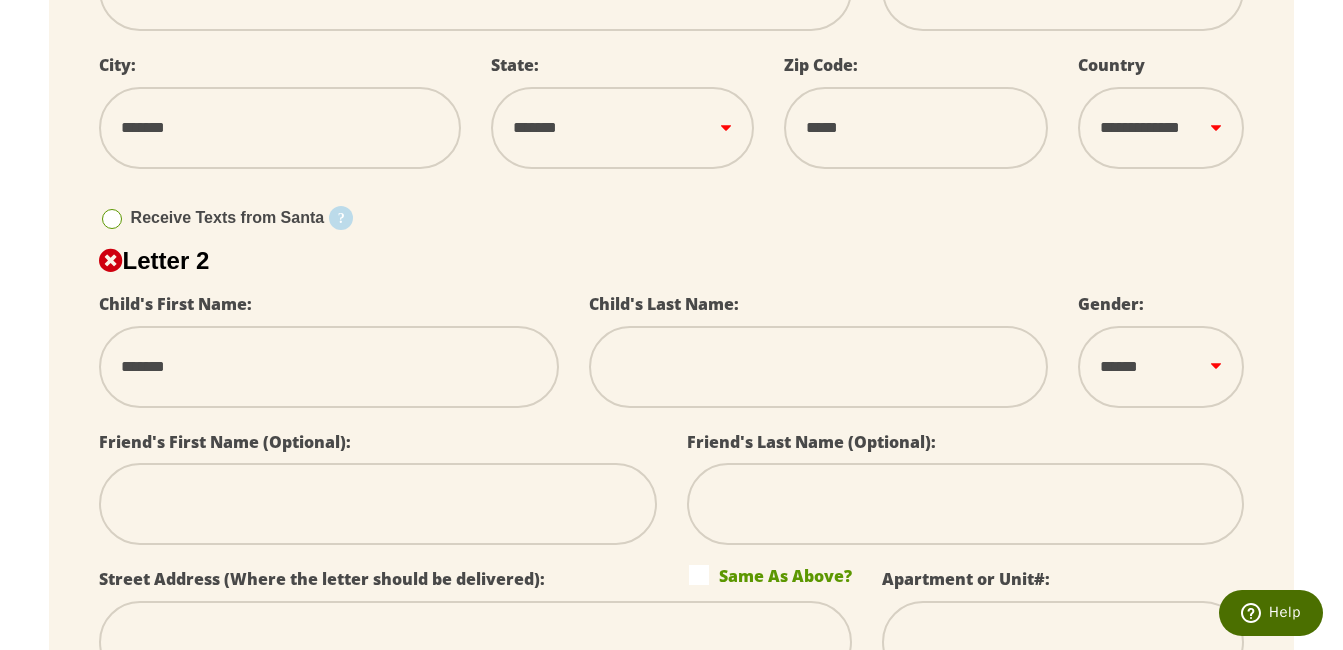 type on "*******" 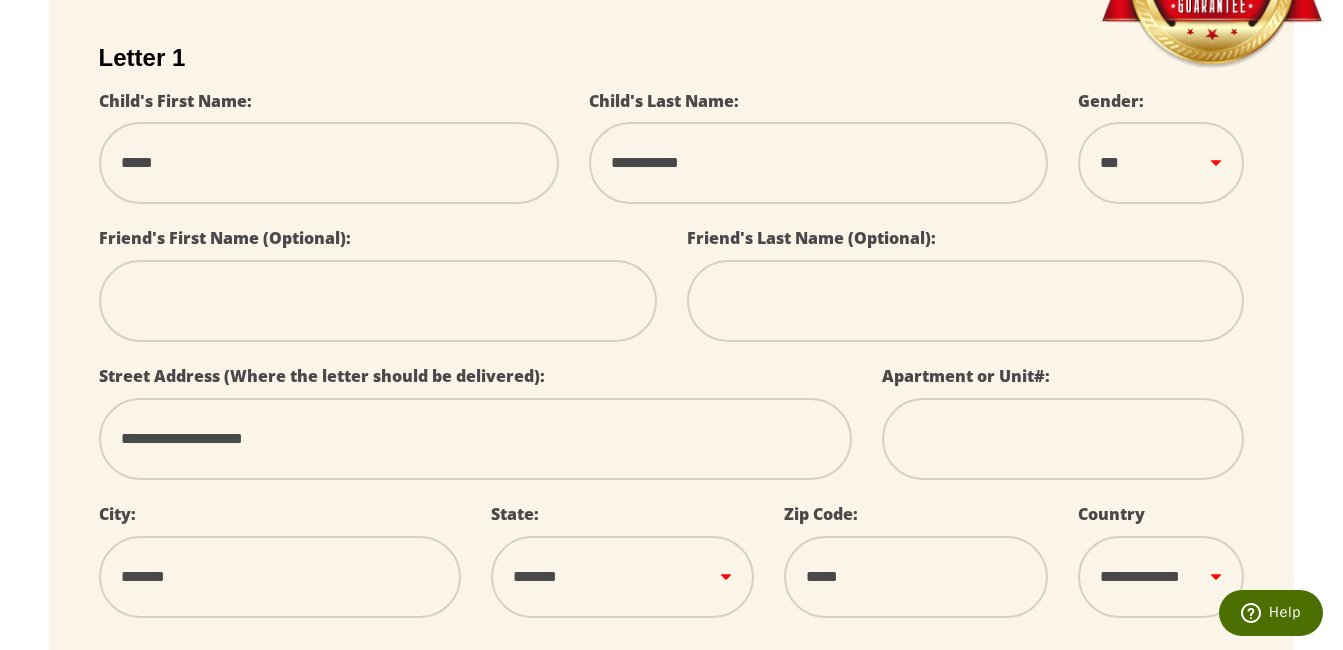 scroll, scrollTop: 400, scrollLeft: 0, axis: vertical 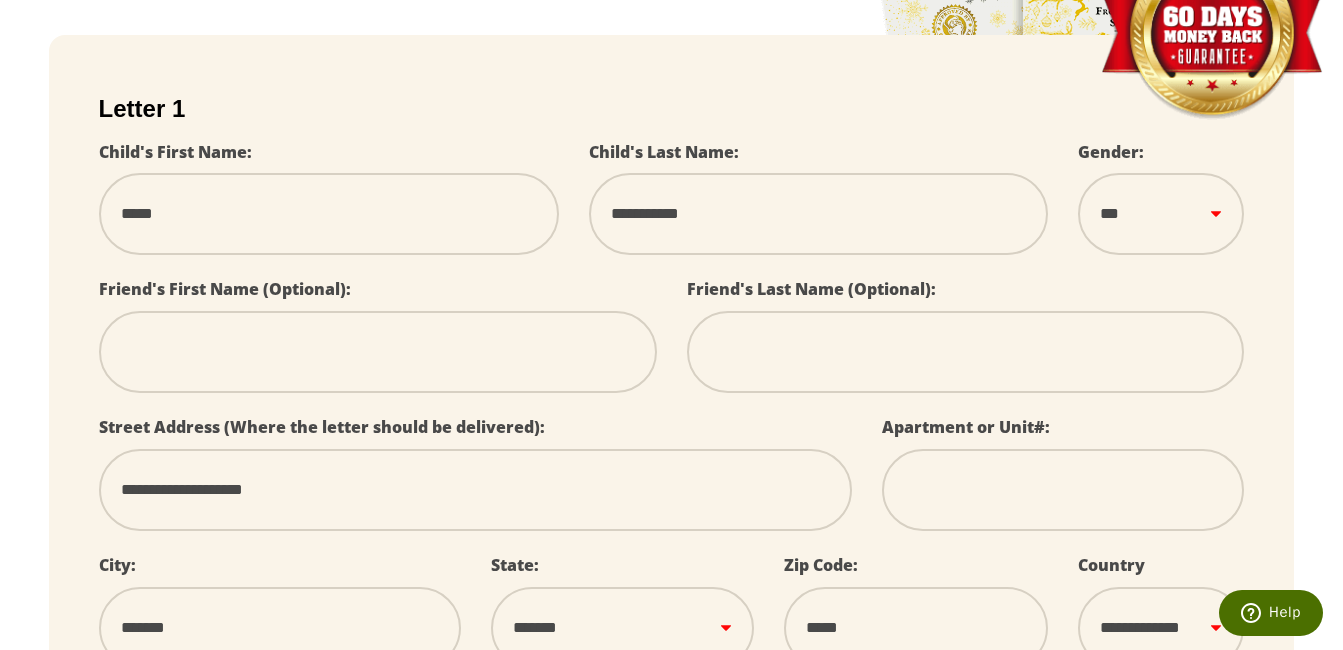 click on "**********" at bounding box center (819, 214) 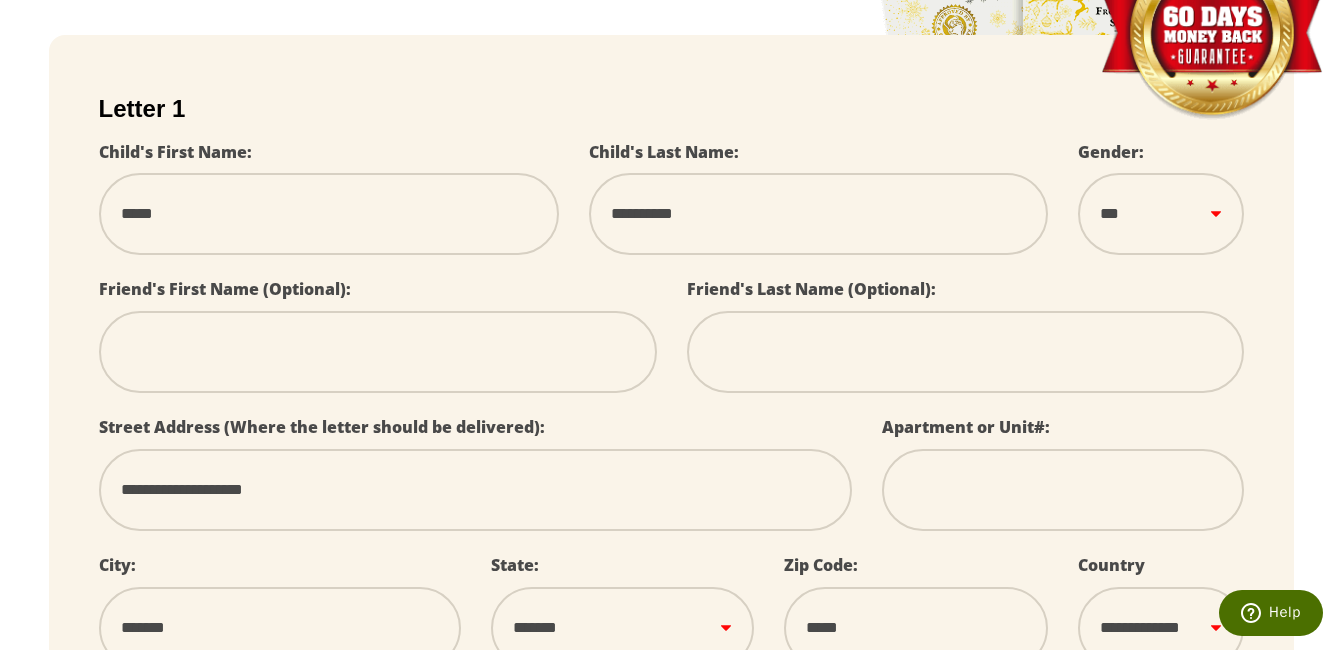 type on "**********" 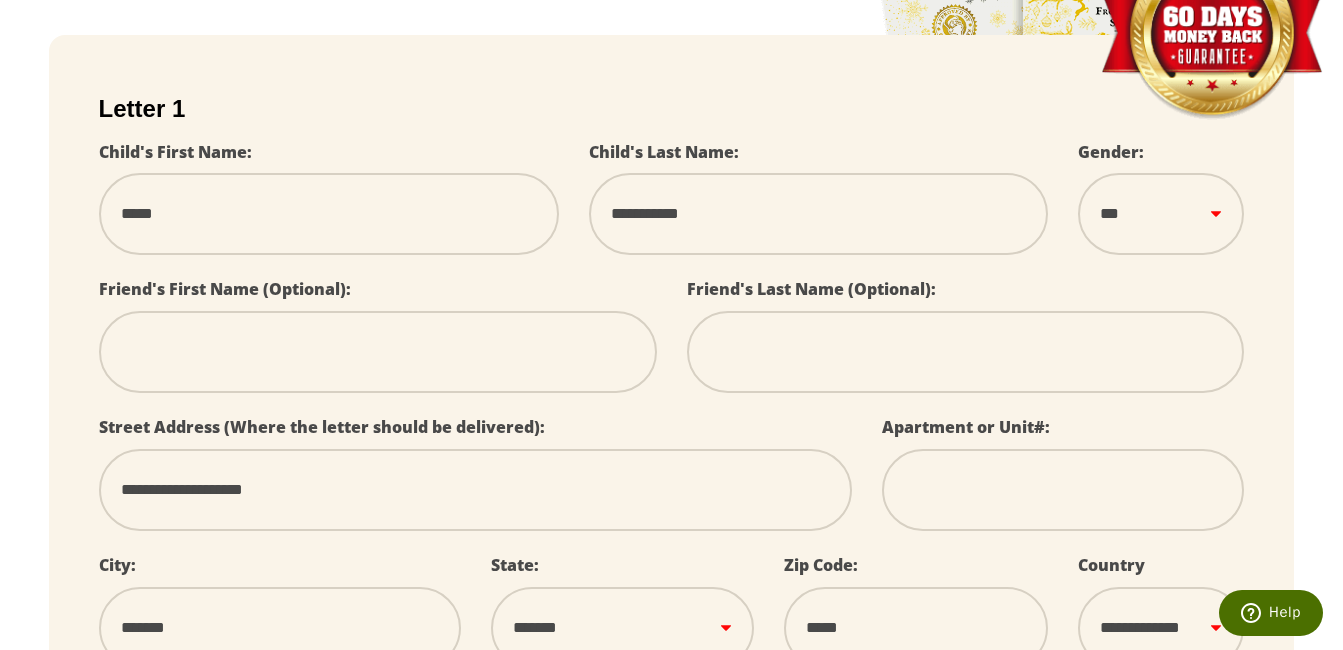 type on "**********" 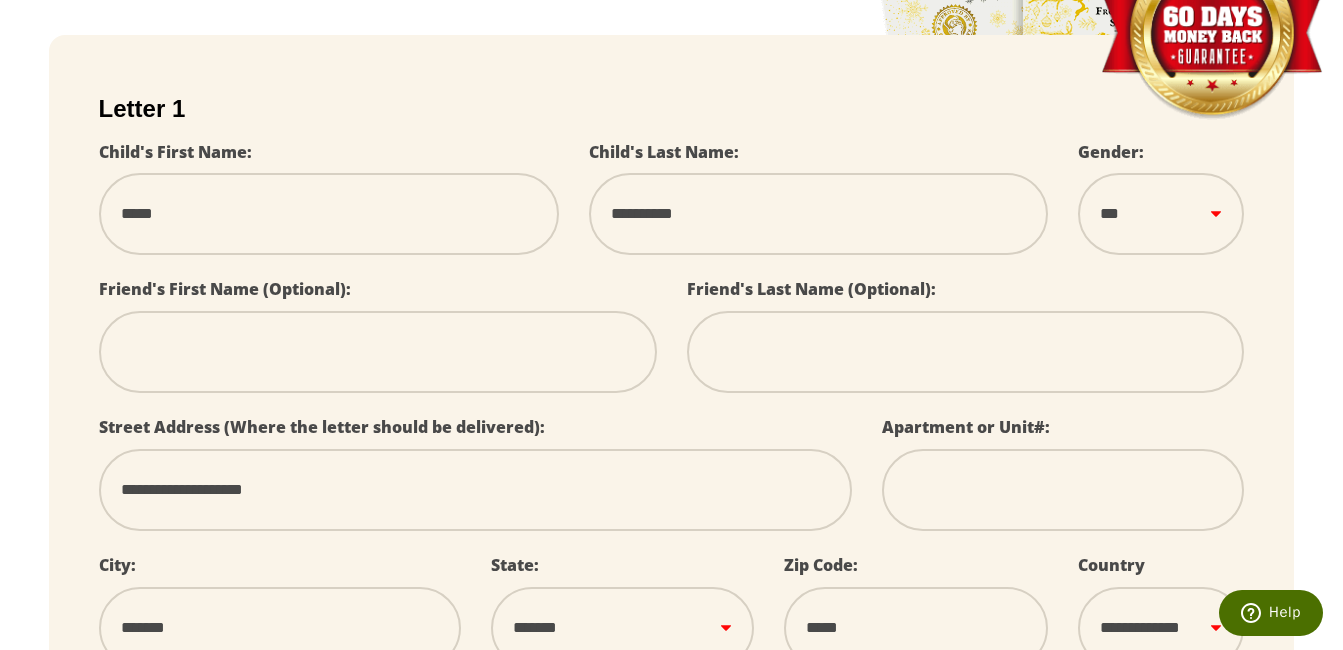 type on "**********" 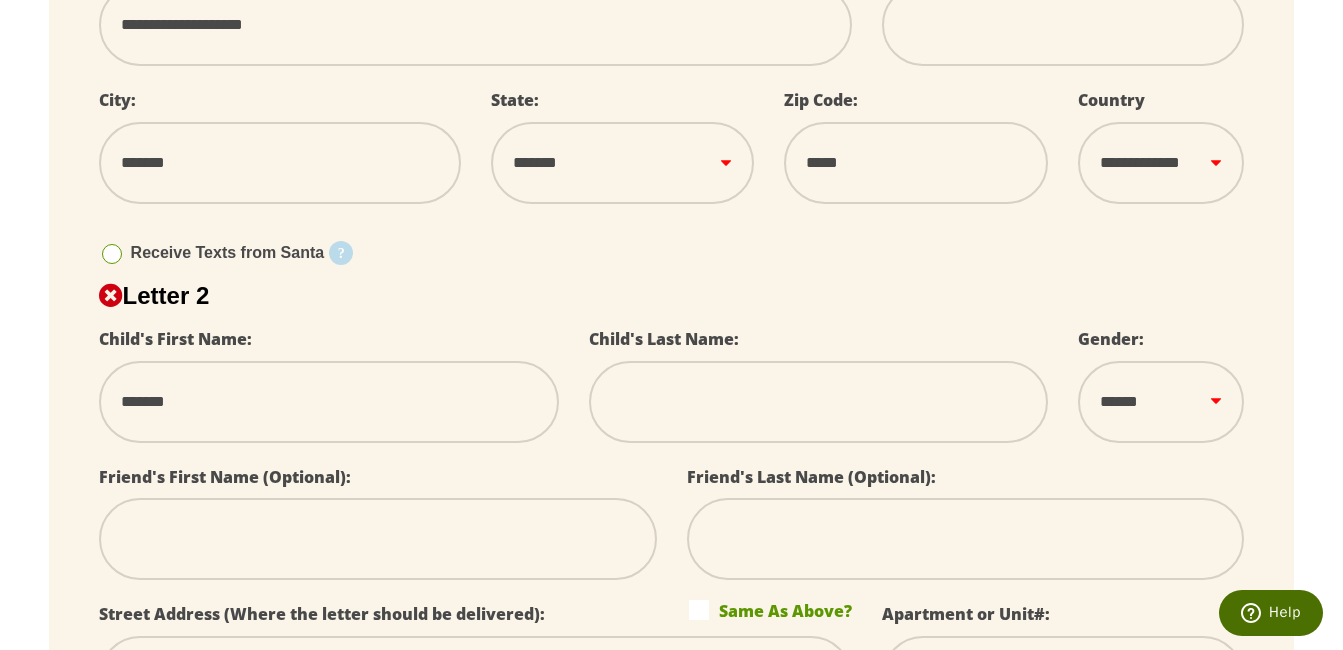scroll, scrollTop: 900, scrollLeft: 0, axis: vertical 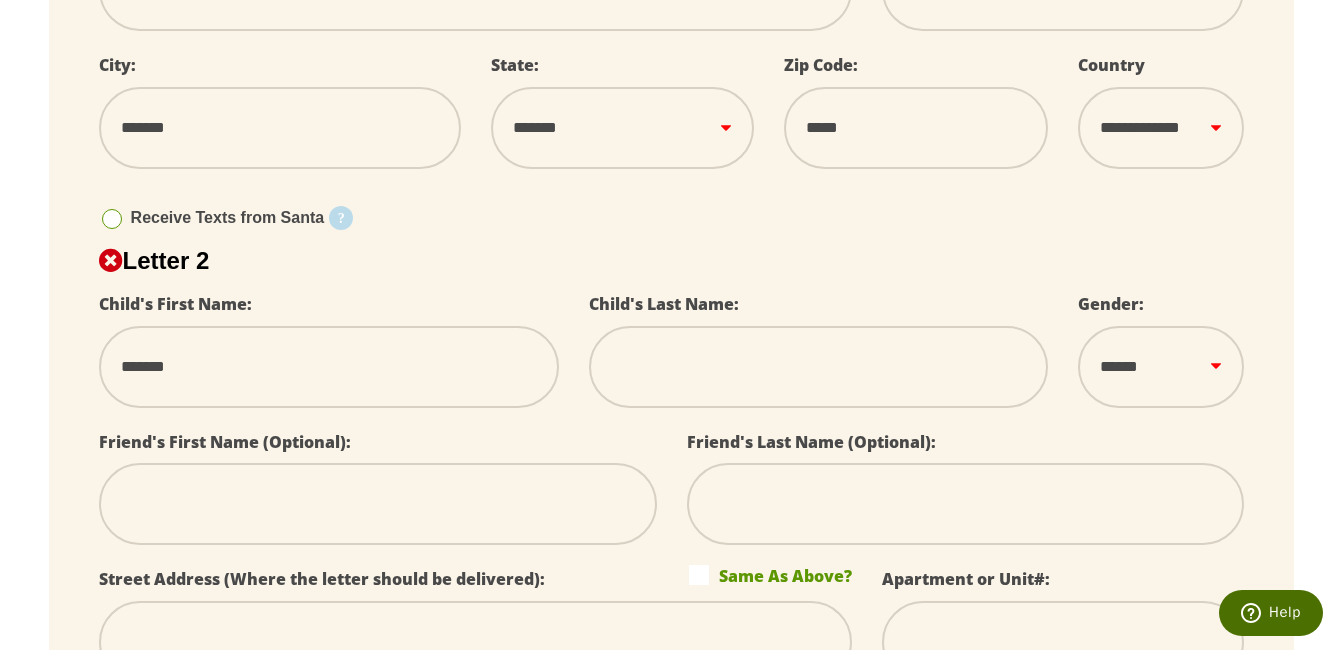 type on "**********" 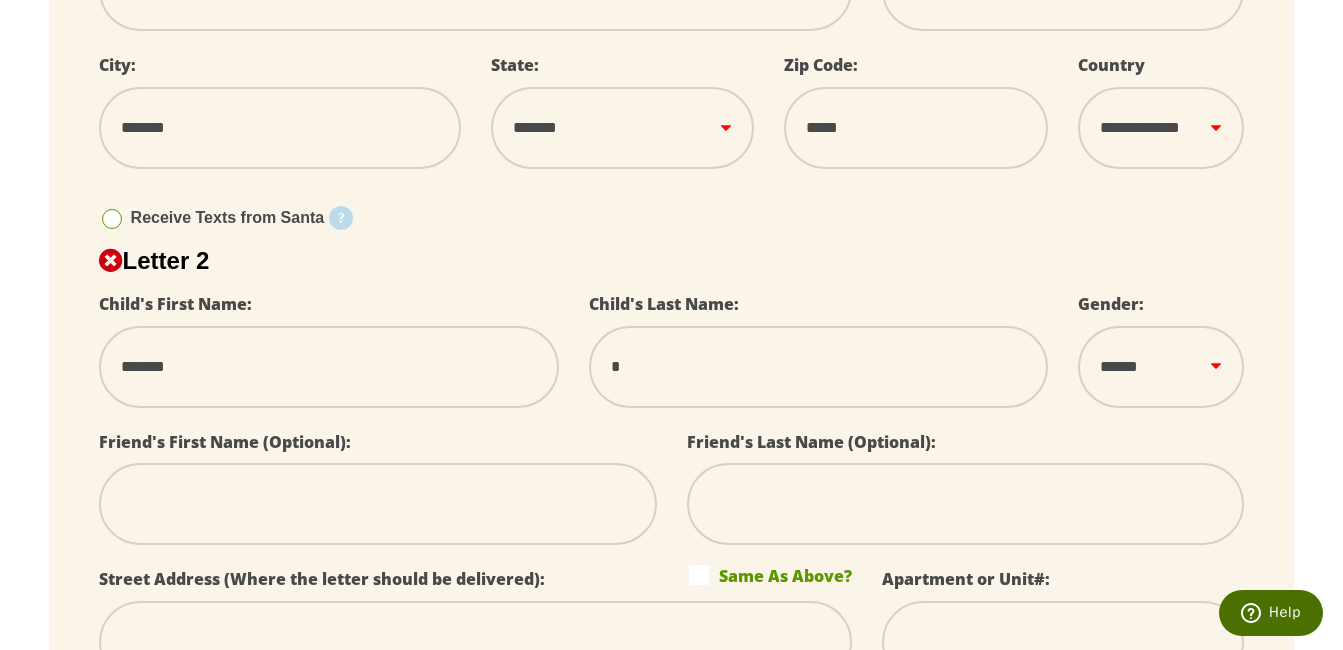 select 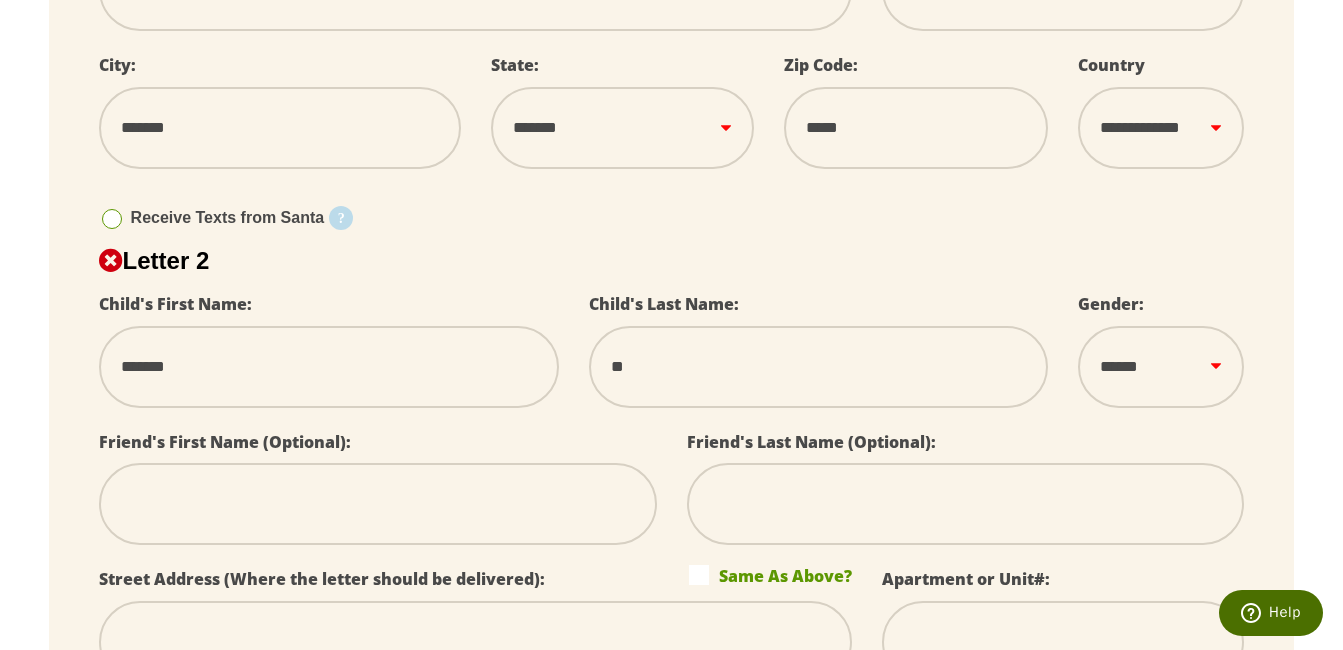 type on "***" 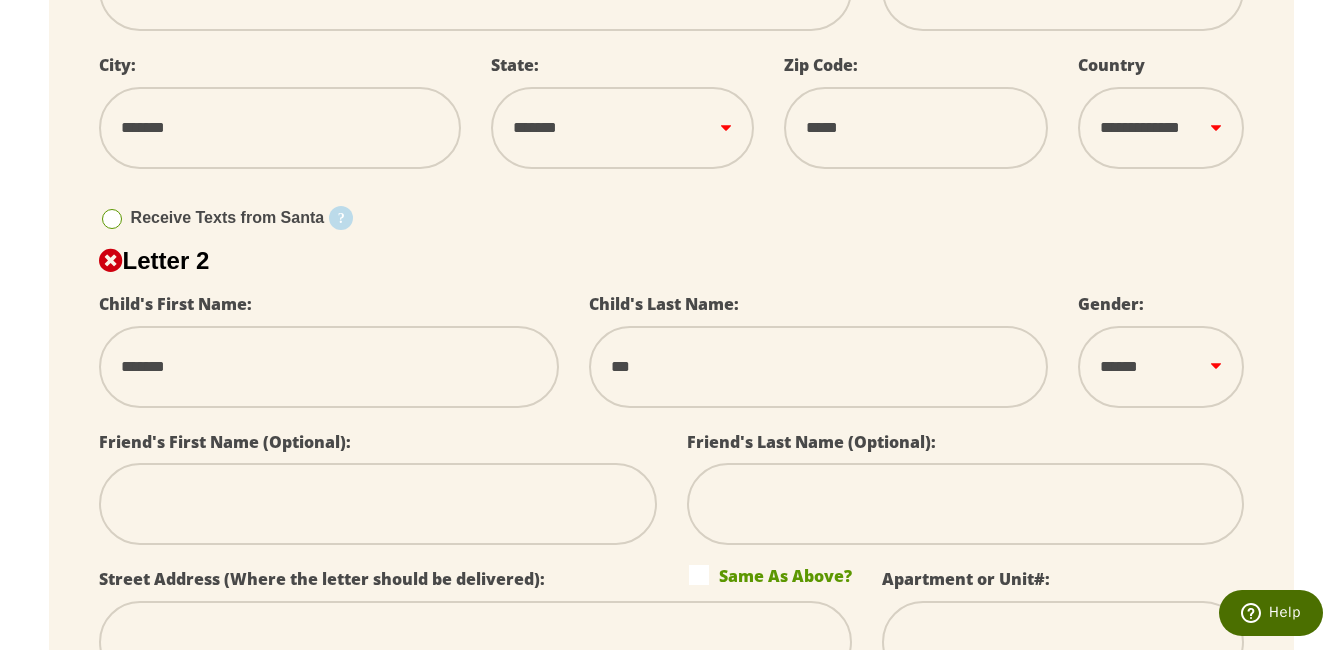 type on "****" 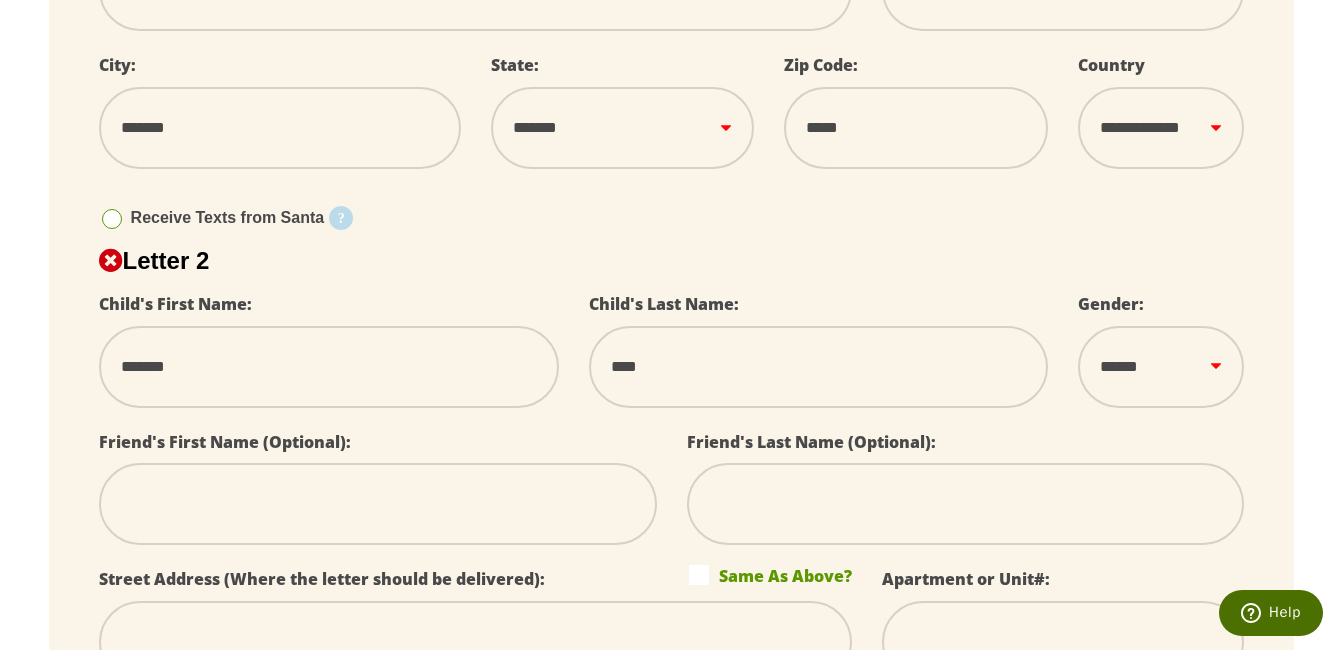type on "***" 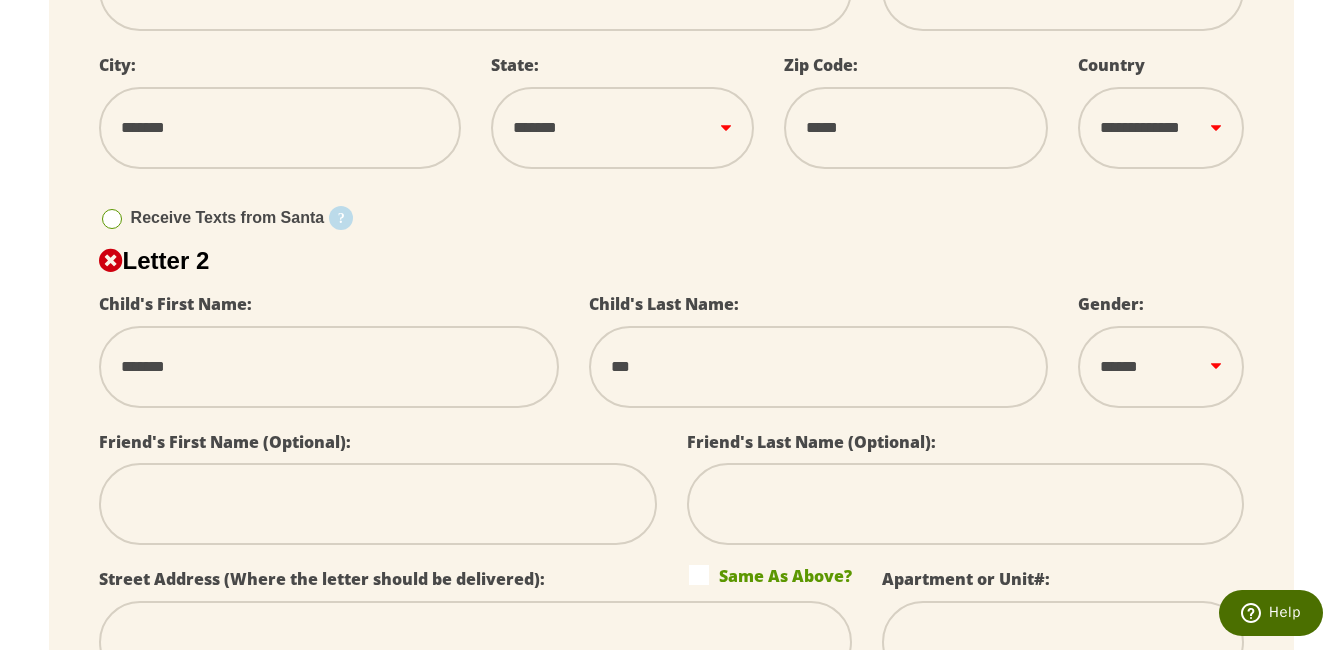 type on "****" 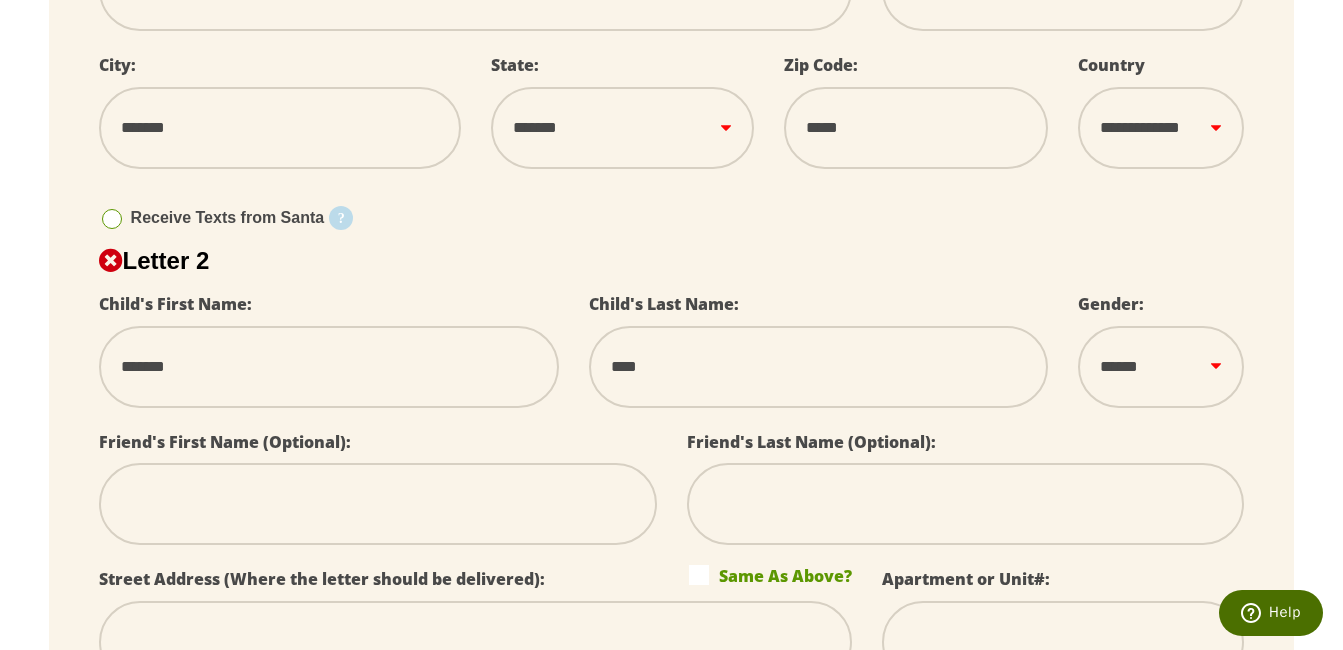 type on "*****" 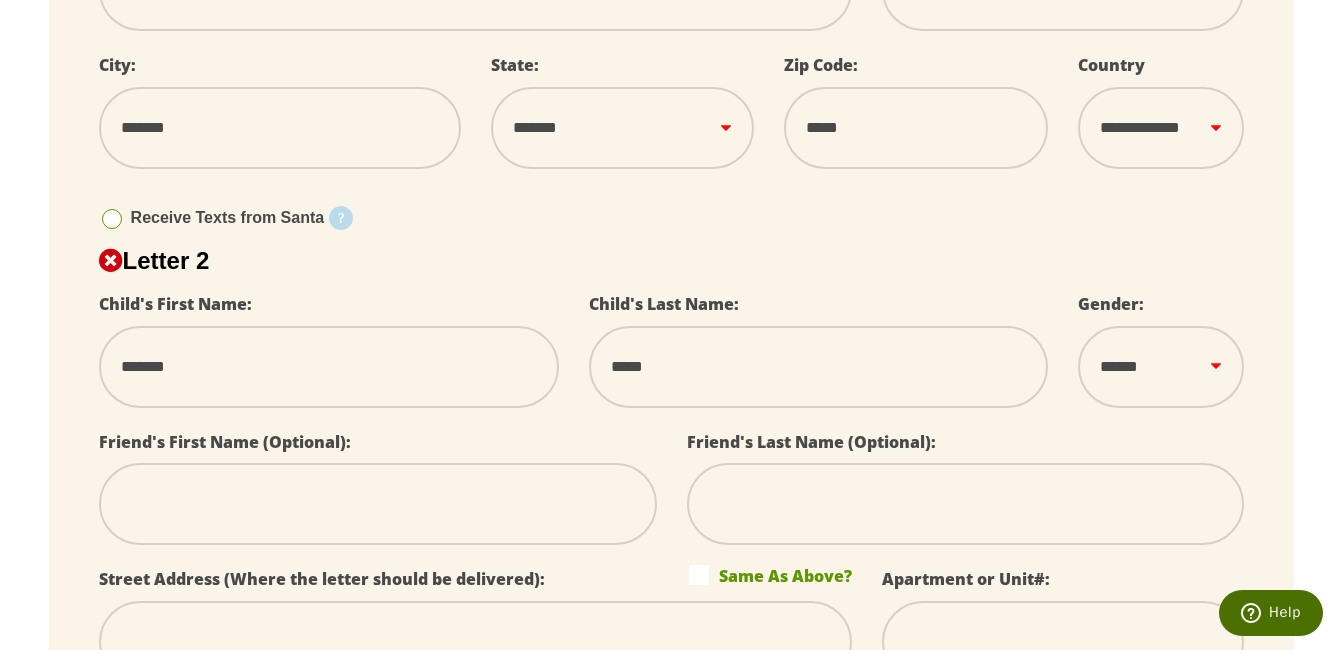 type on "******" 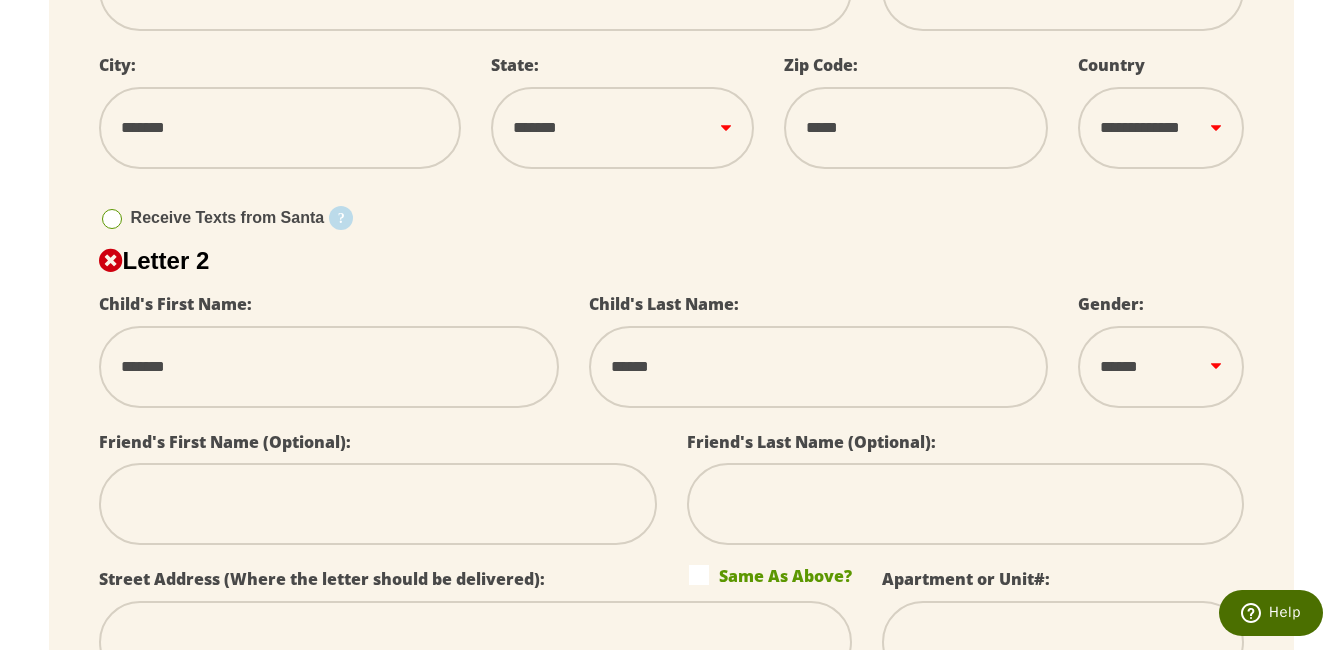 type on "*******" 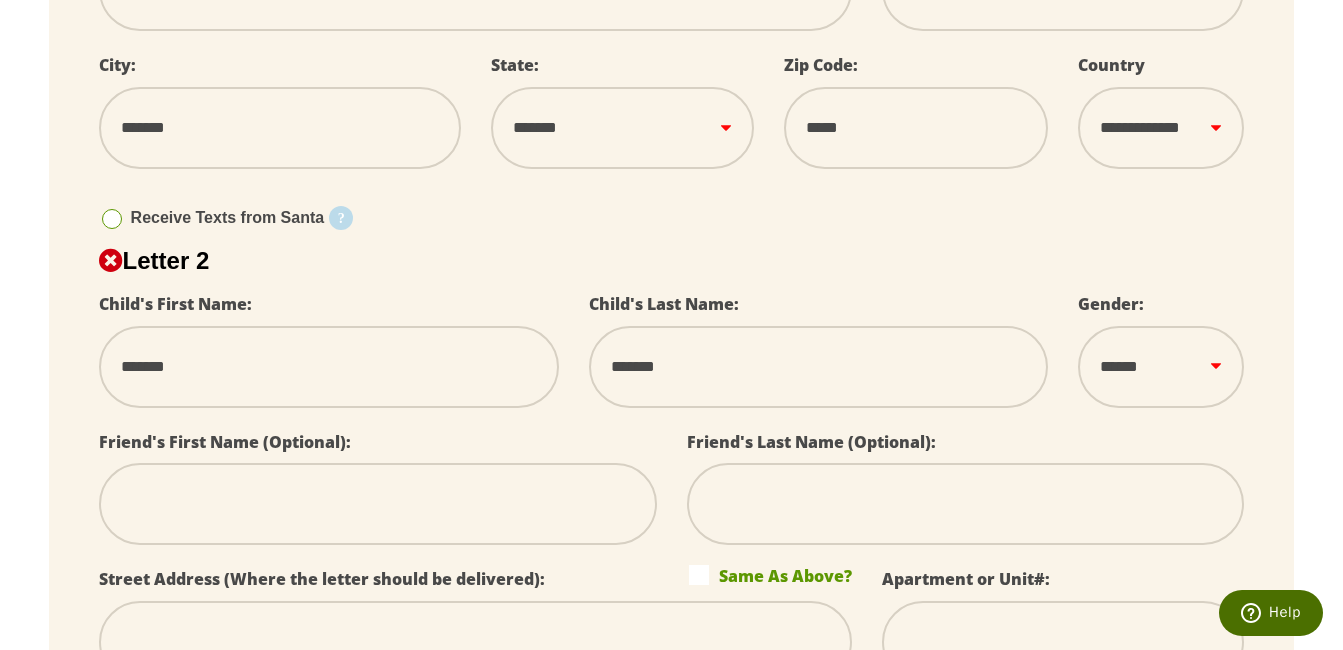 select 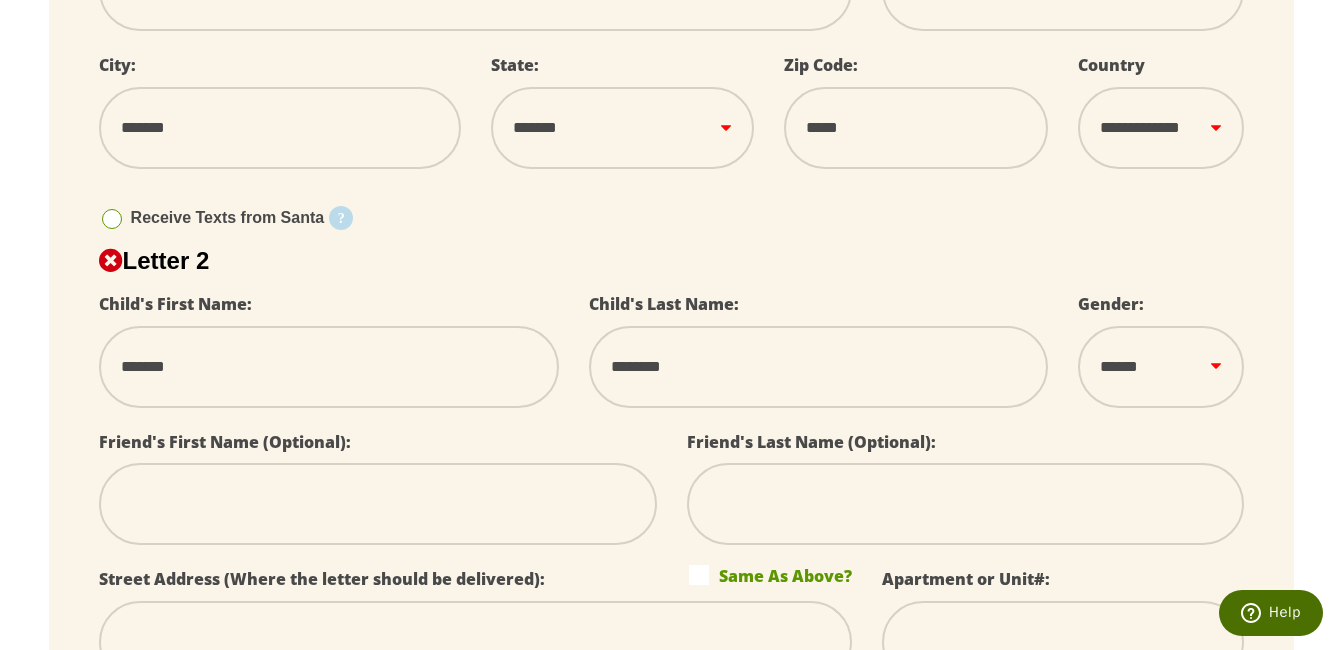type on "*********" 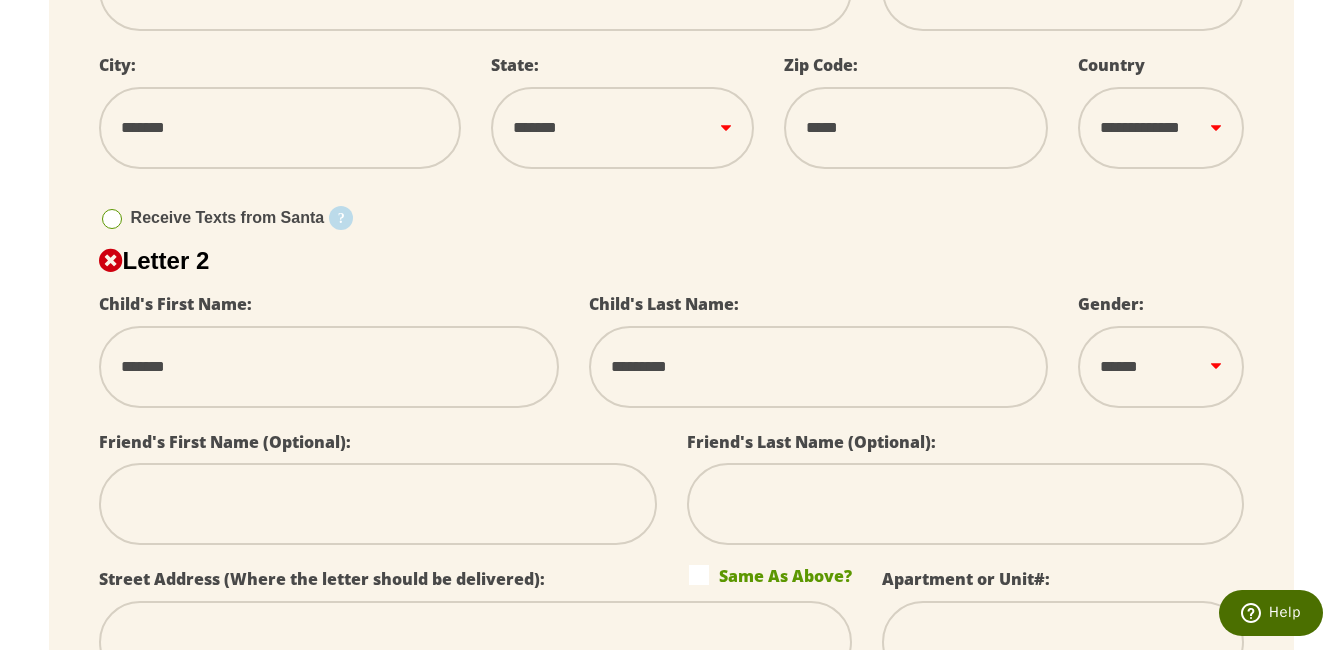 type on "**********" 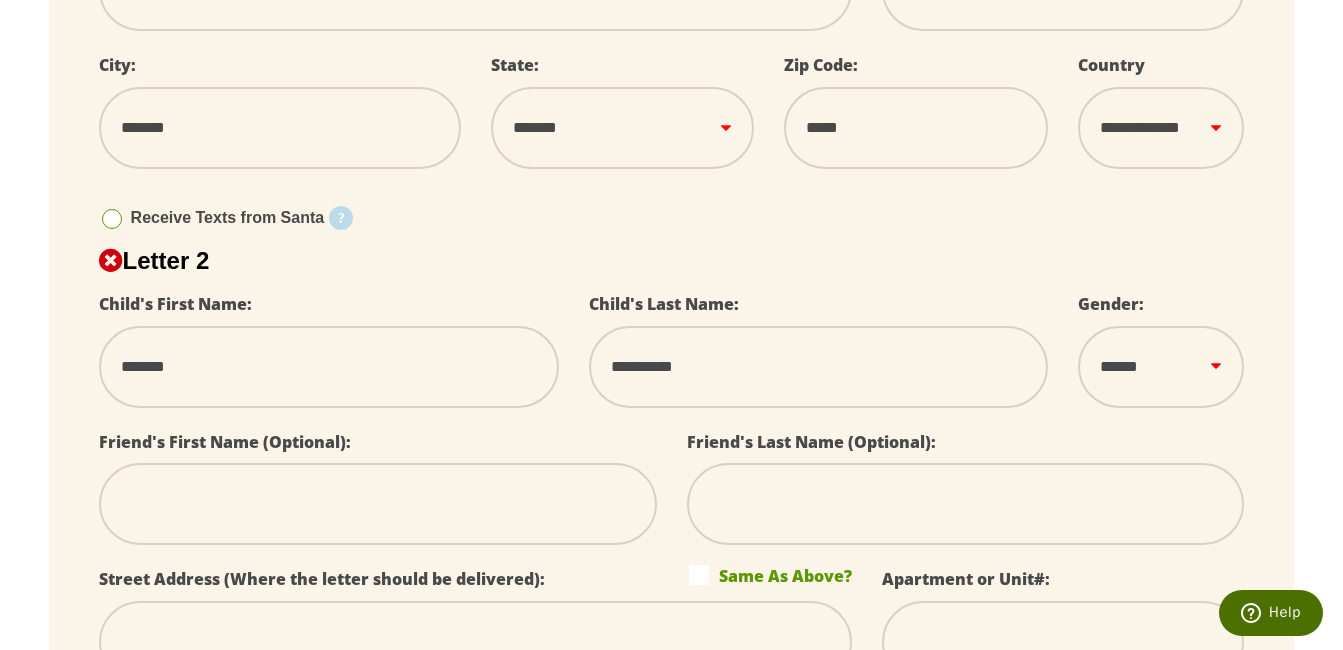 type on "**********" 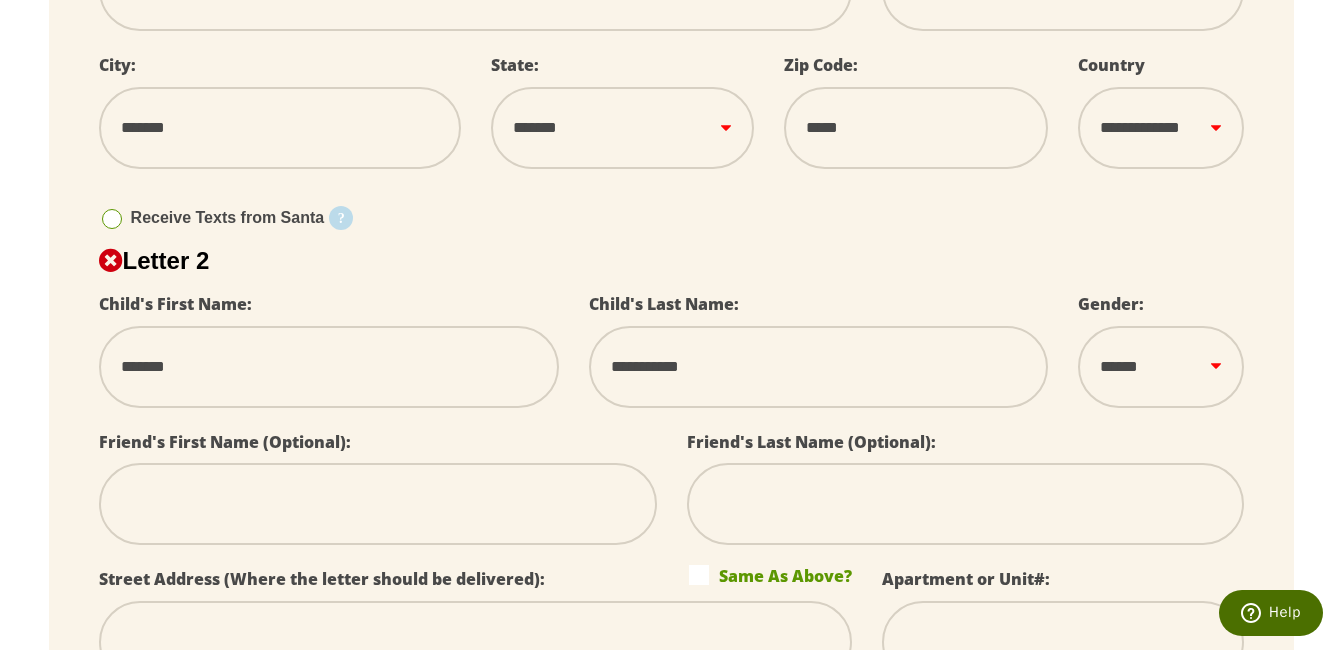 type on "**********" 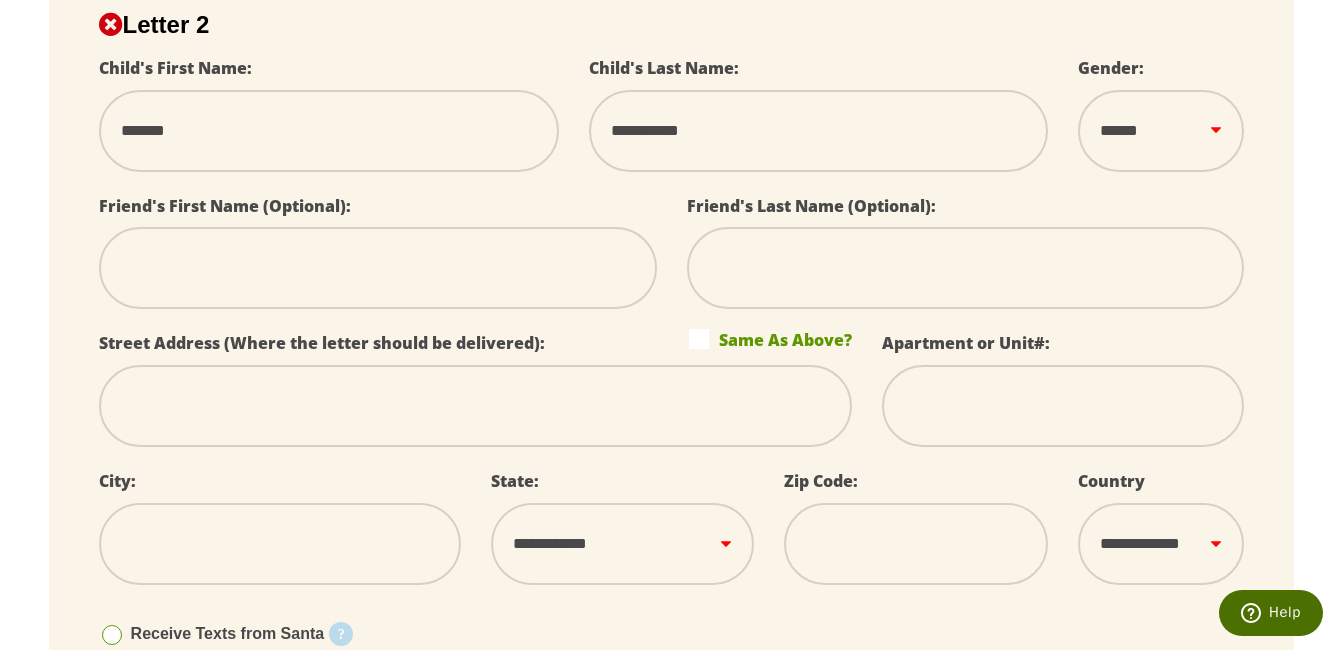 scroll, scrollTop: 1200, scrollLeft: 0, axis: vertical 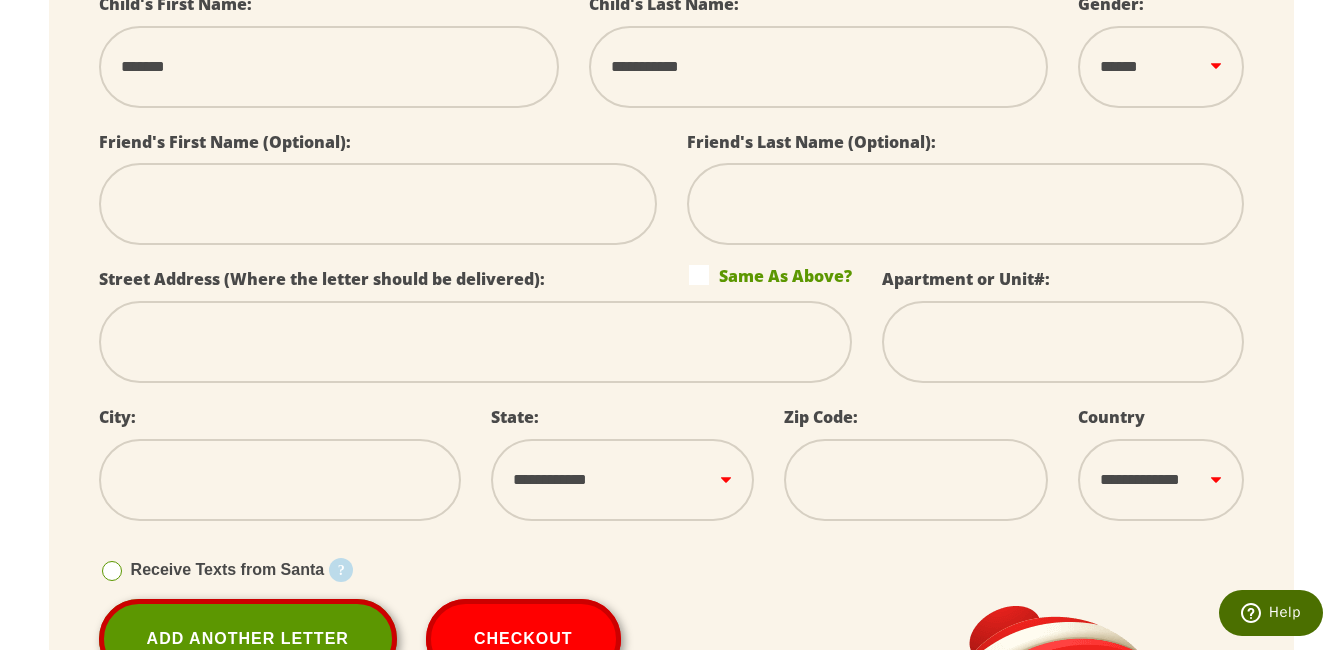 click on "Same As Above?" at bounding box center (770, 275) 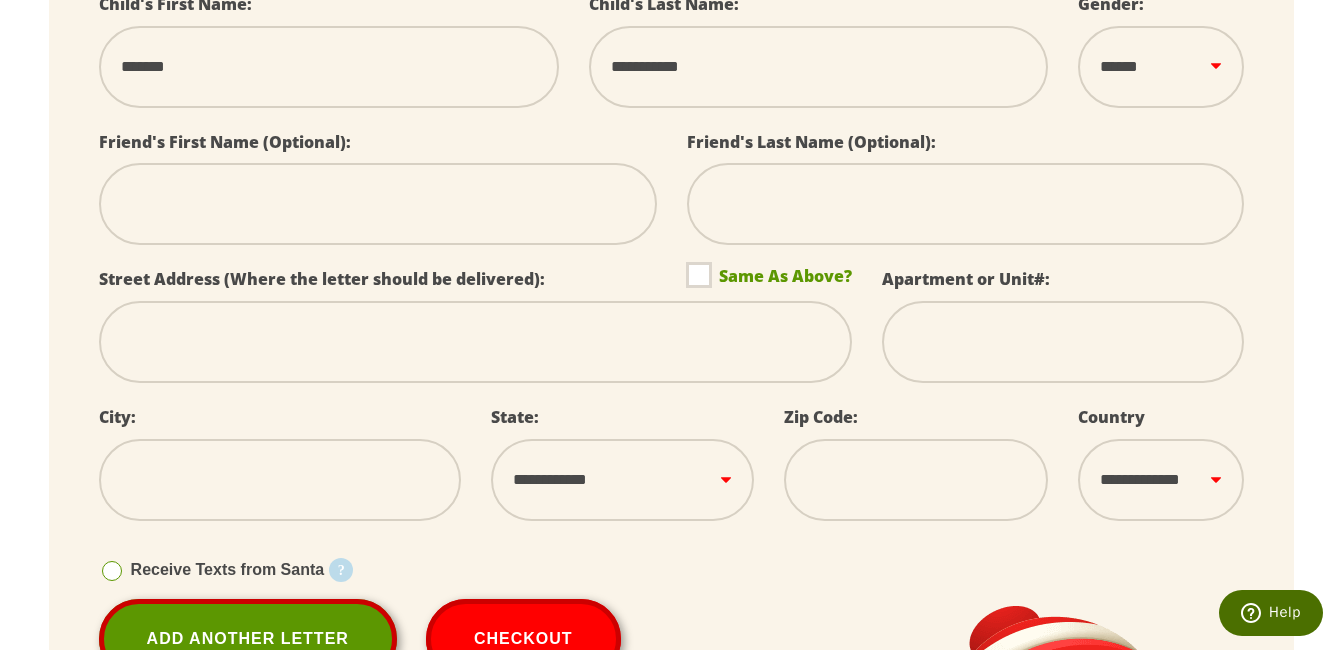 select 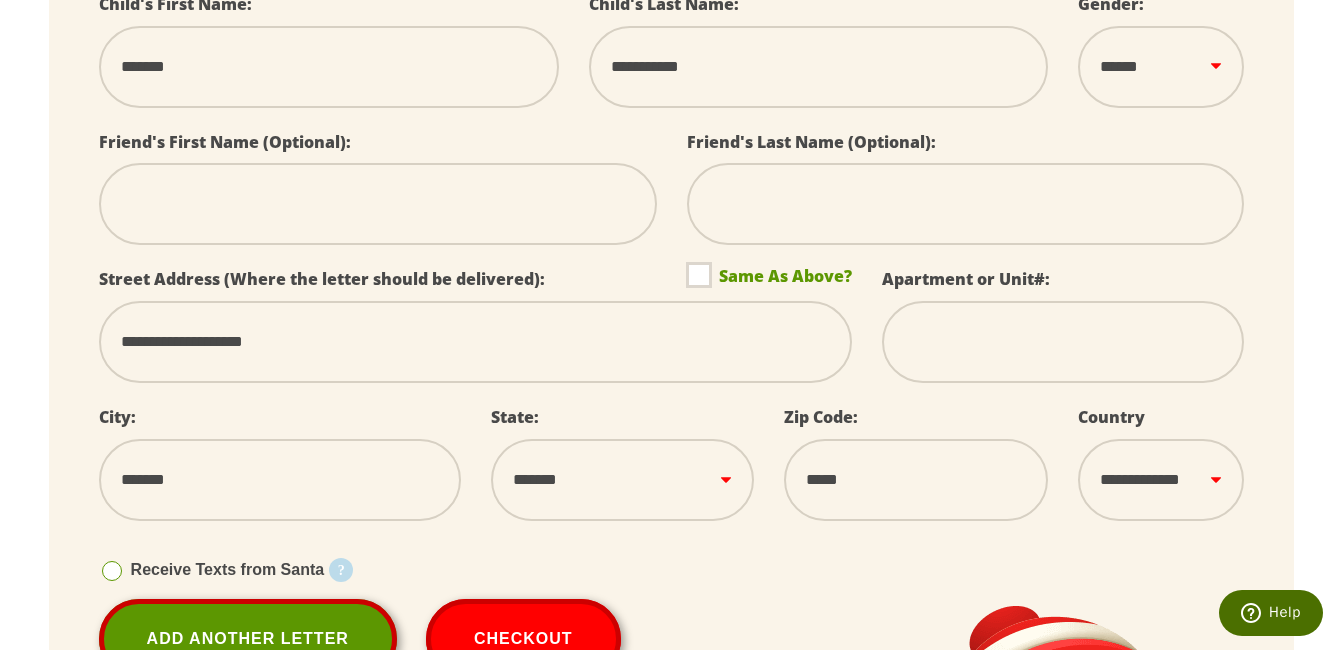 scroll, scrollTop: 1400, scrollLeft: 0, axis: vertical 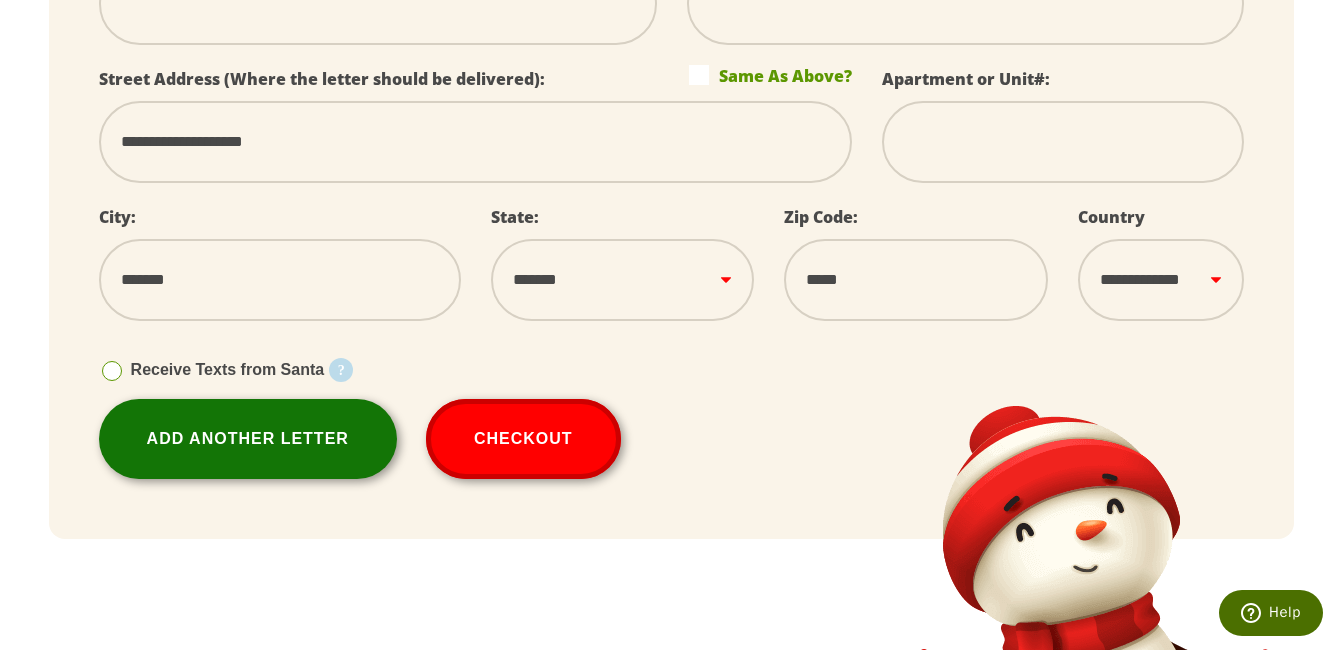 click on "Add Another Letter" at bounding box center [248, 439] 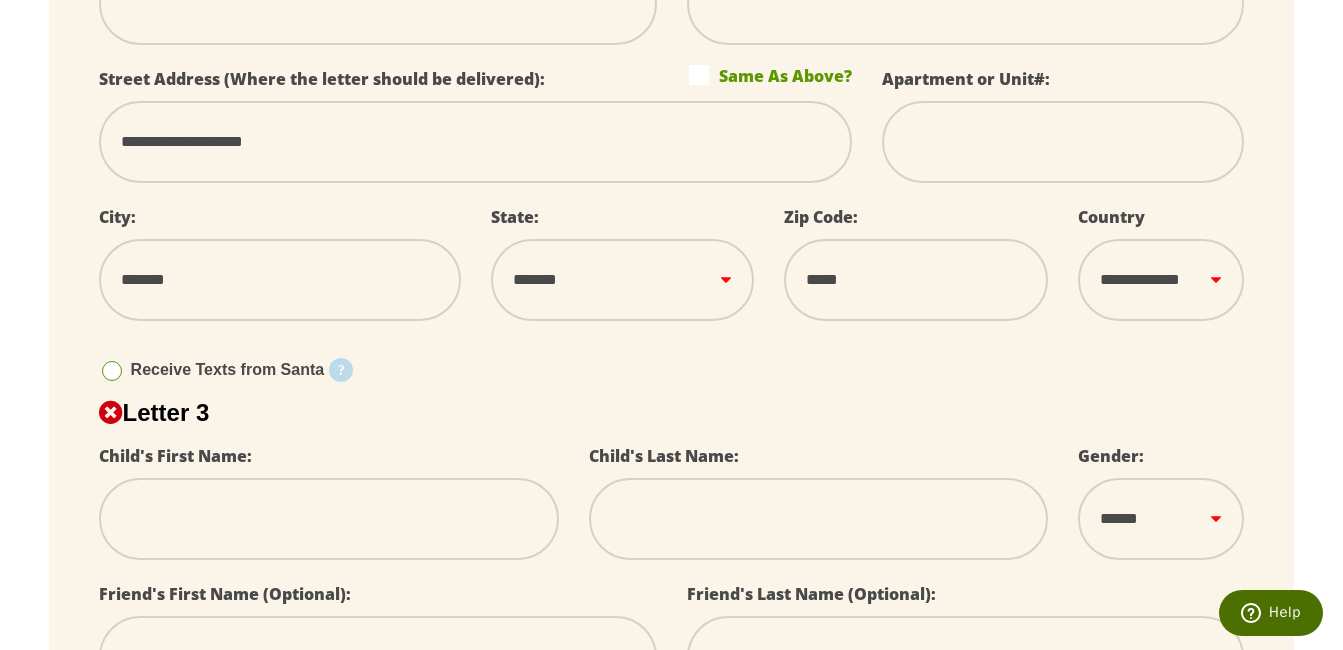 click at bounding box center [329, 519] 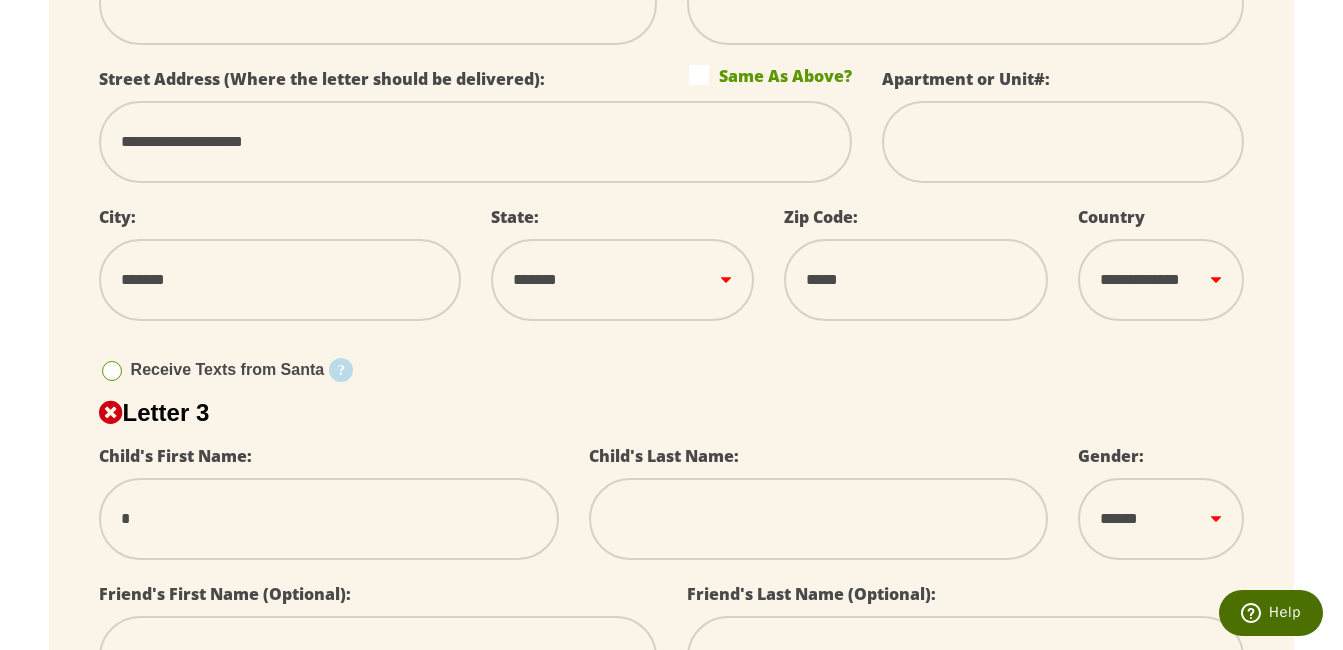 select 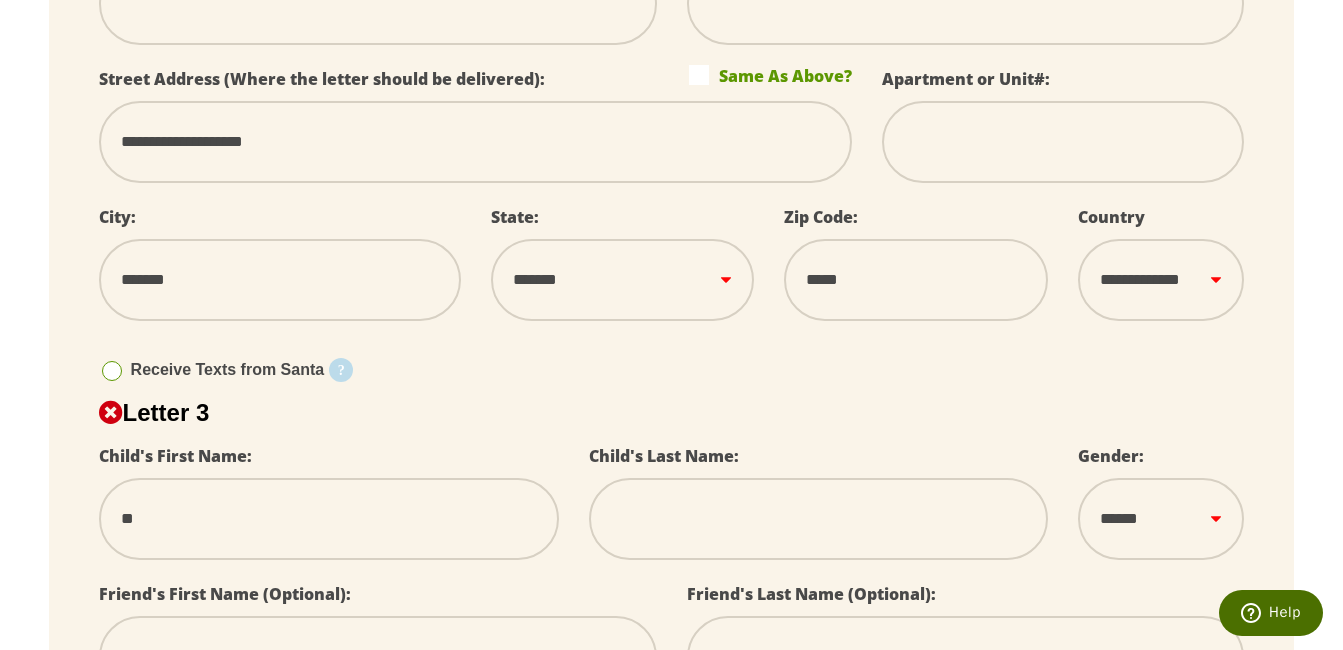 select 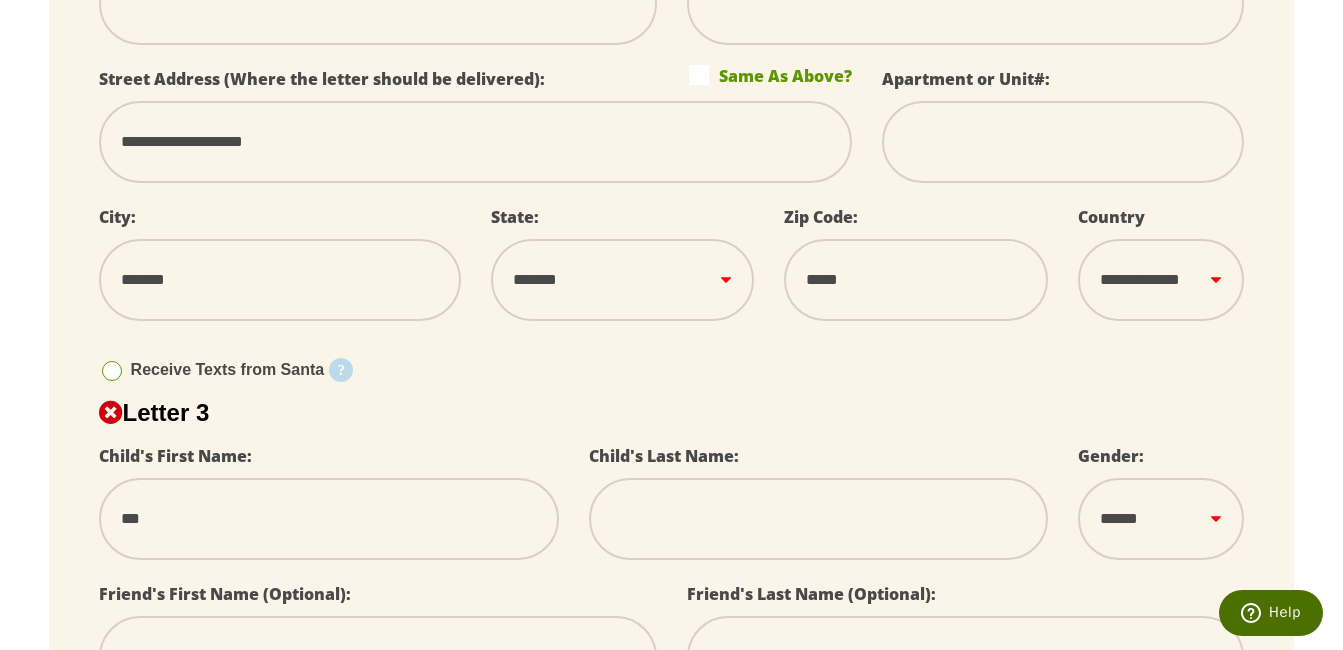 select 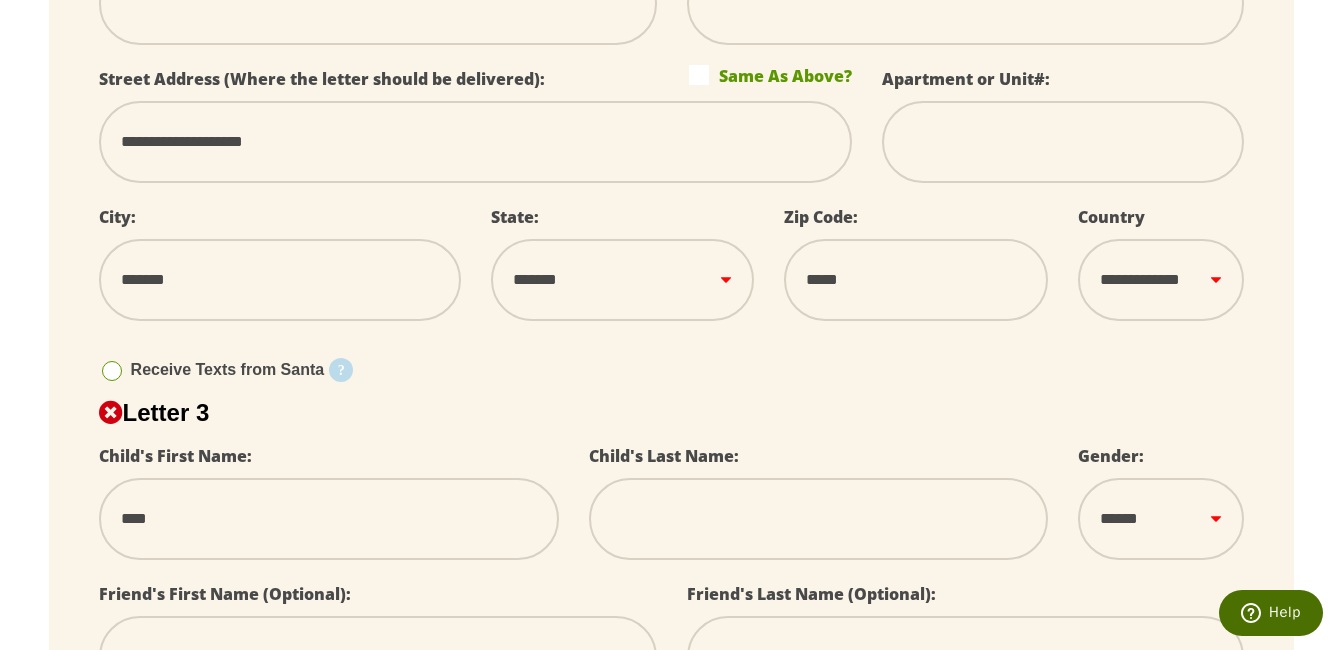 select 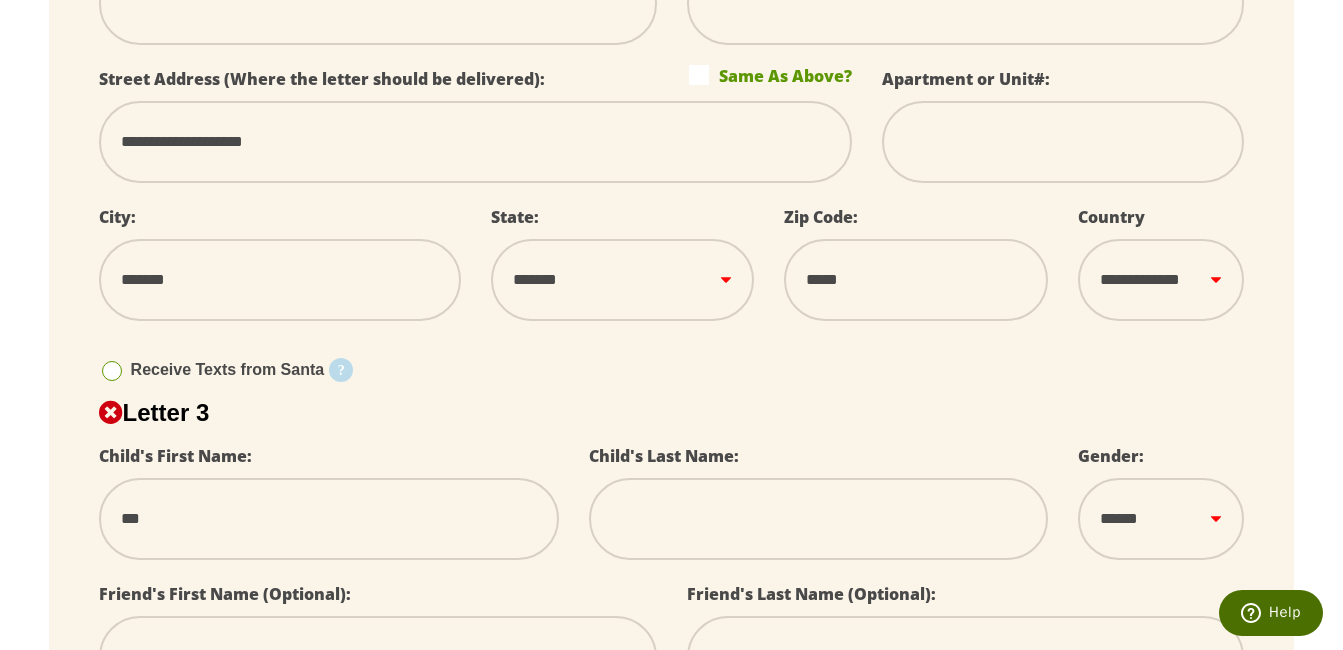 select 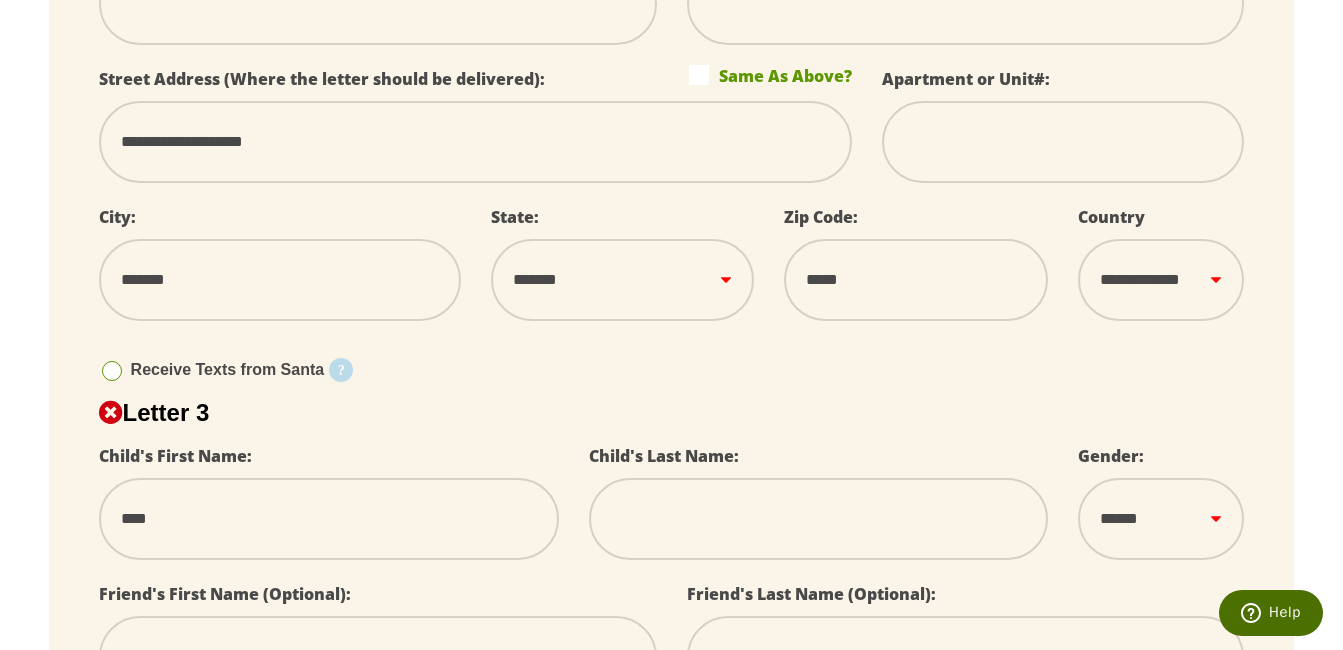 select 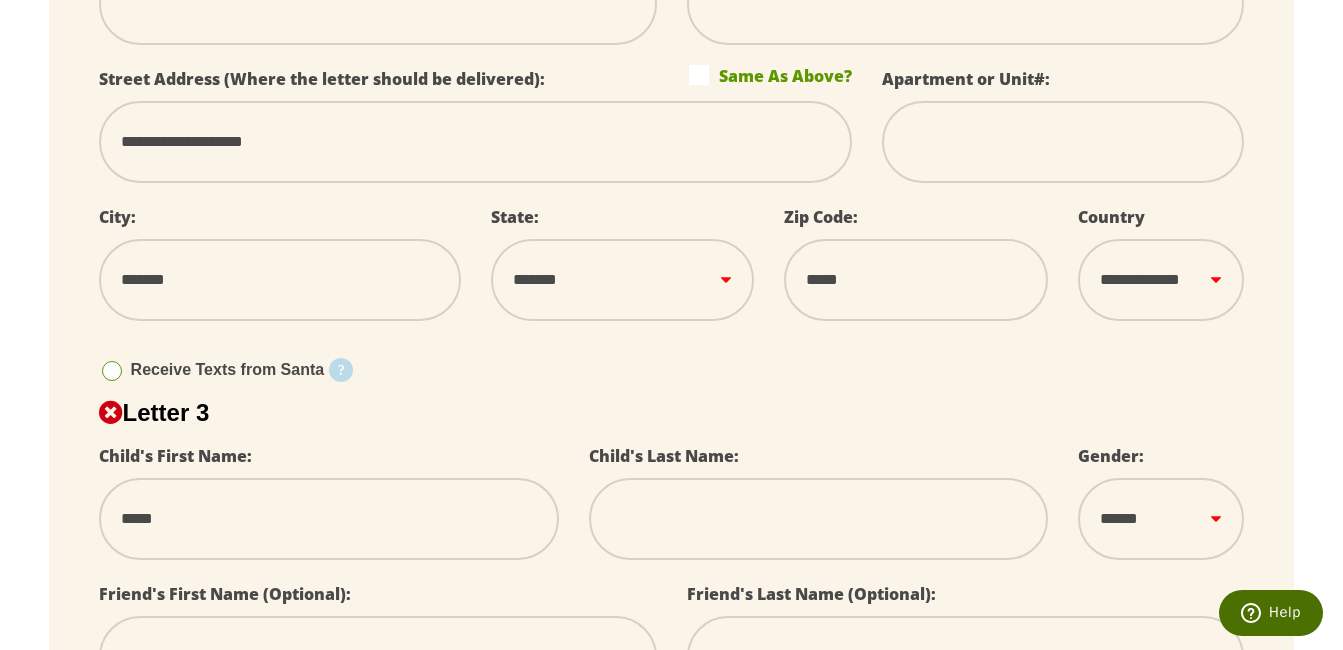 type on "****" 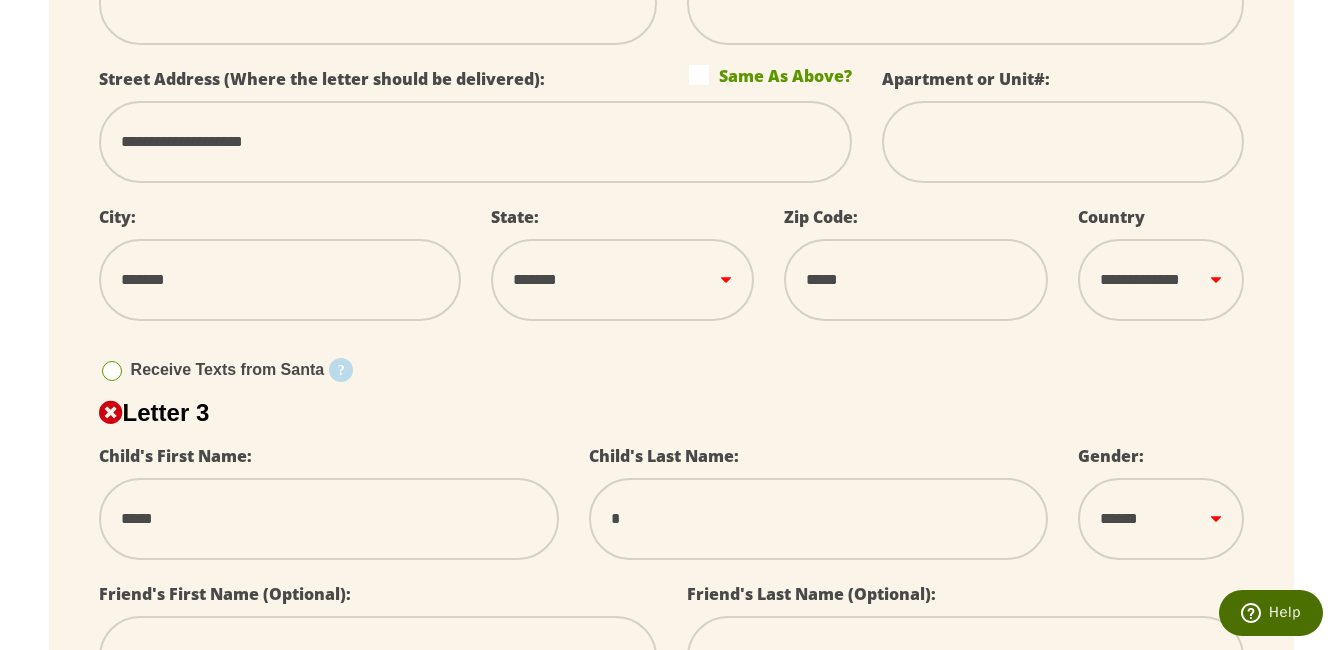 select 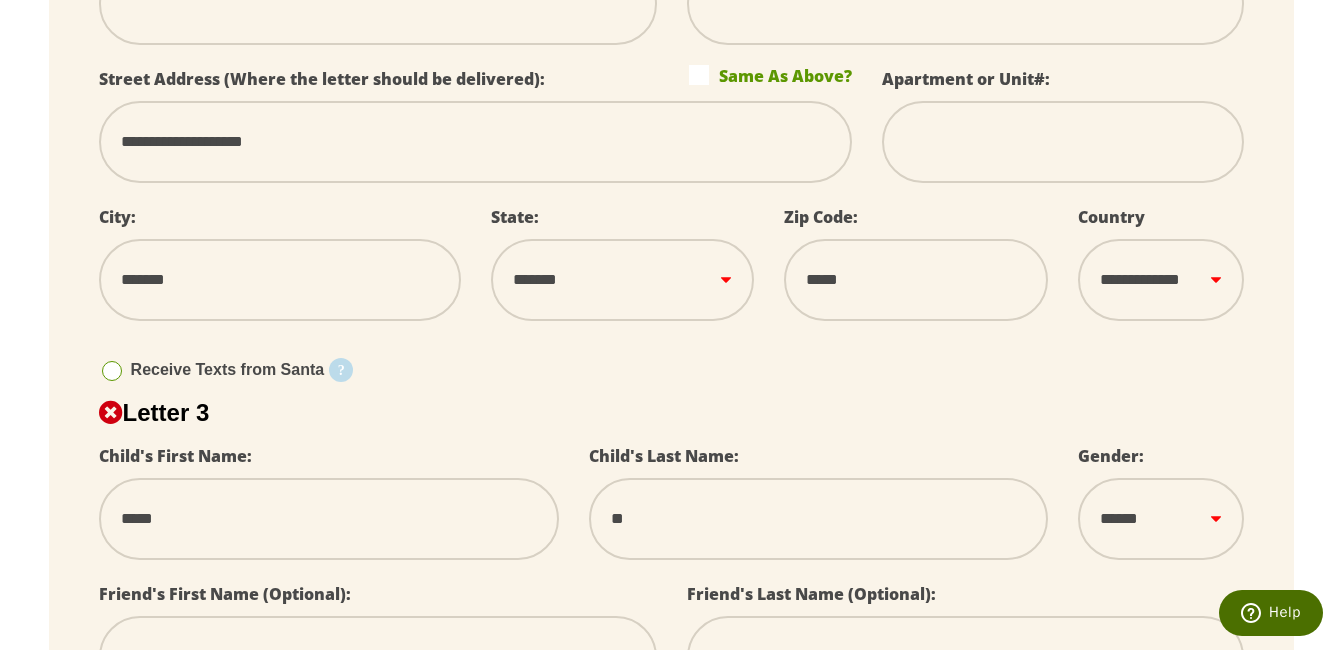select 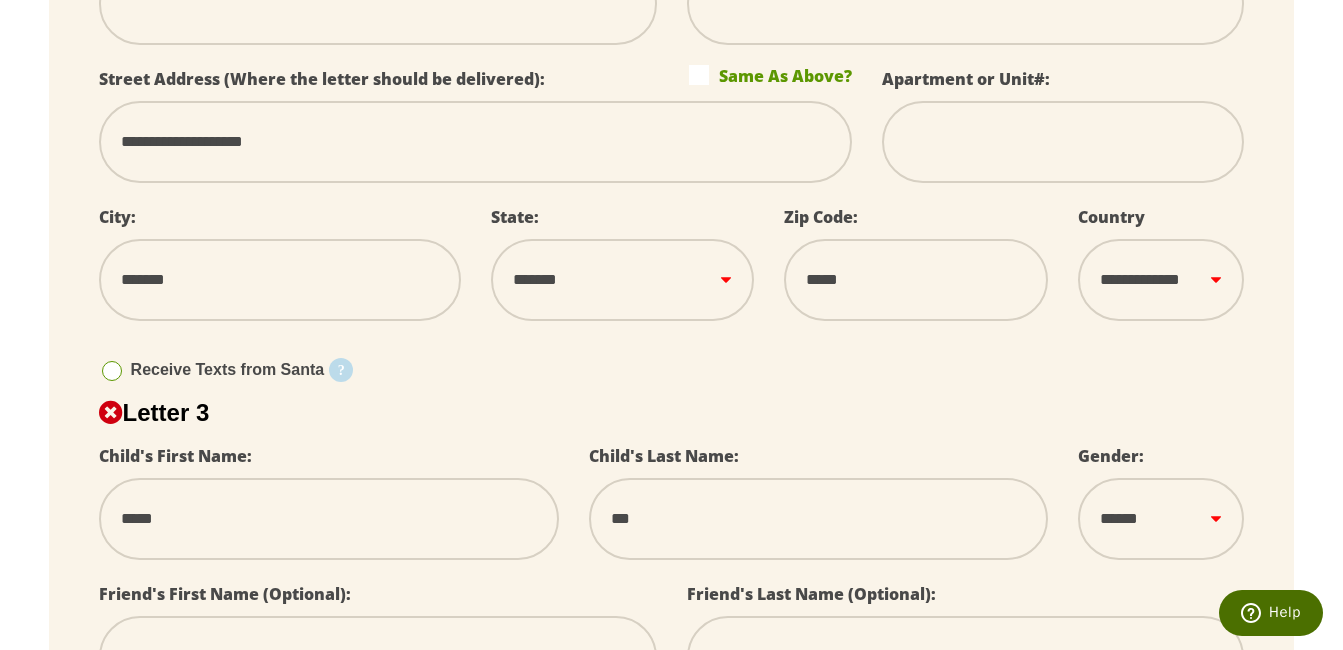 select 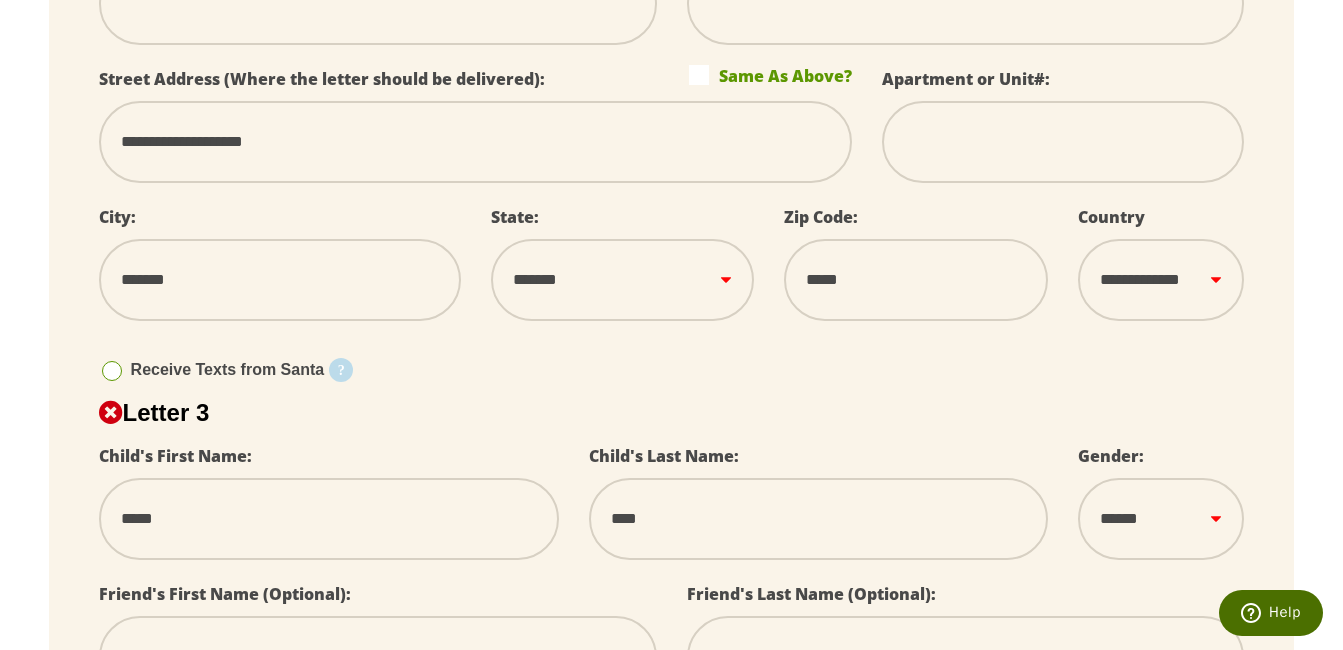 select 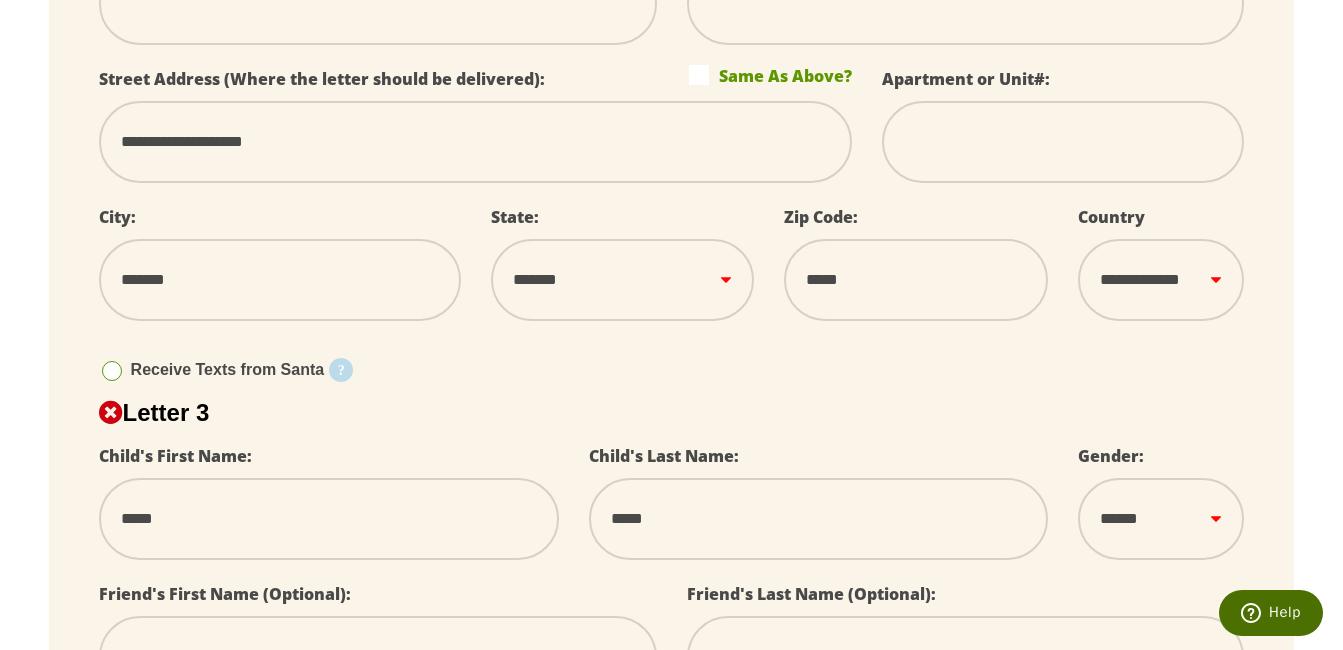 select 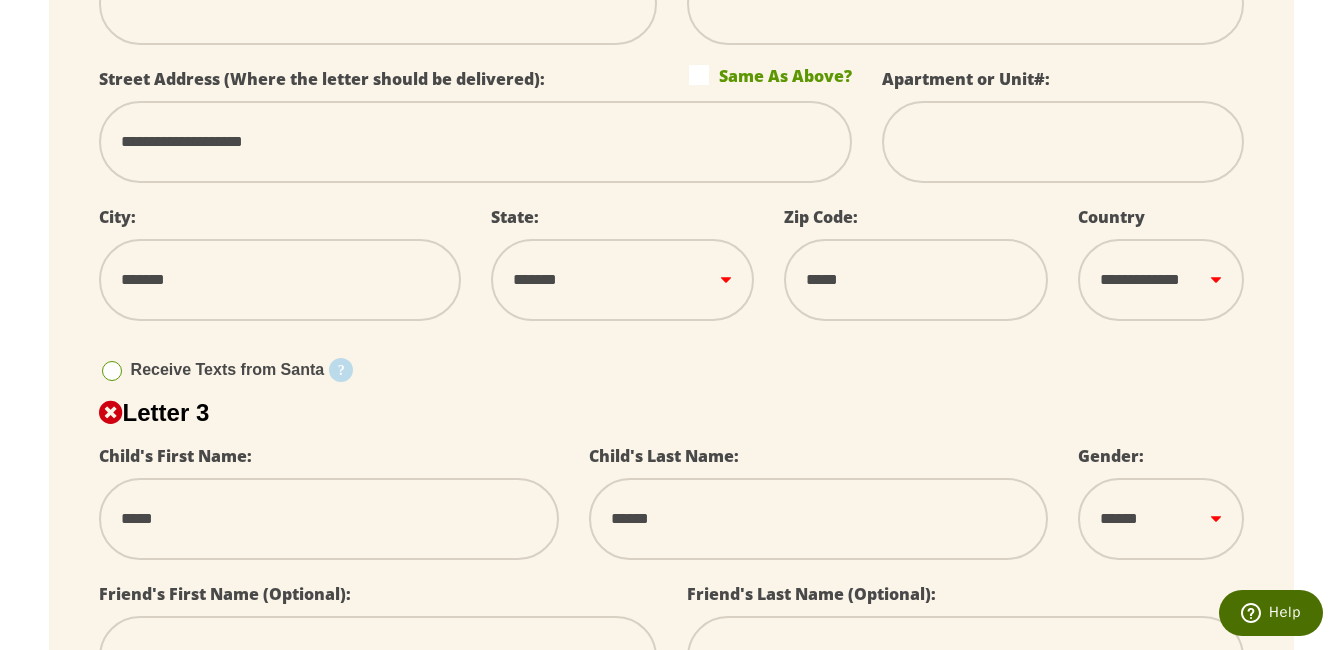select 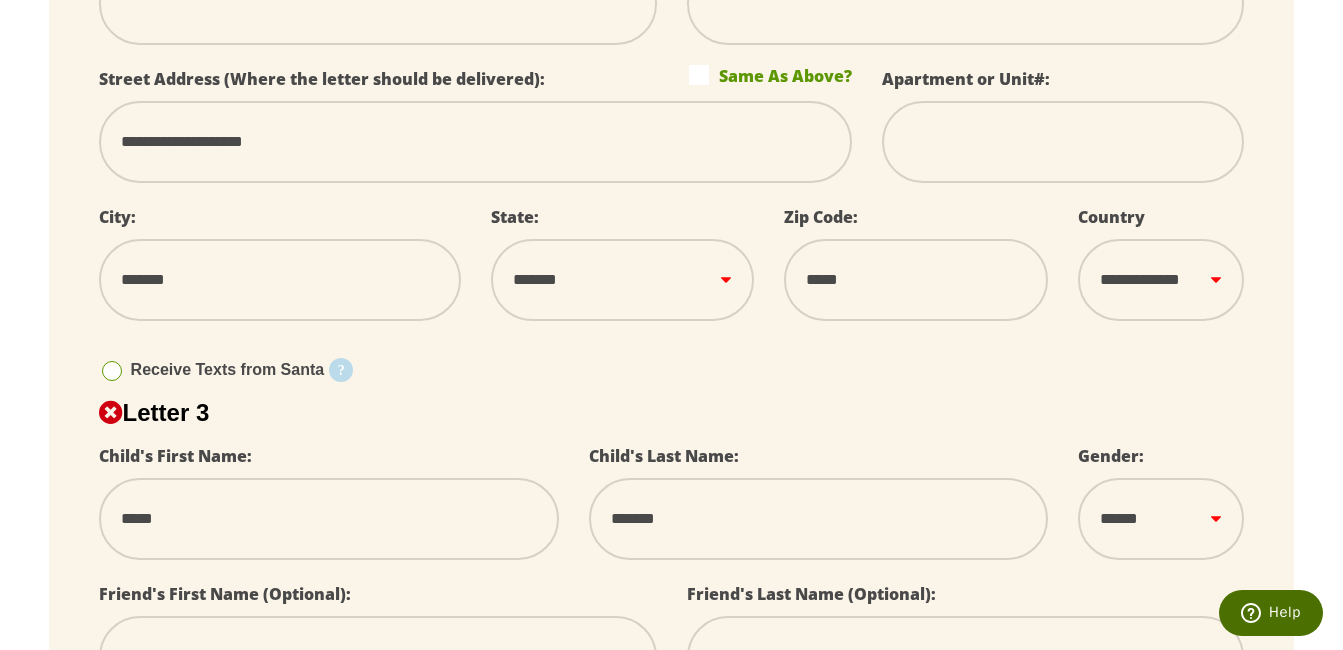 select 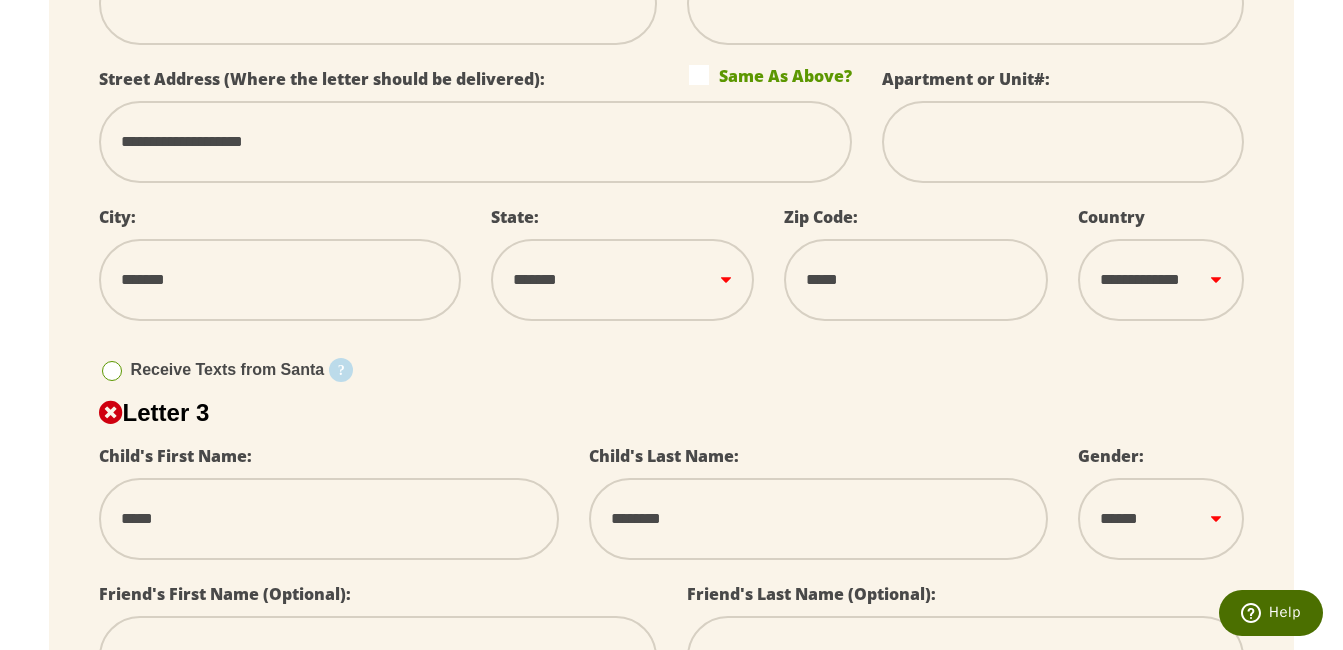 select 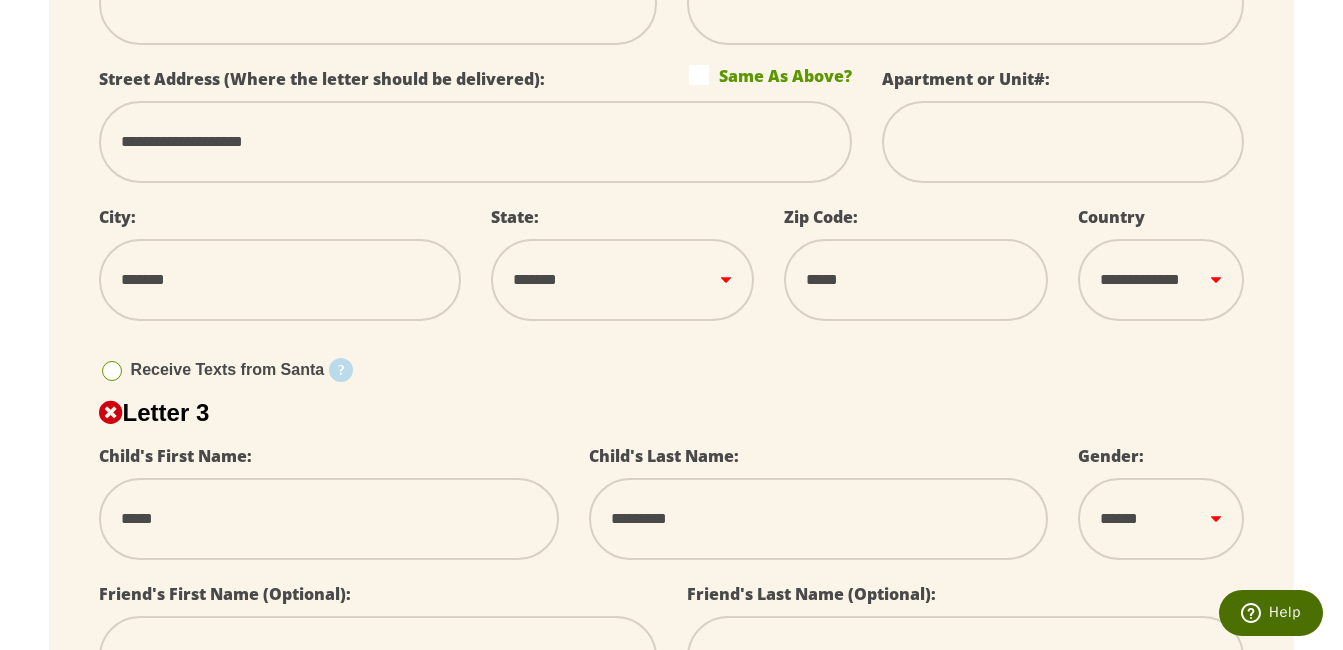 select 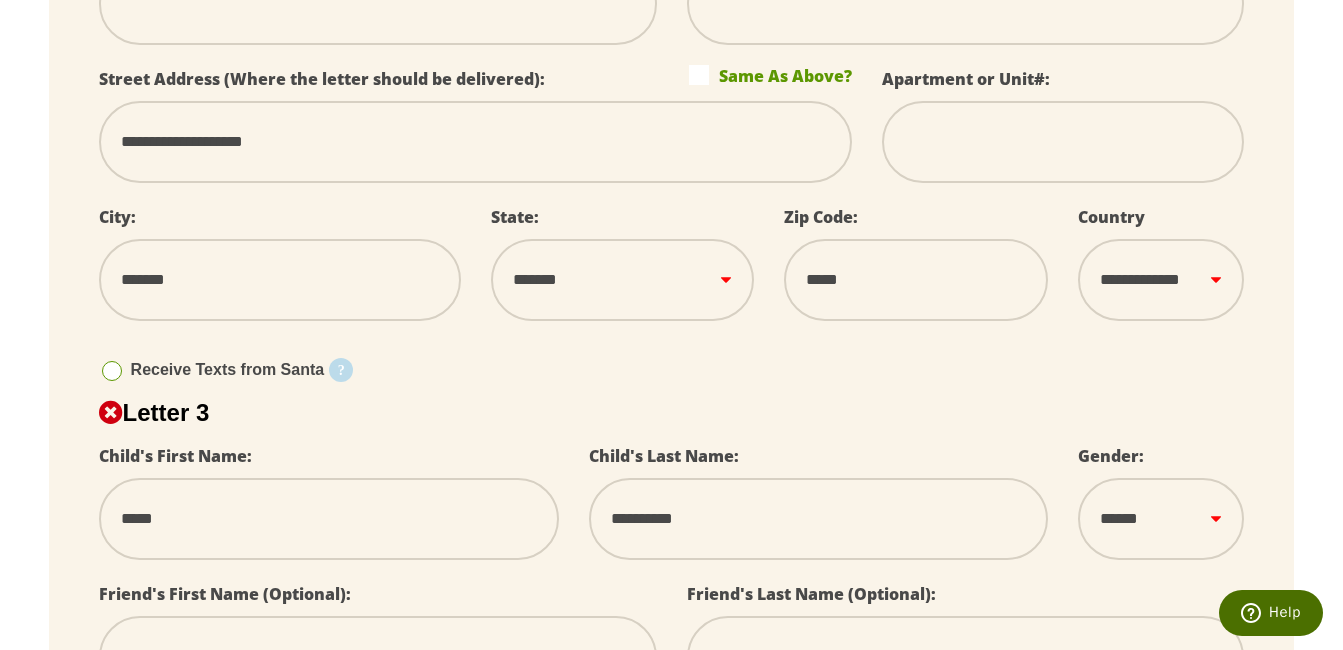 select 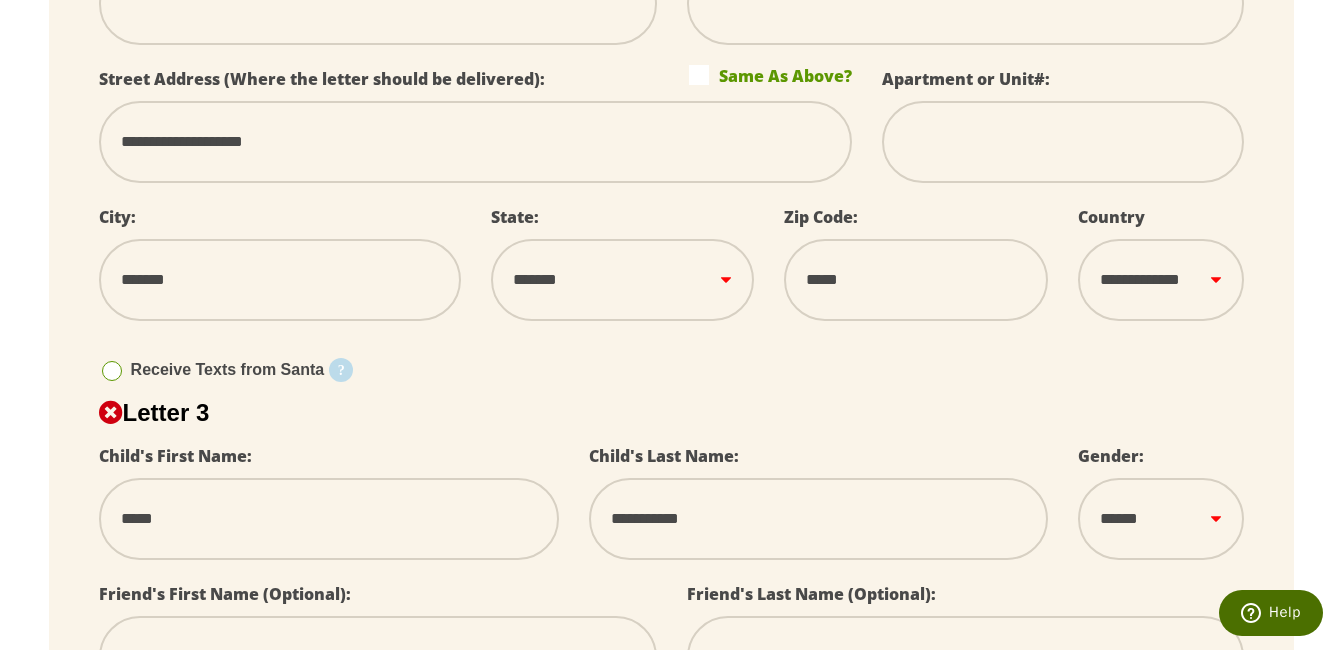 type on "**********" 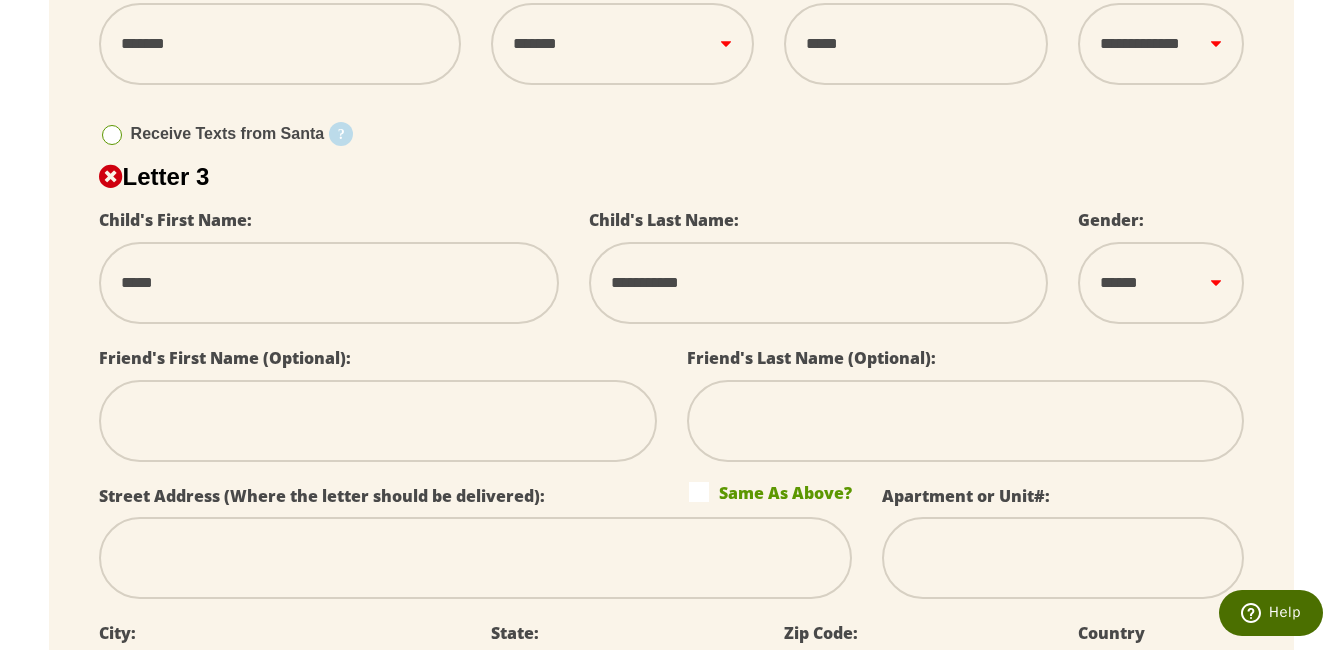scroll, scrollTop: 1700, scrollLeft: 0, axis: vertical 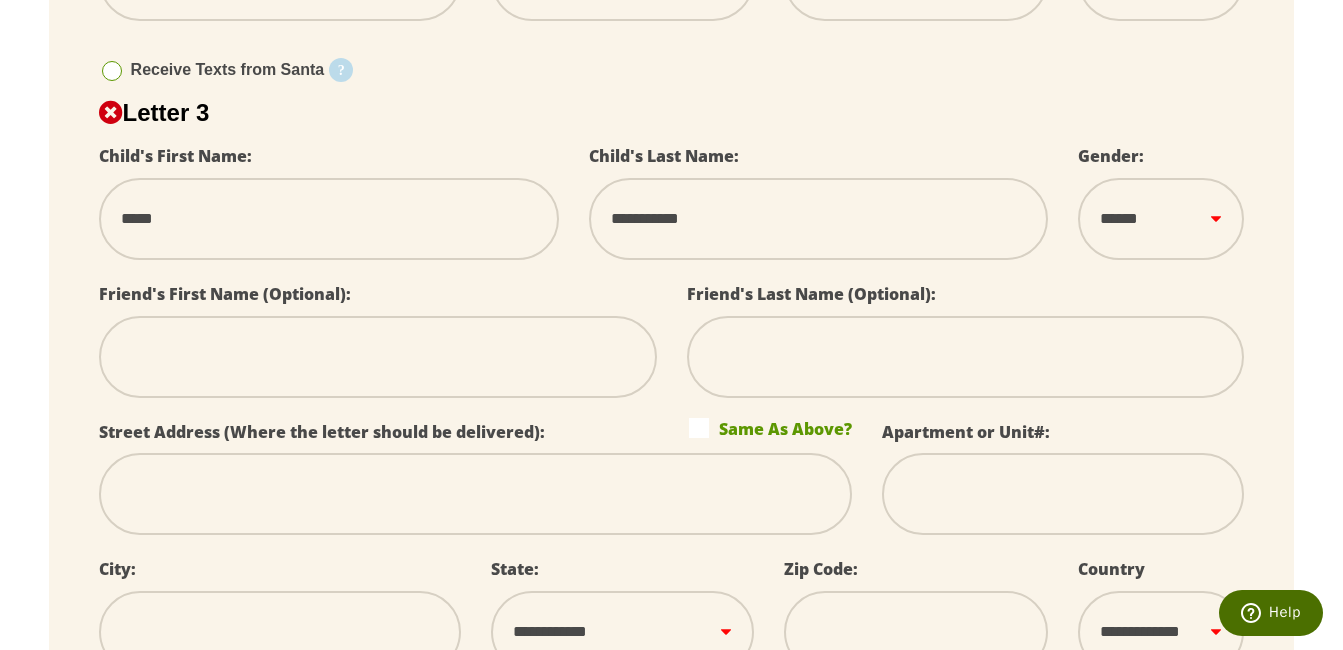 click on "Same As Above?" at bounding box center (770, 428) 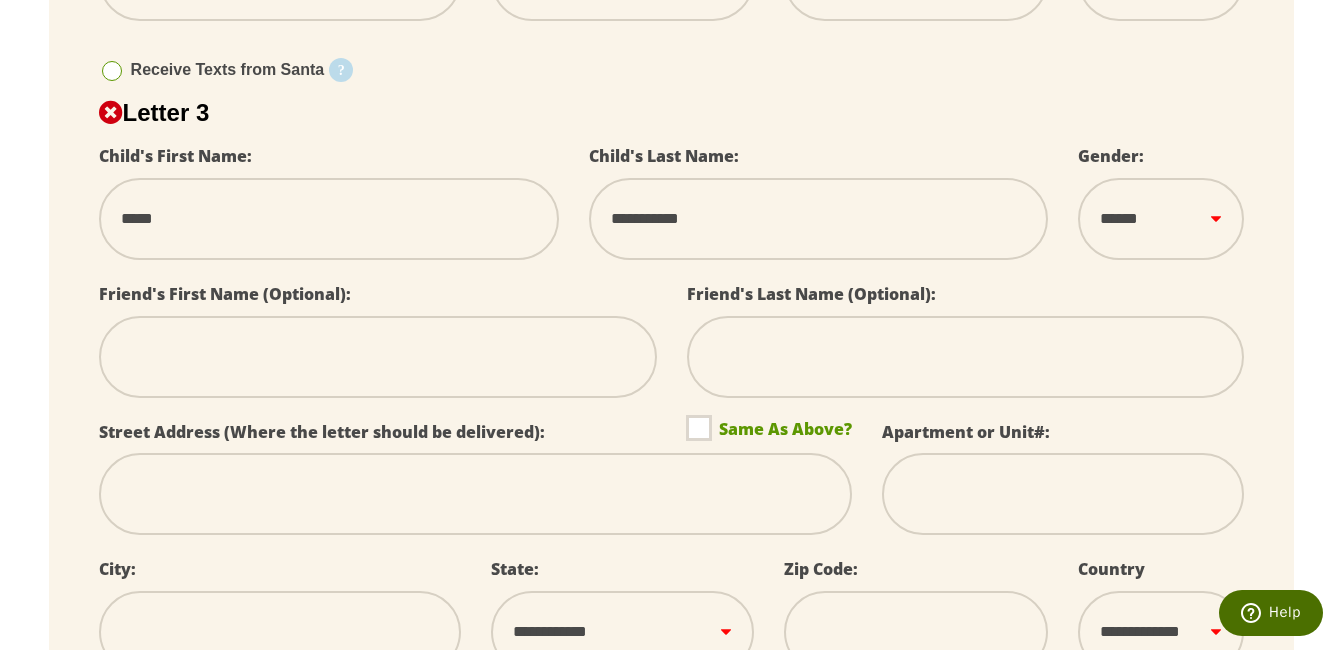 select 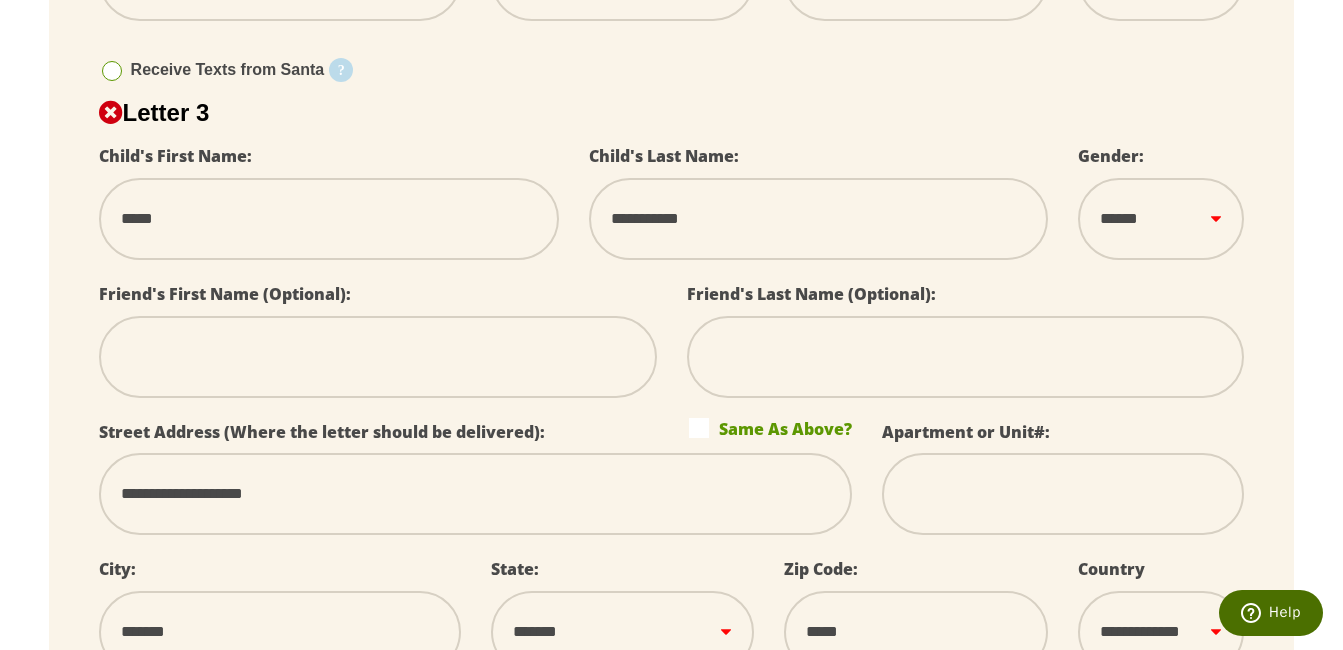 click on "******   ***   ****" at bounding box center (1161, 219) 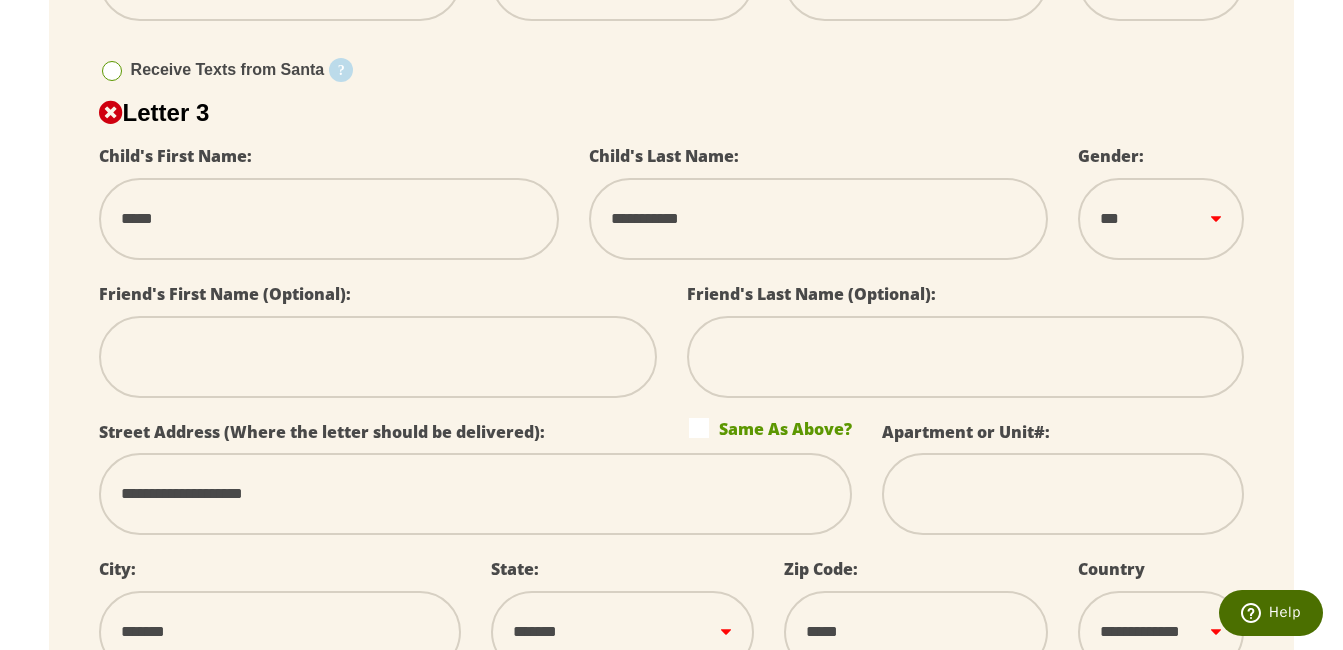 click on "******   ***   ****" at bounding box center [1161, 219] 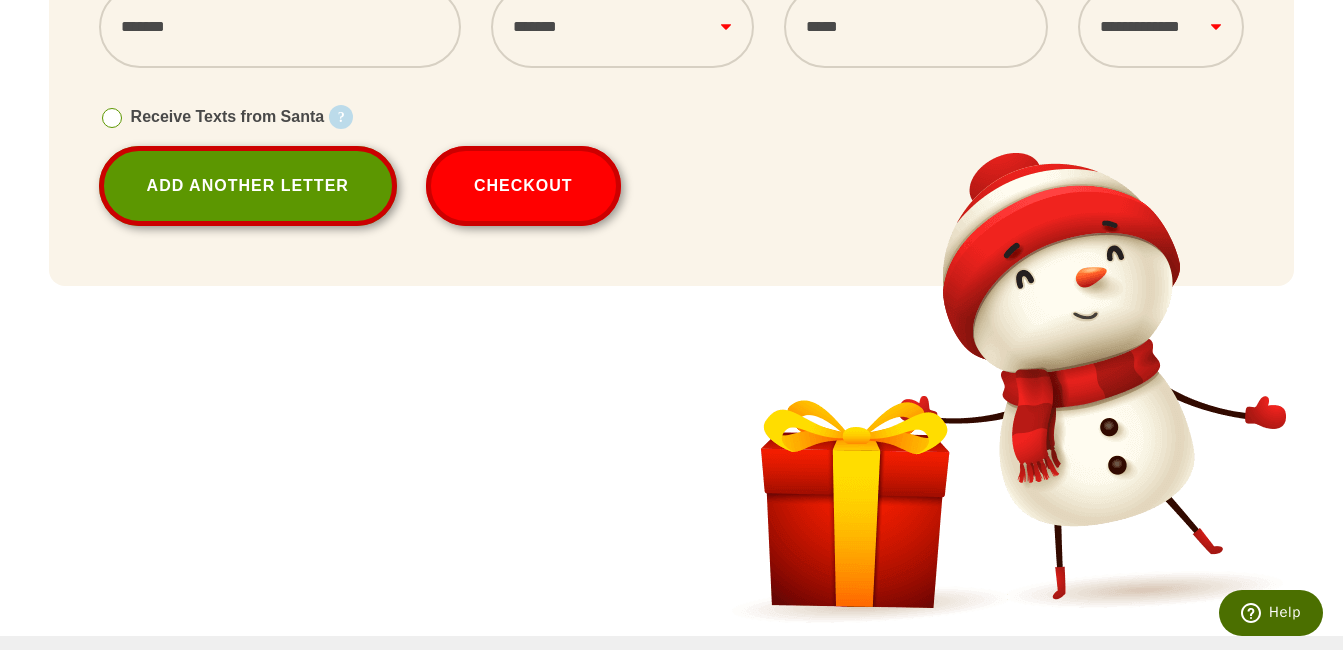 scroll, scrollTop: 2300, scrollLeft: 0, axis: vertical 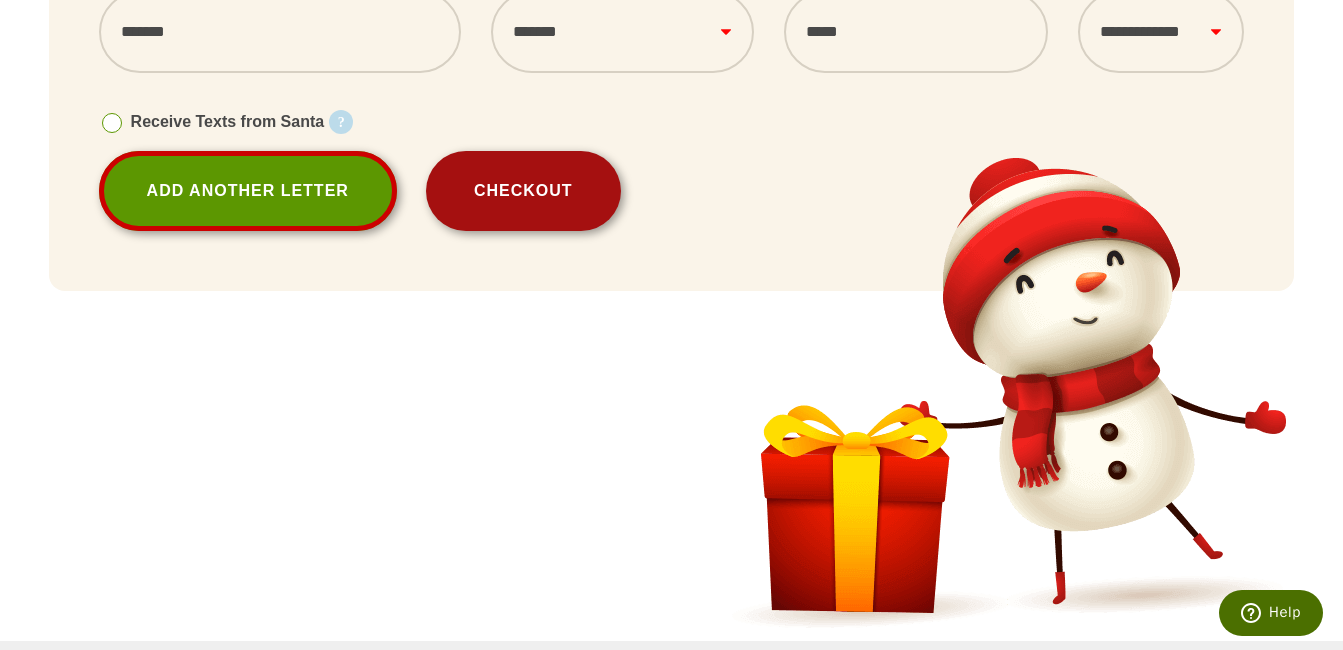 click on "Checkout" at bounding box center [523, 191] 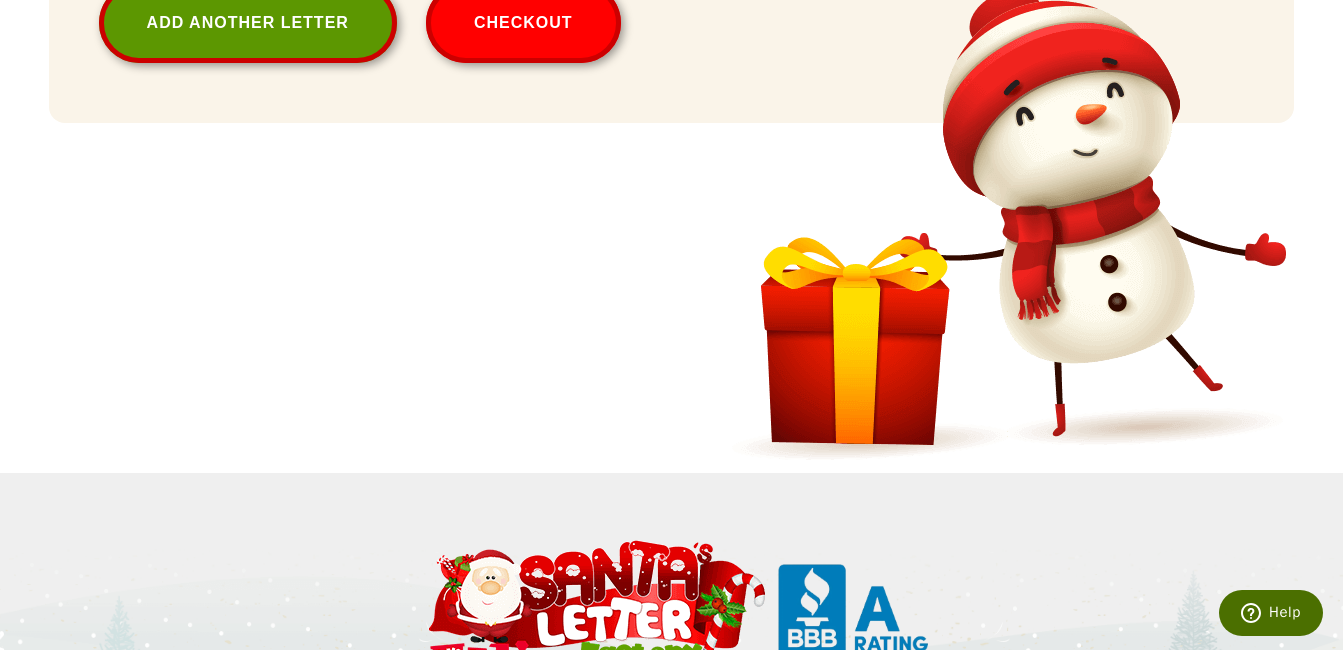 scroll, scrollTop: 2100, scrollLeft: 0, axis: vertical 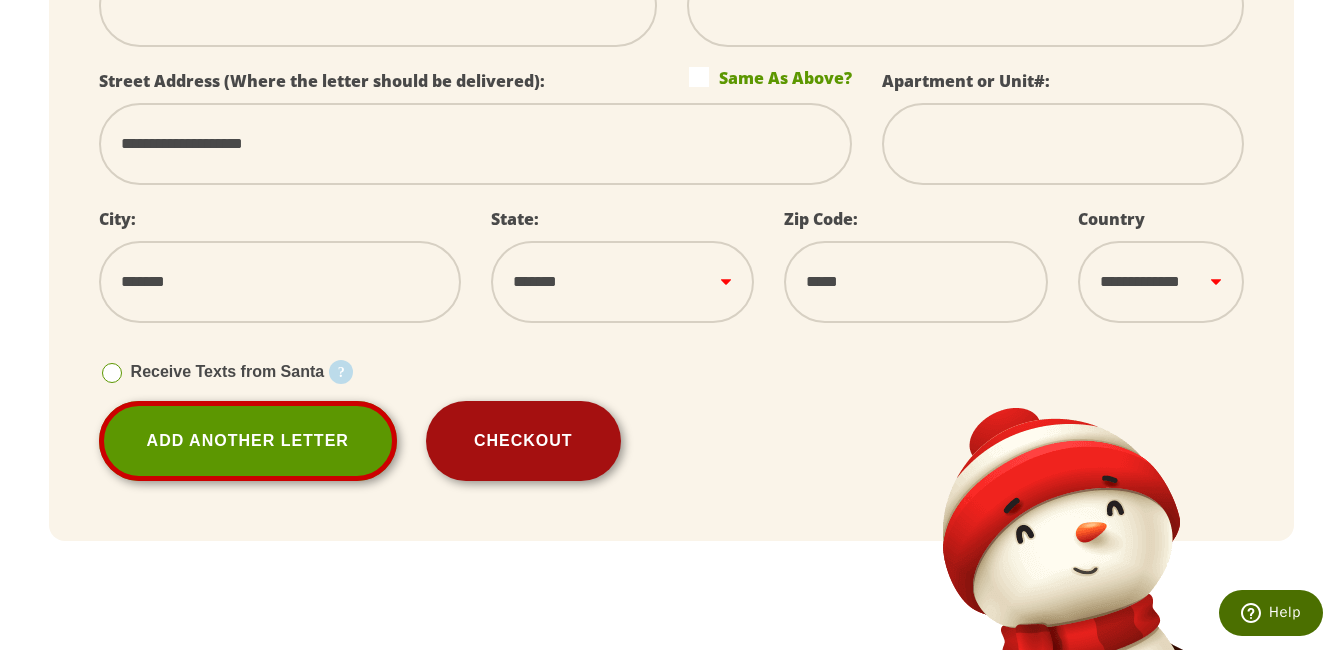 click on "Checkout" at bounding box center (523, 441) 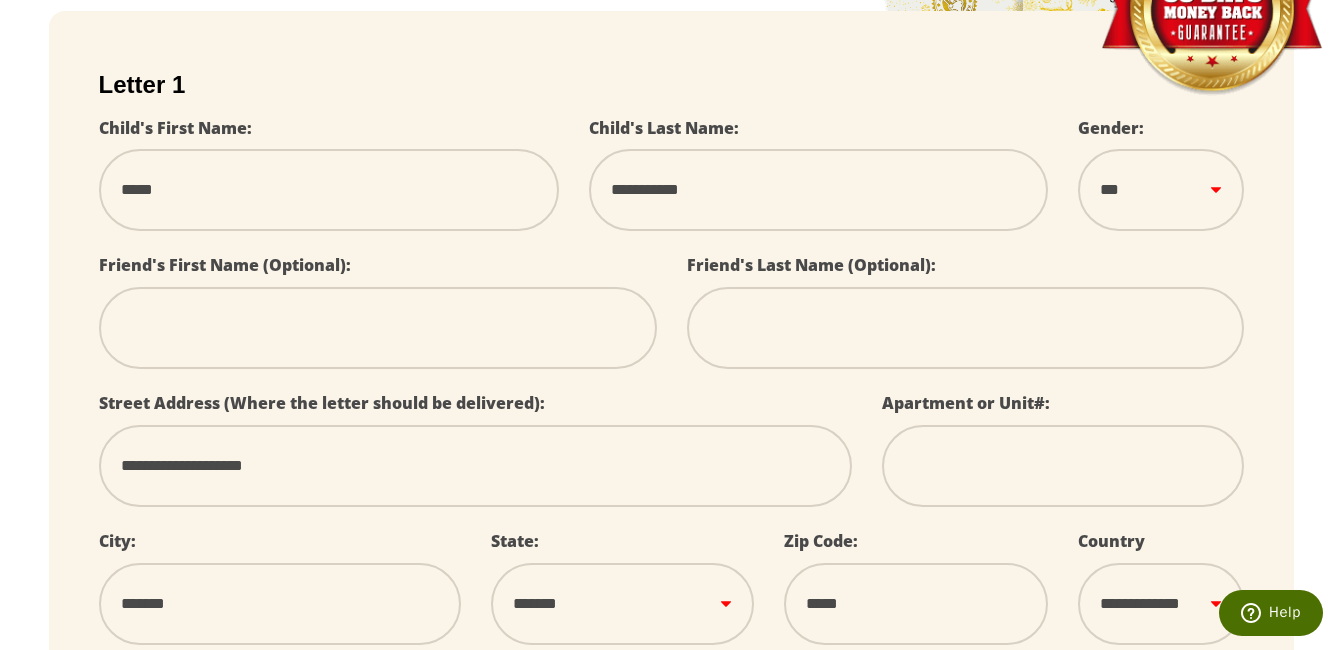 scroll, scrollTop: 400, scrollLeft: 0, axis: vertical 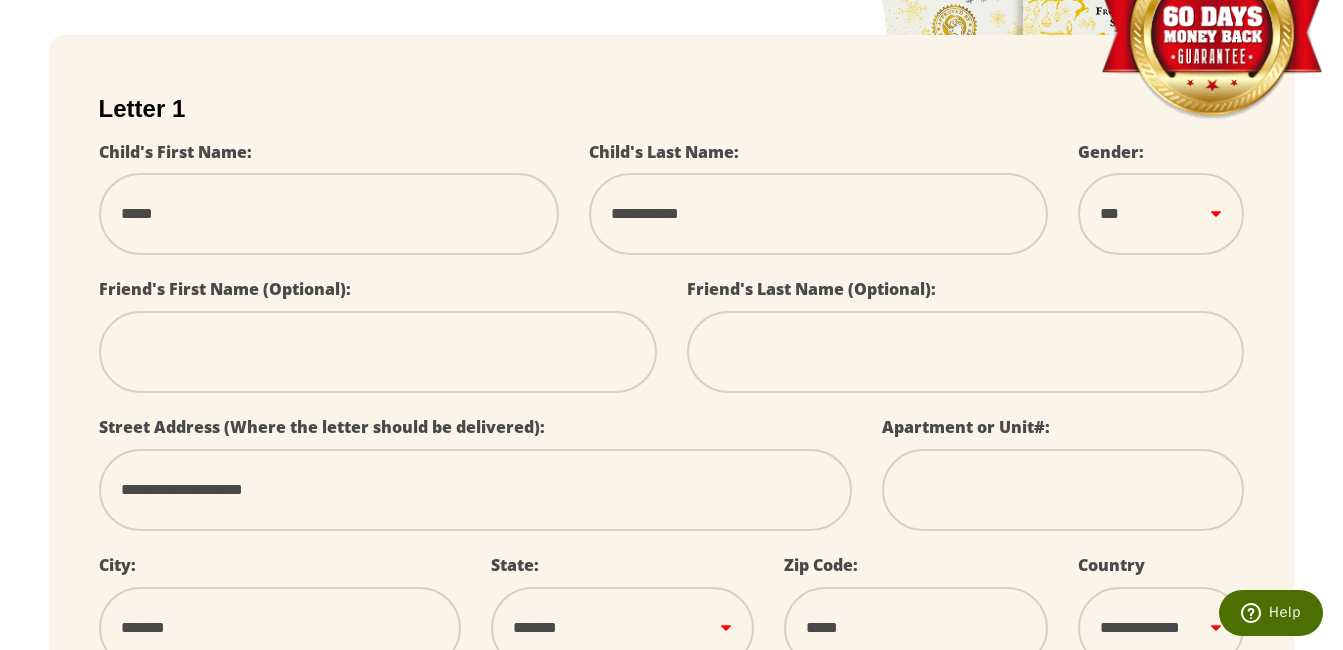 click on "*****" at bounding box center (329, 214) 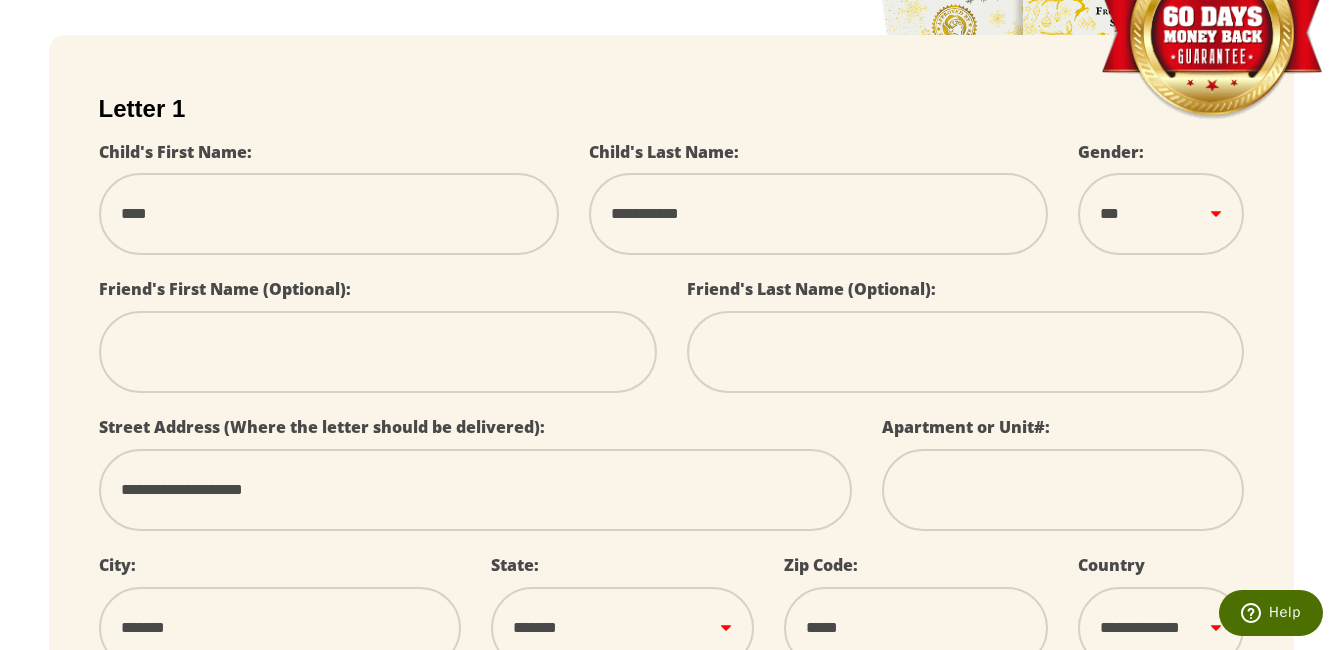 type on "***" 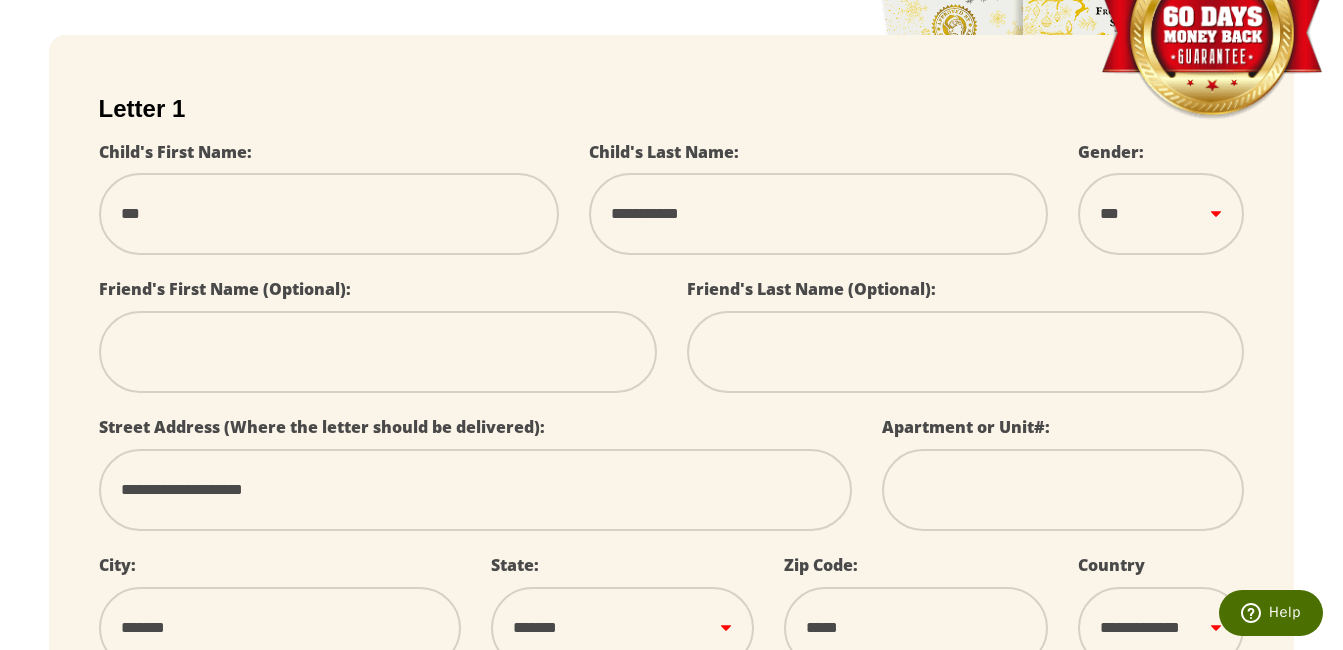 type on "**" 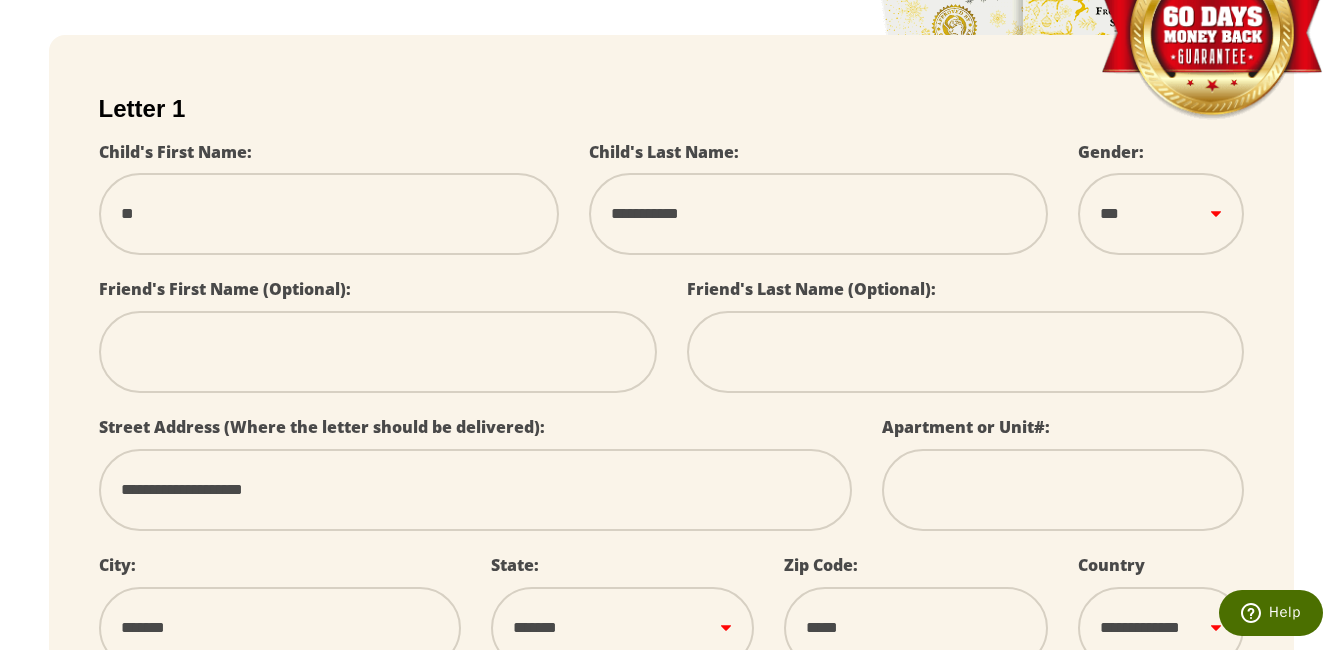 type on "***" 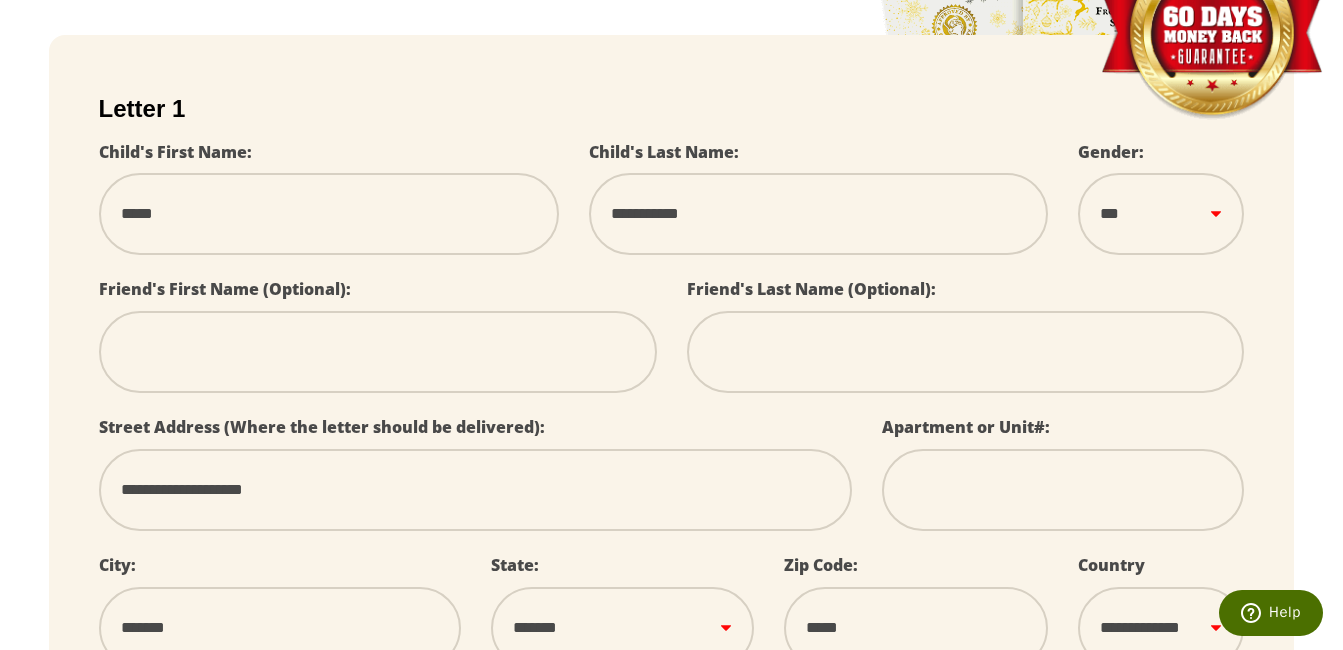 click on "Checkout" at bounding box center [523, 2141] 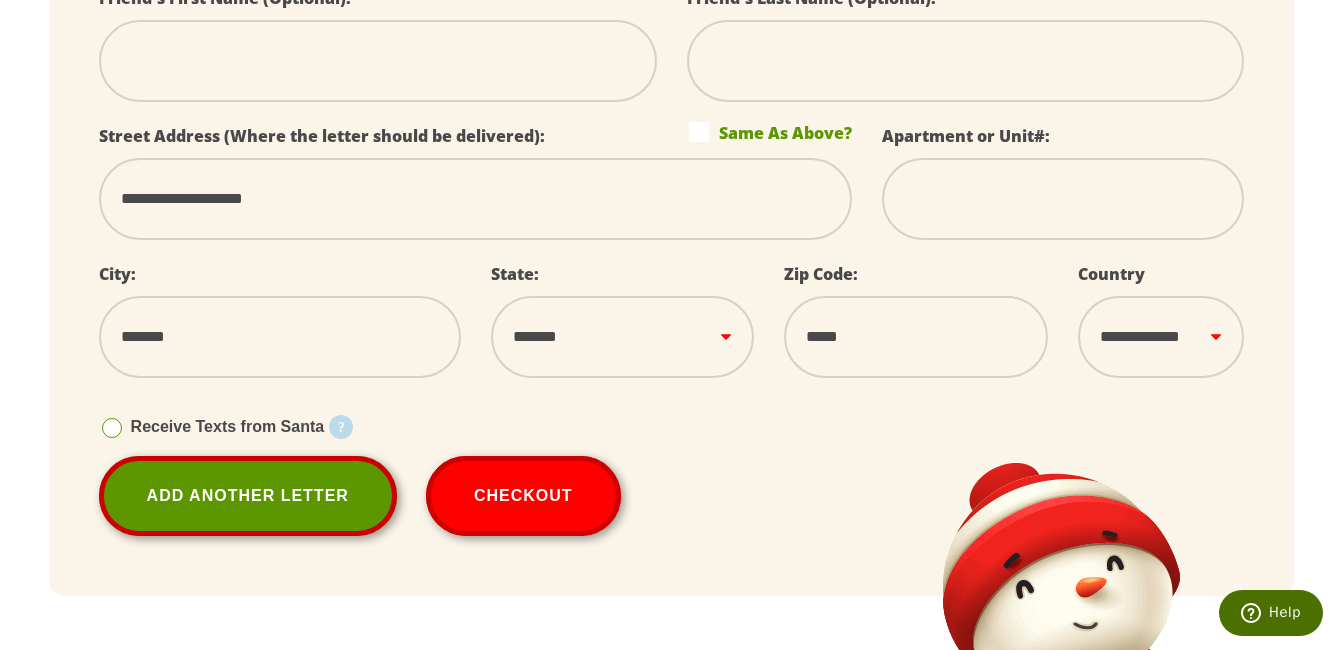 scroll, scrollTop: 2400, scrollLeft: 0, axis: vertical 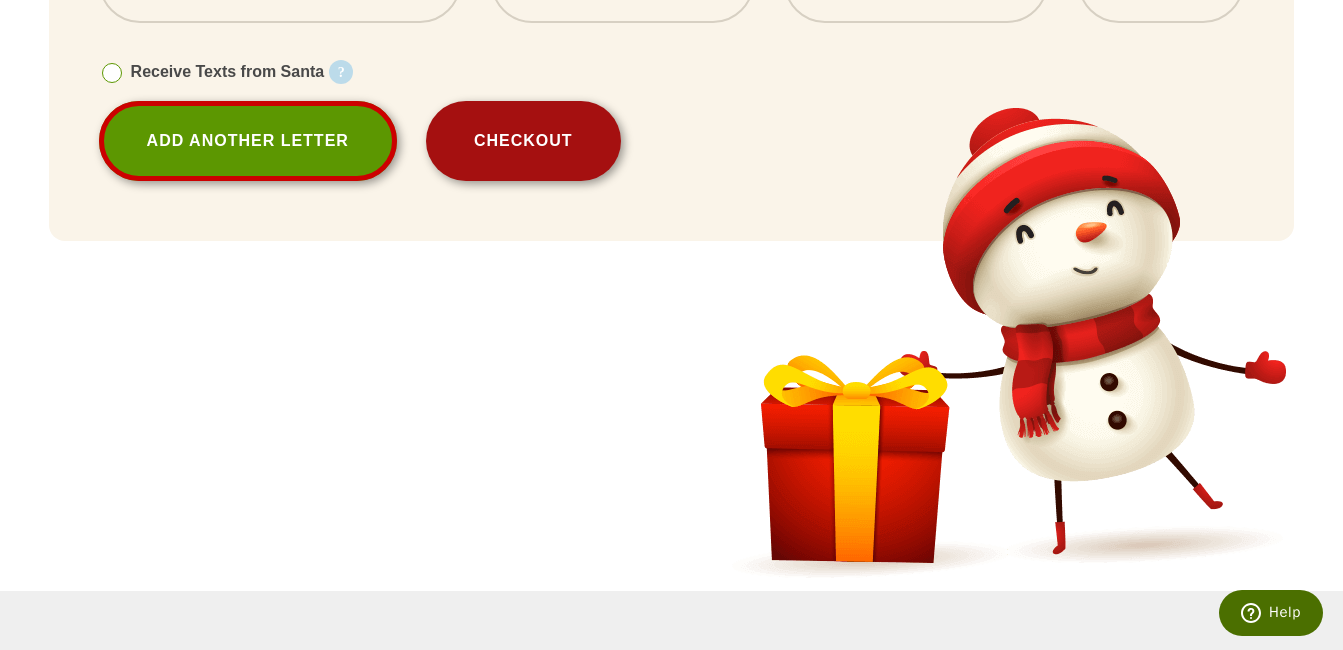 click on "Checkout" at bounding box center (523, 141) 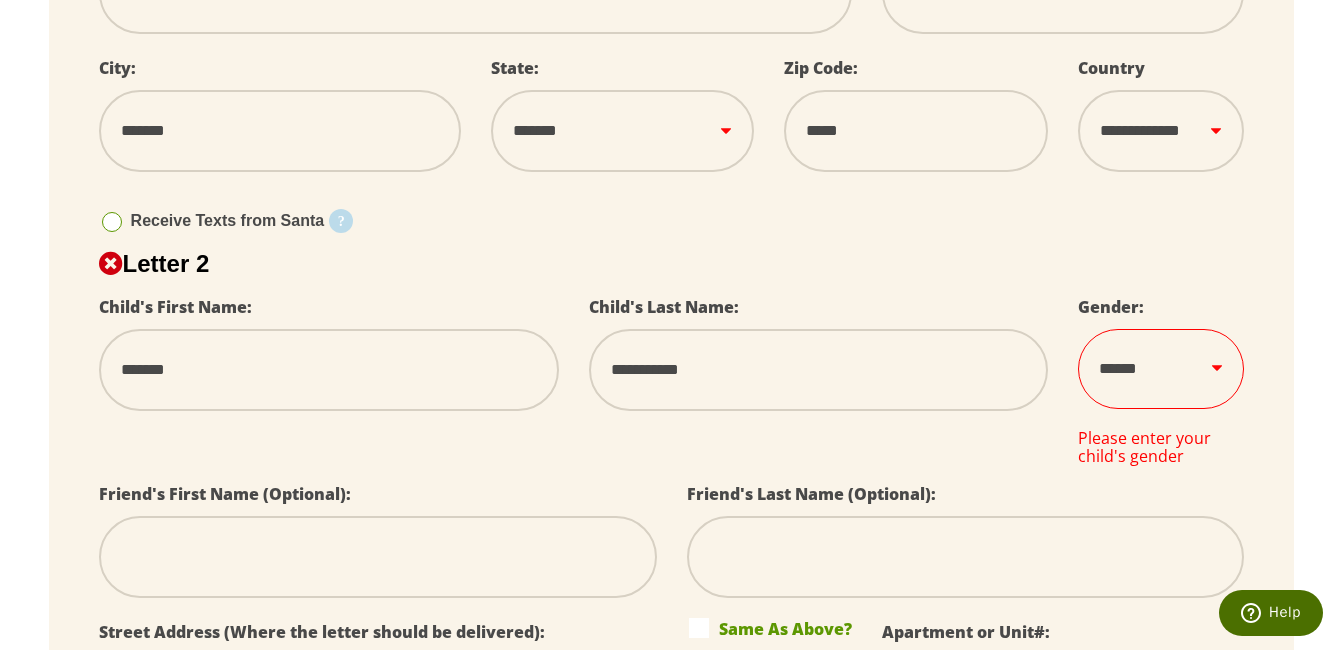 scroll, scrollTop: 900, scrollLeft: 0, axis: vertical 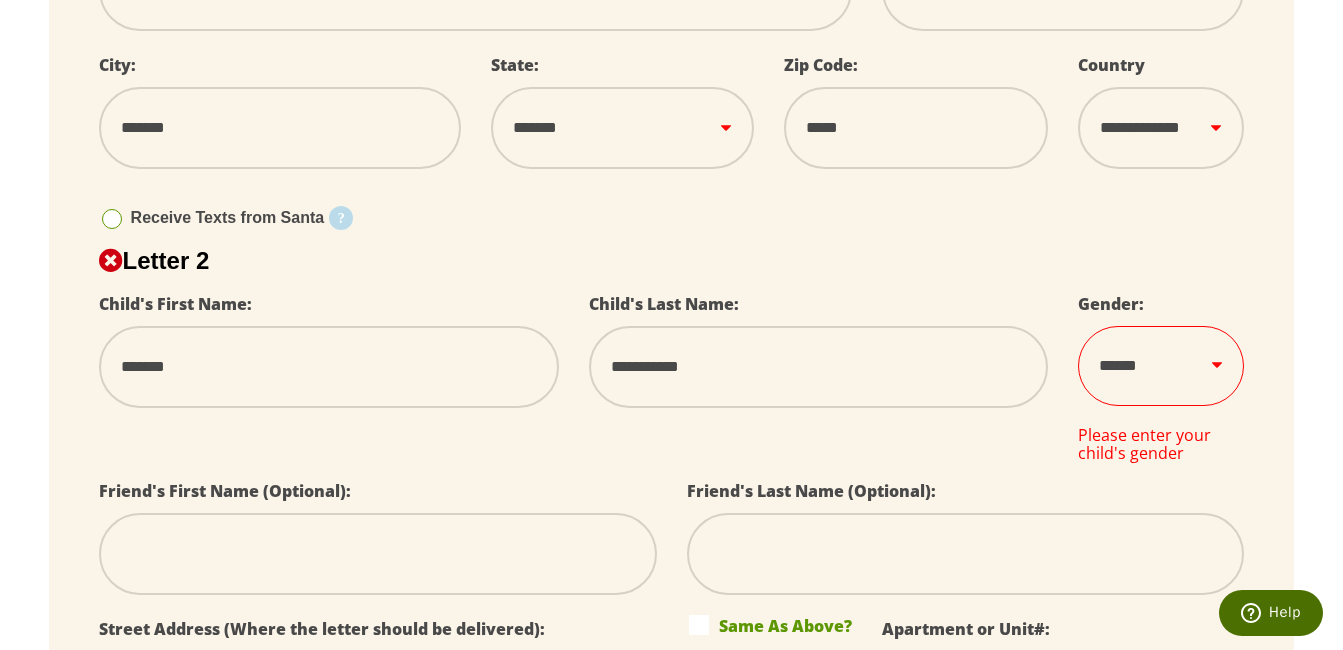 click on "******   ***   ****" at bounding box center (1161, 366) 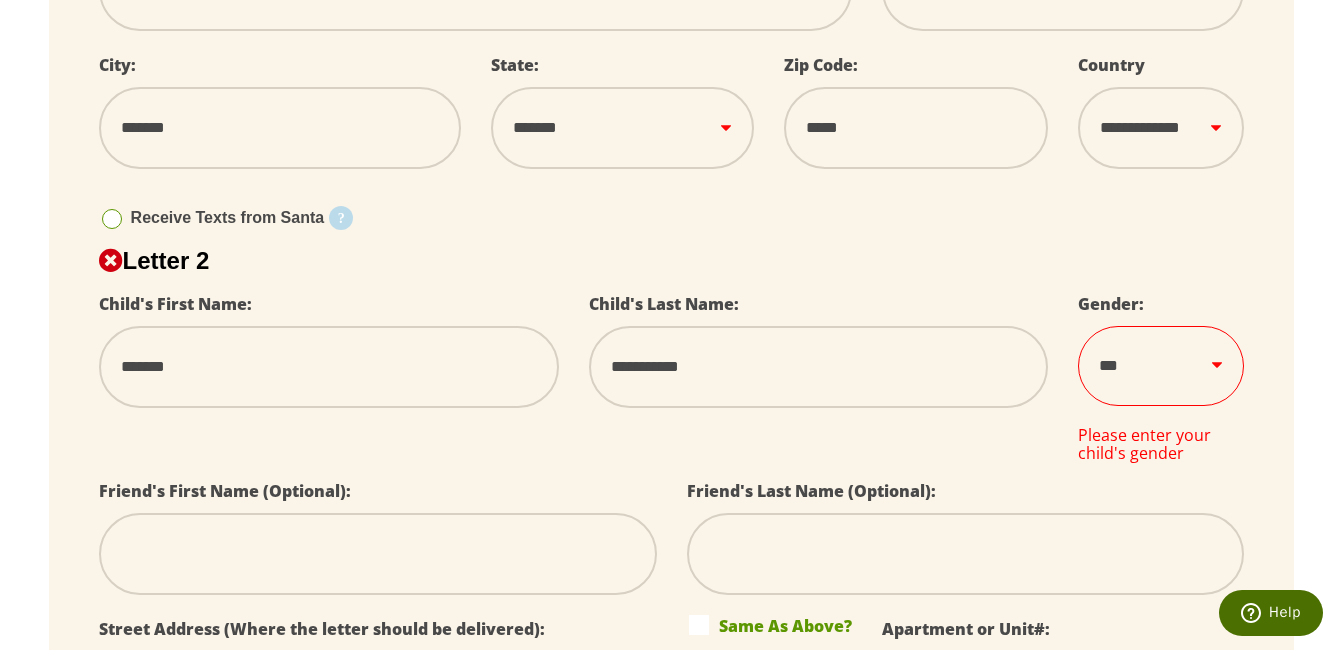 click on "******   ***   ****" at bounding box center (1161, 366) 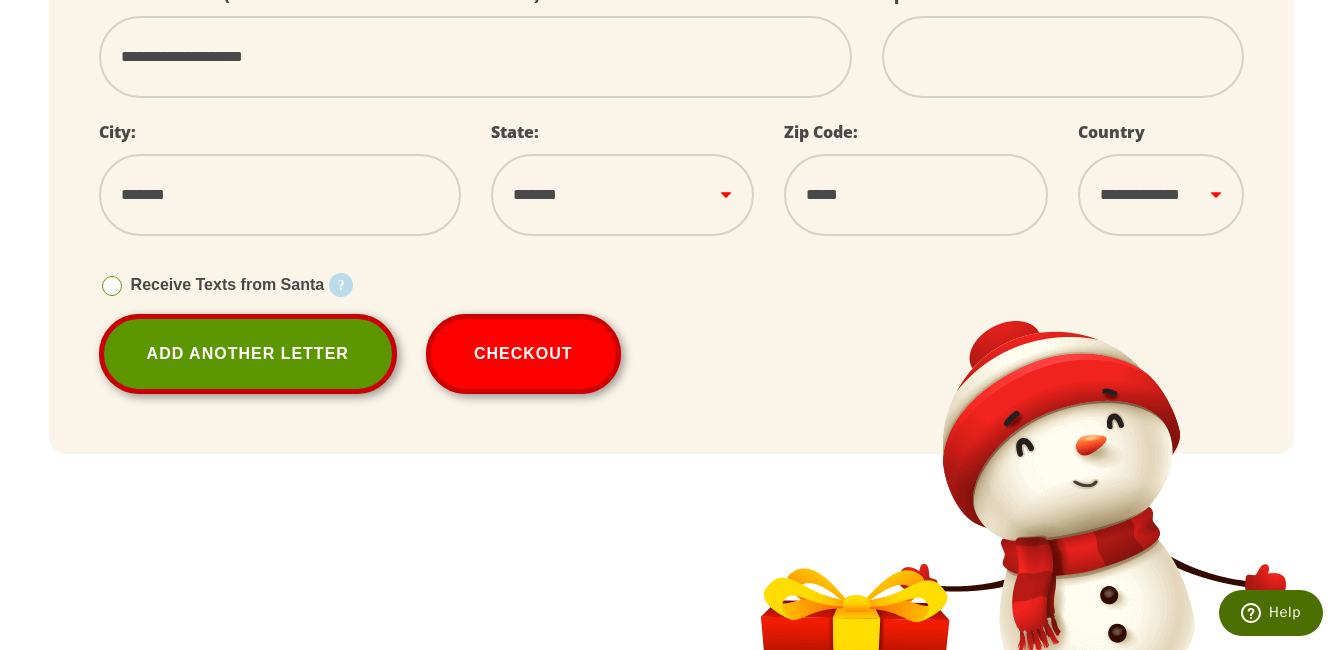 scroll, scrollTop: 2300, scrollLeft: 0, axis: vertical 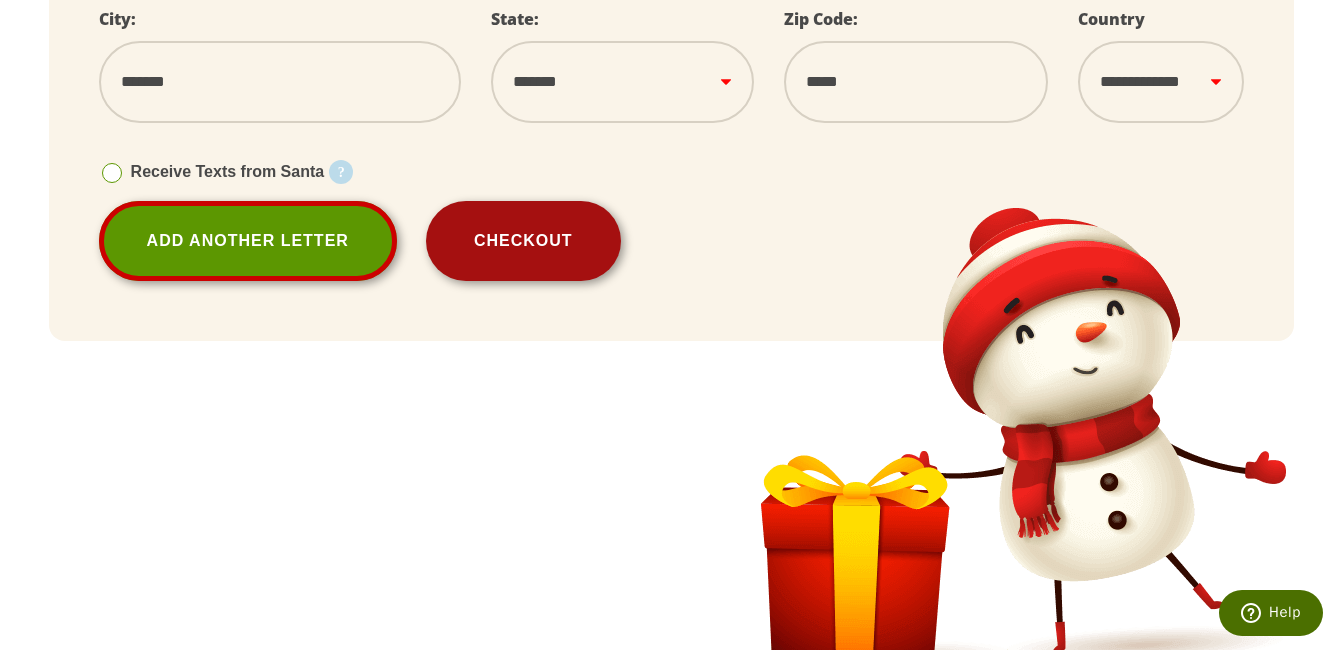 click on "Checkout" at bounding box center [523, 241] 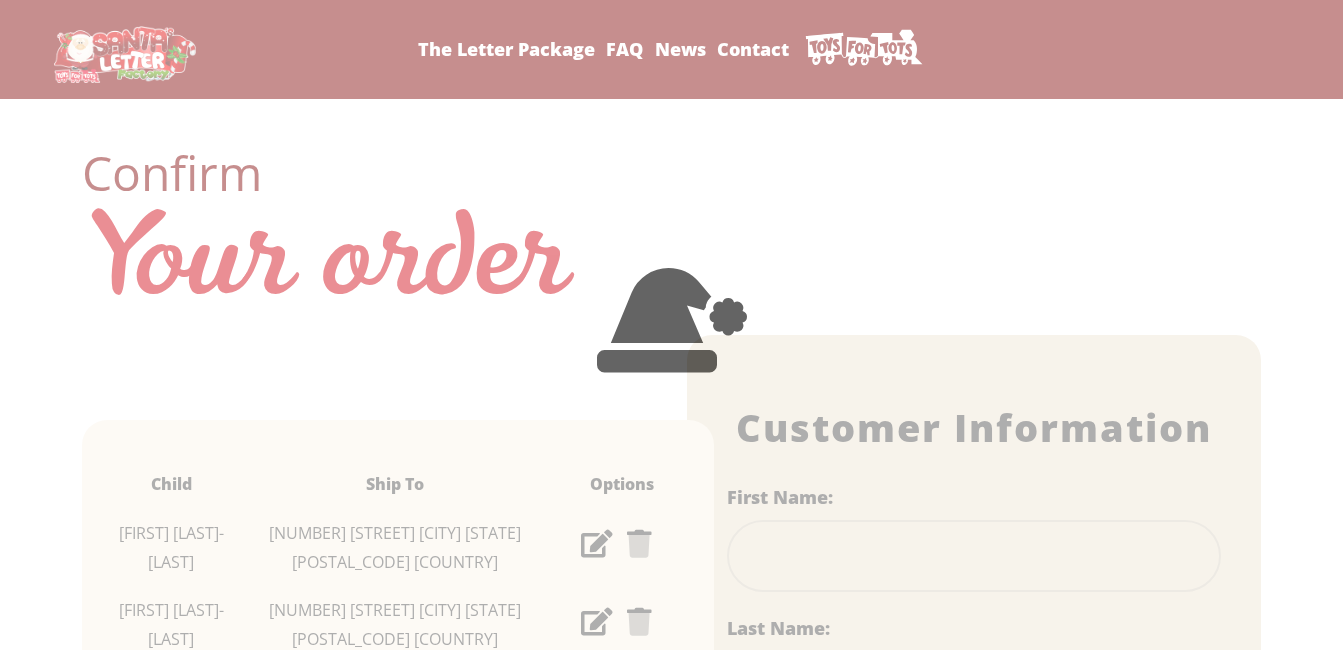 scroll, scrollTop: 0, scrollLeft: 0, axis: both 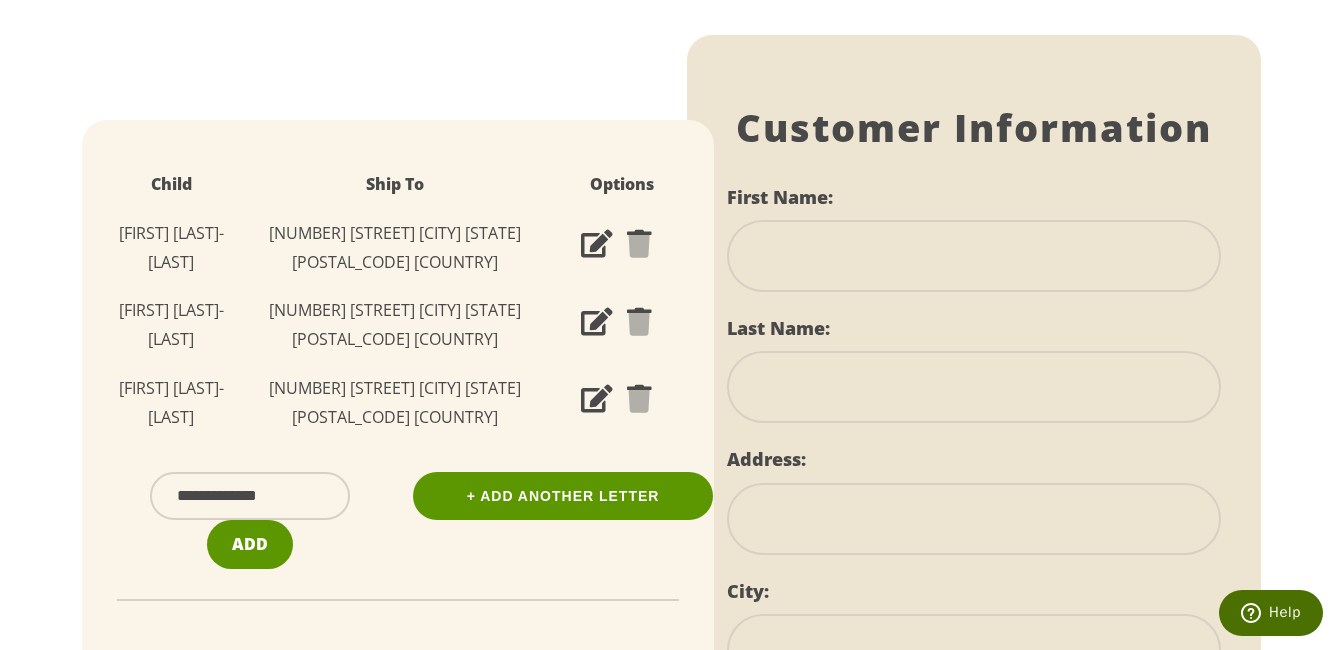 click at bounding box center [974, 256] 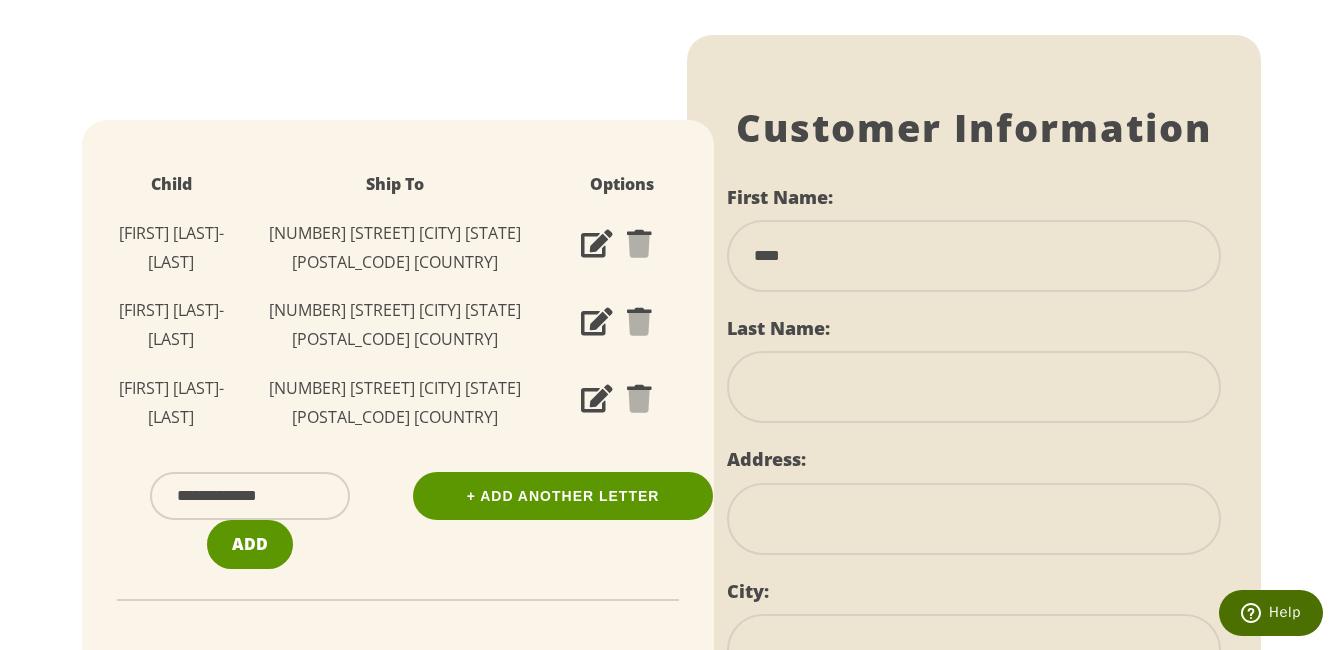 type on "**********" 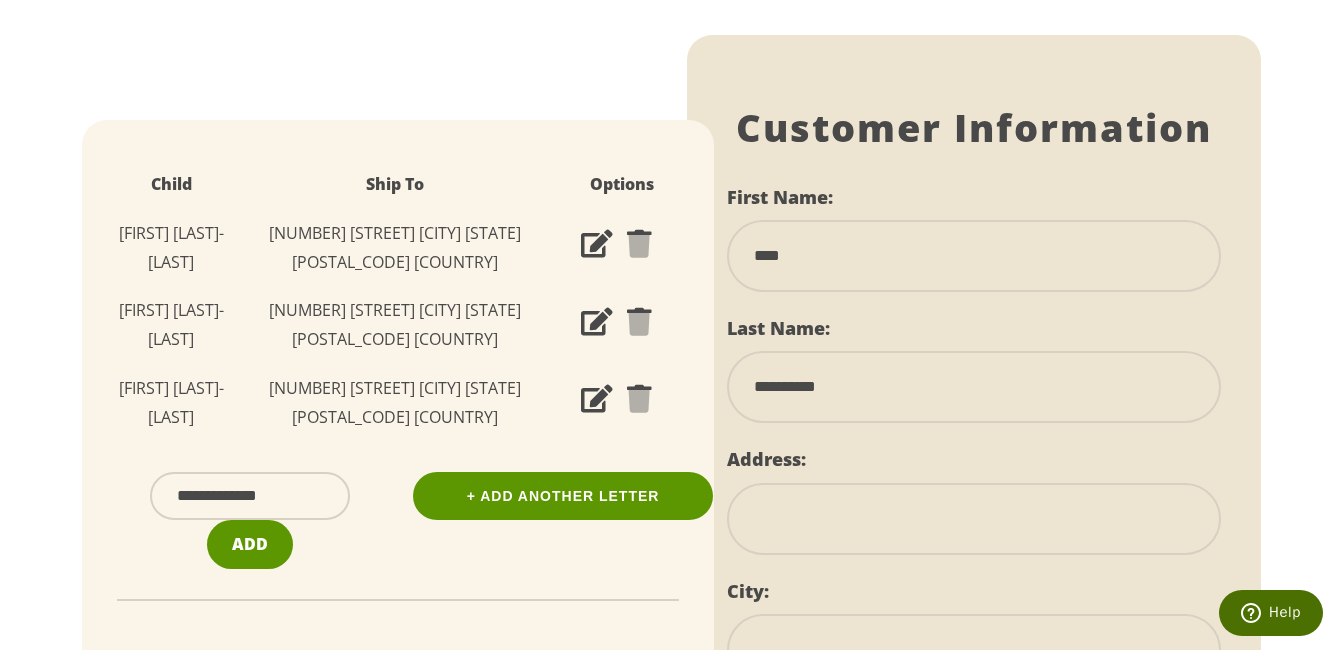 type on "**********" 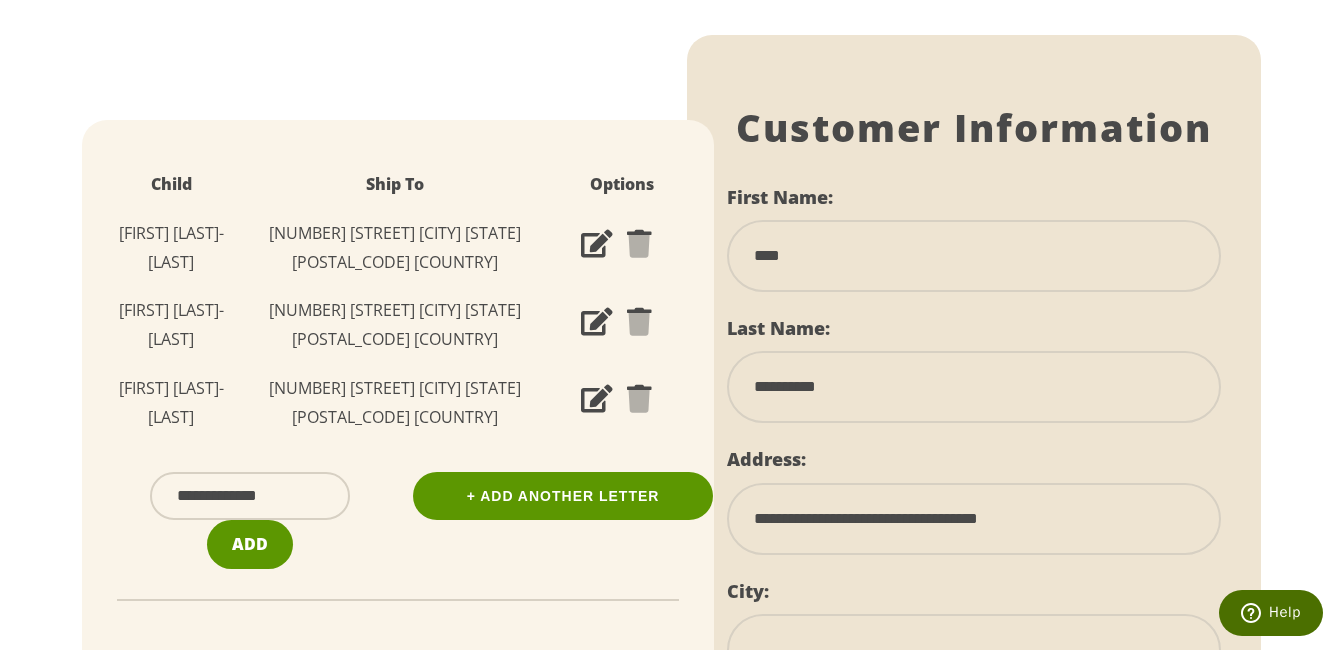 type on "*******" 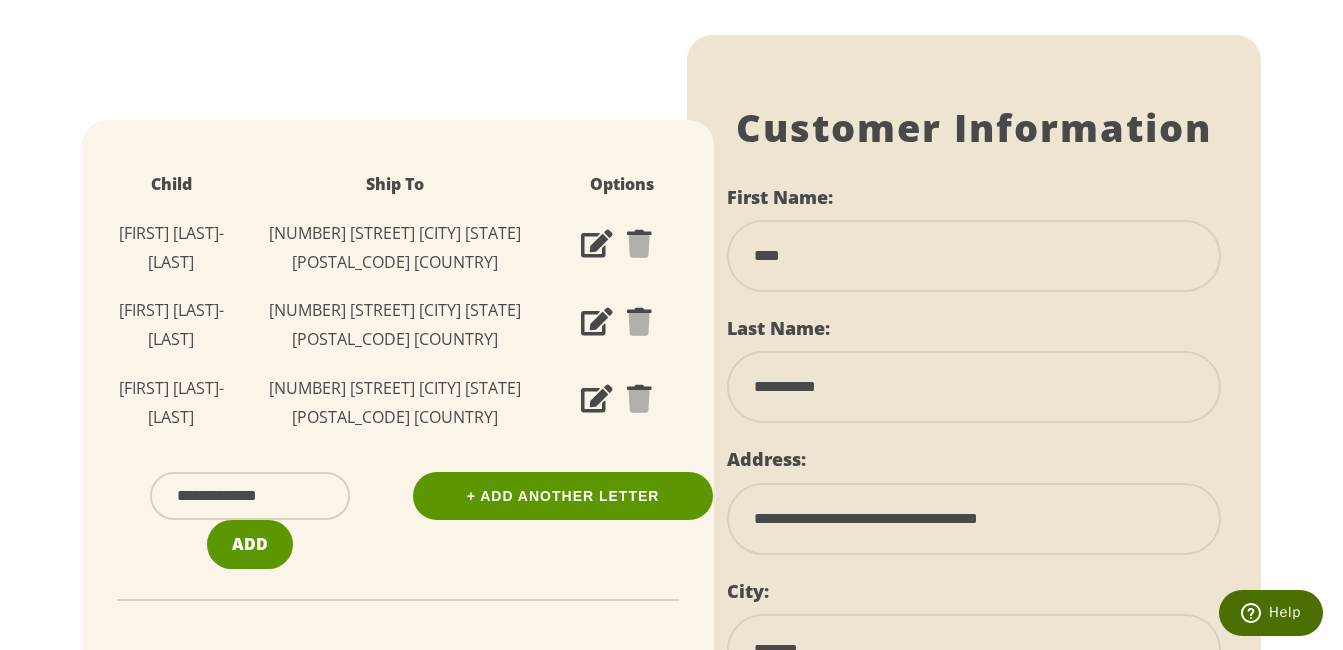 select on "**" 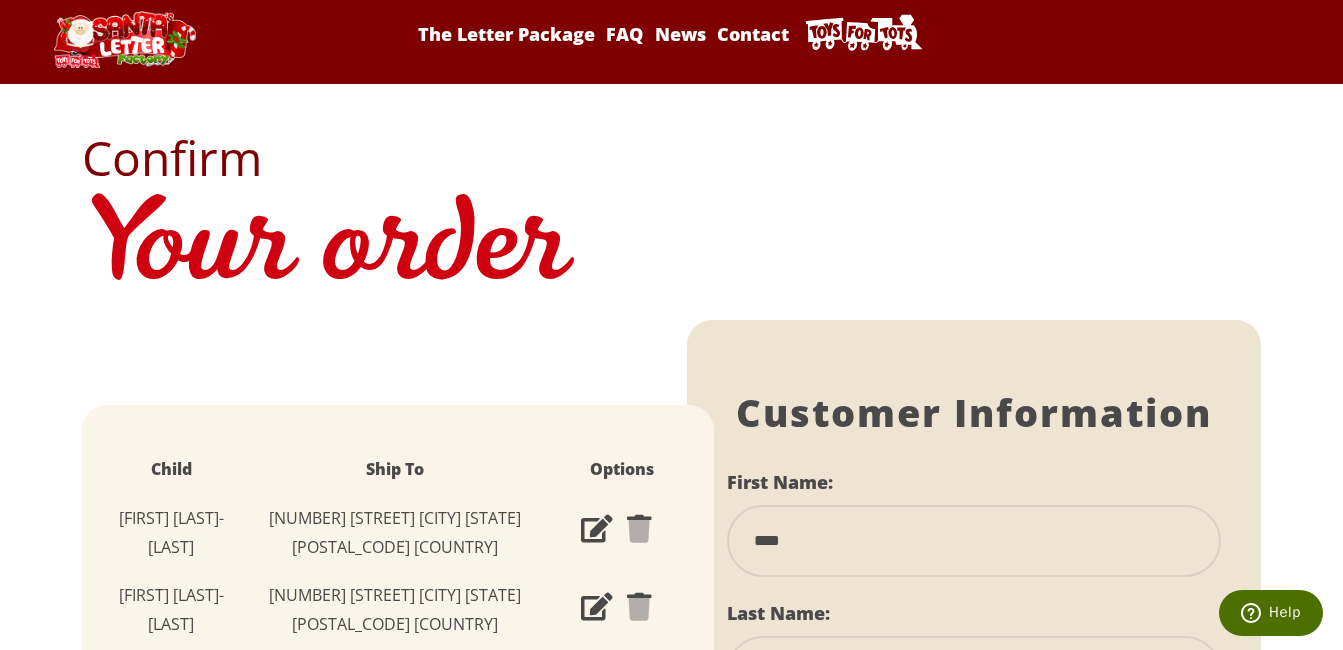 scroll, scrollTop: 0, scrollLeft: 0, axis: both 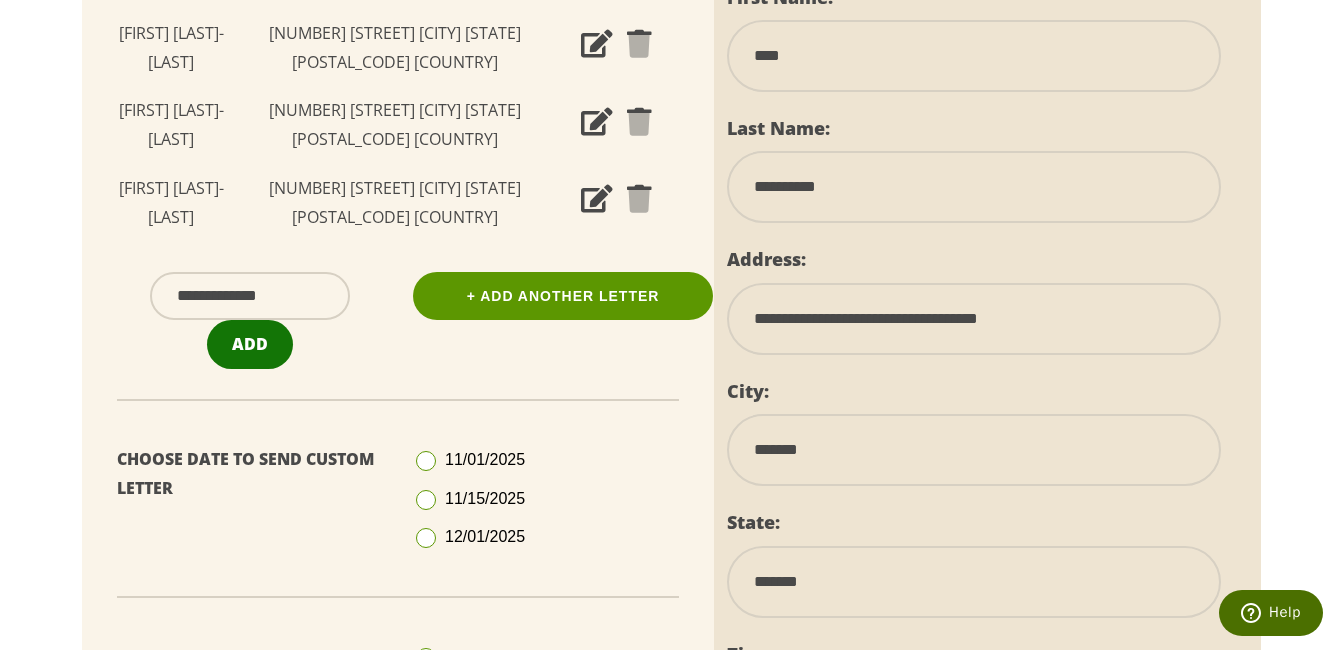 click on "Add" at bounding box center (250, 344) 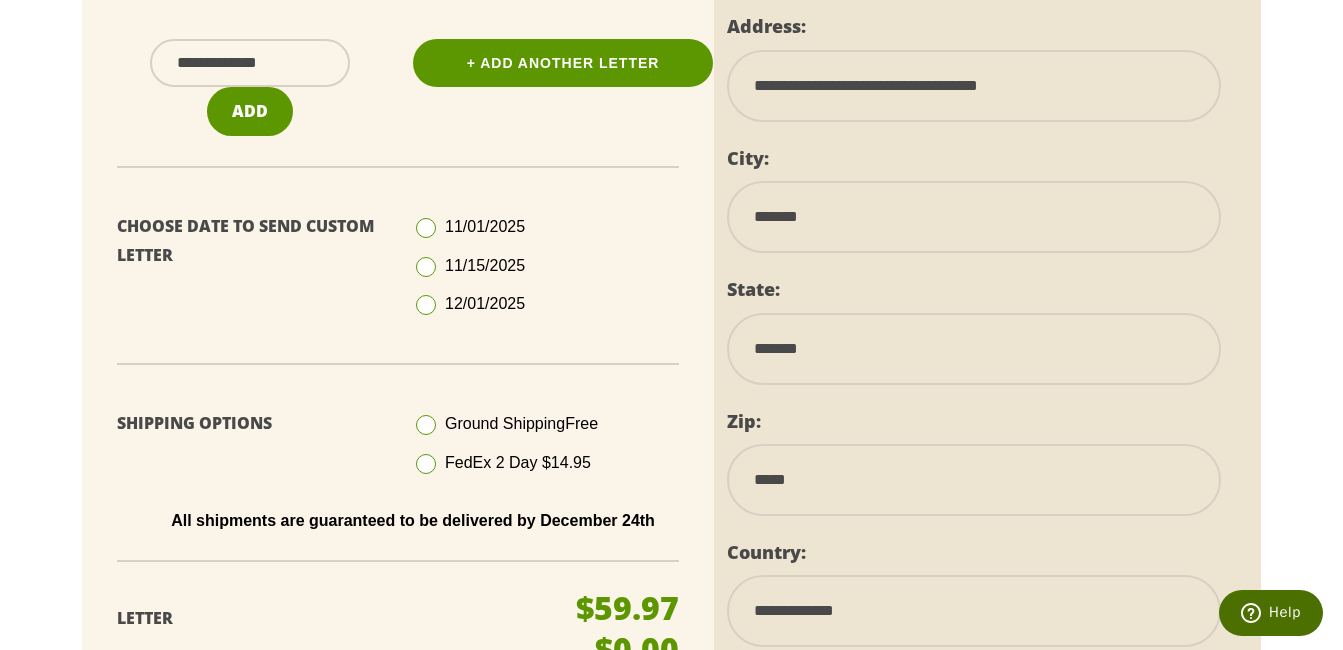 scroll, scrollTop: 700, scrollLeft: 0, axis: vertical 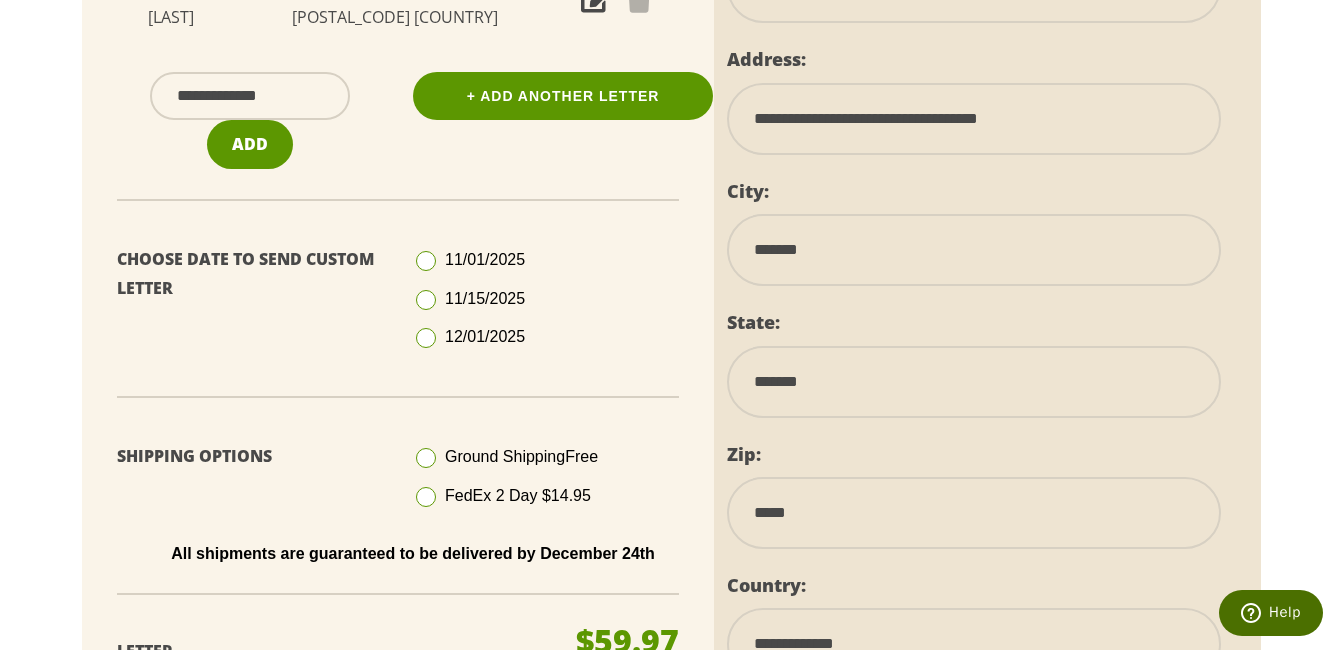 click at bounding box center [426, 300] 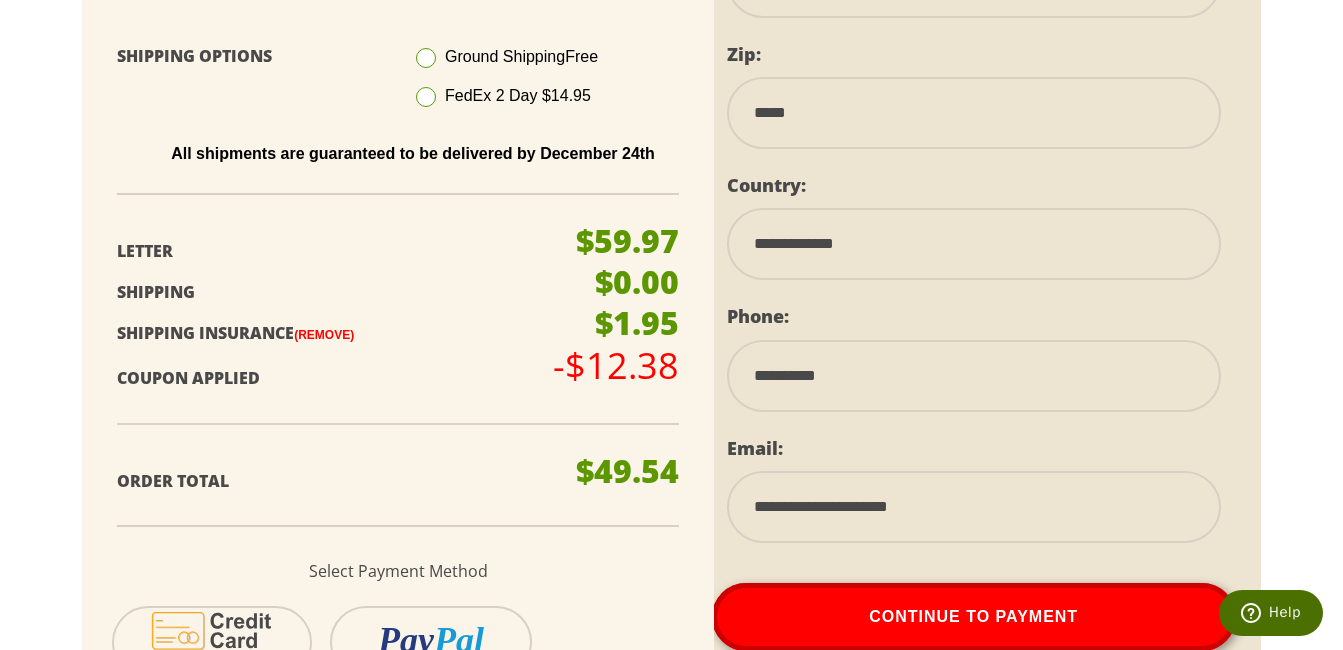 scroll, scrollTop: 1200, scrollLeft: 0, axis: vertical 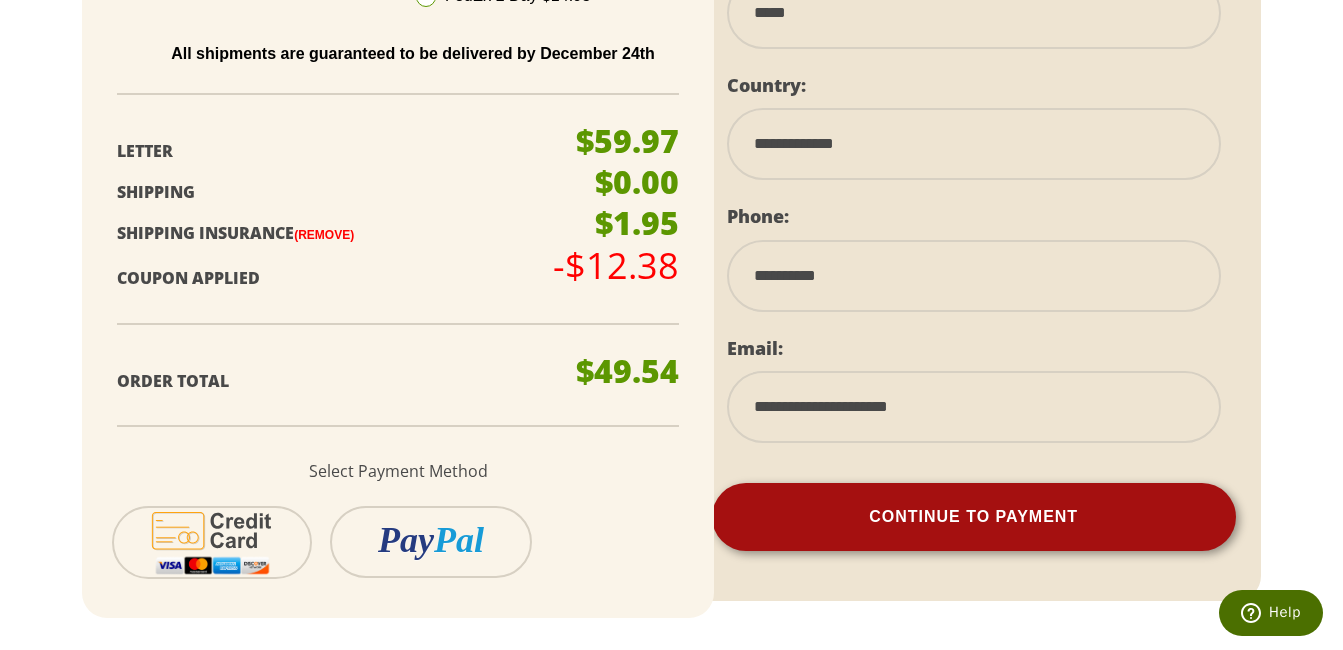 click on "Continue To Payment" at bounding box center (974, 517) 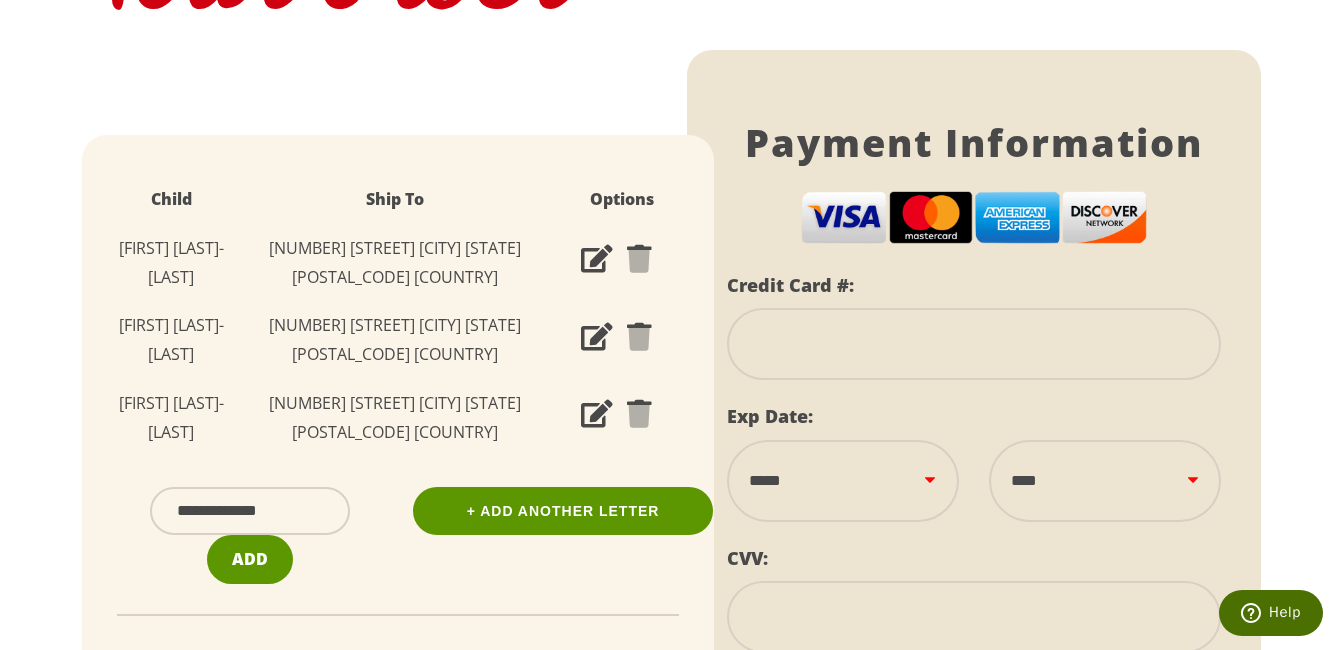 scroll, scrollTop: 281, scrollLeft: 0, axis: vertical 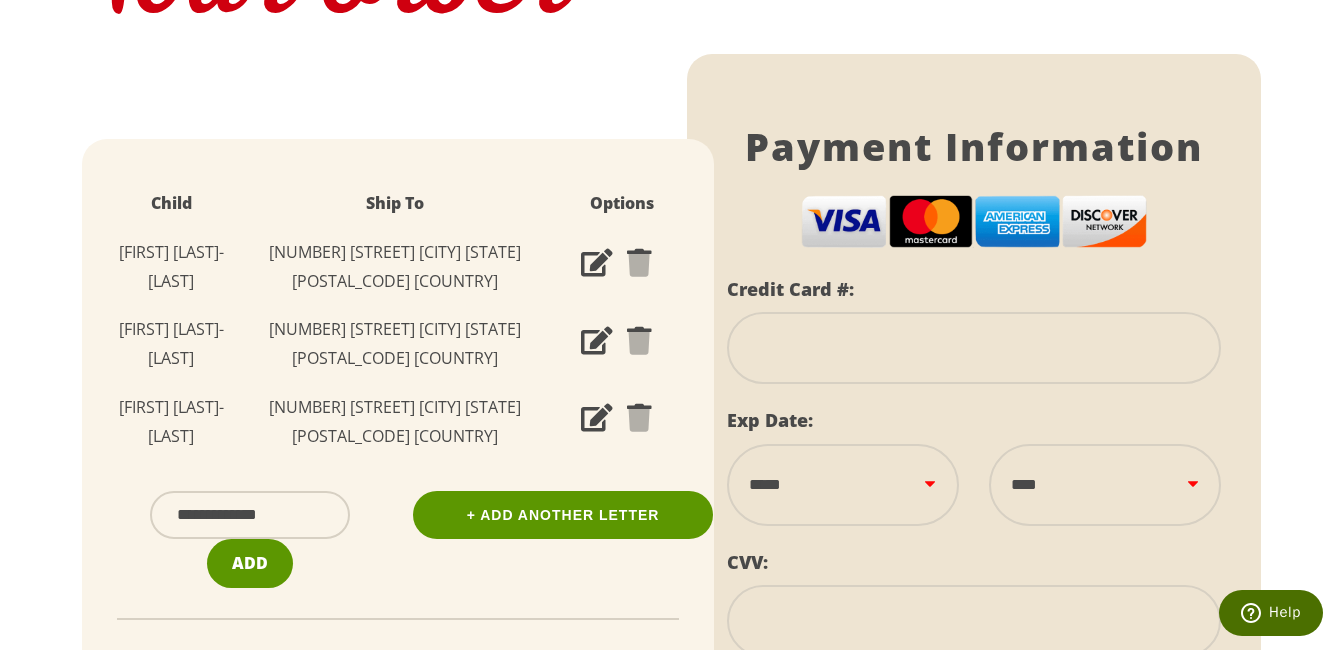 click at bounding box center (974, 348) 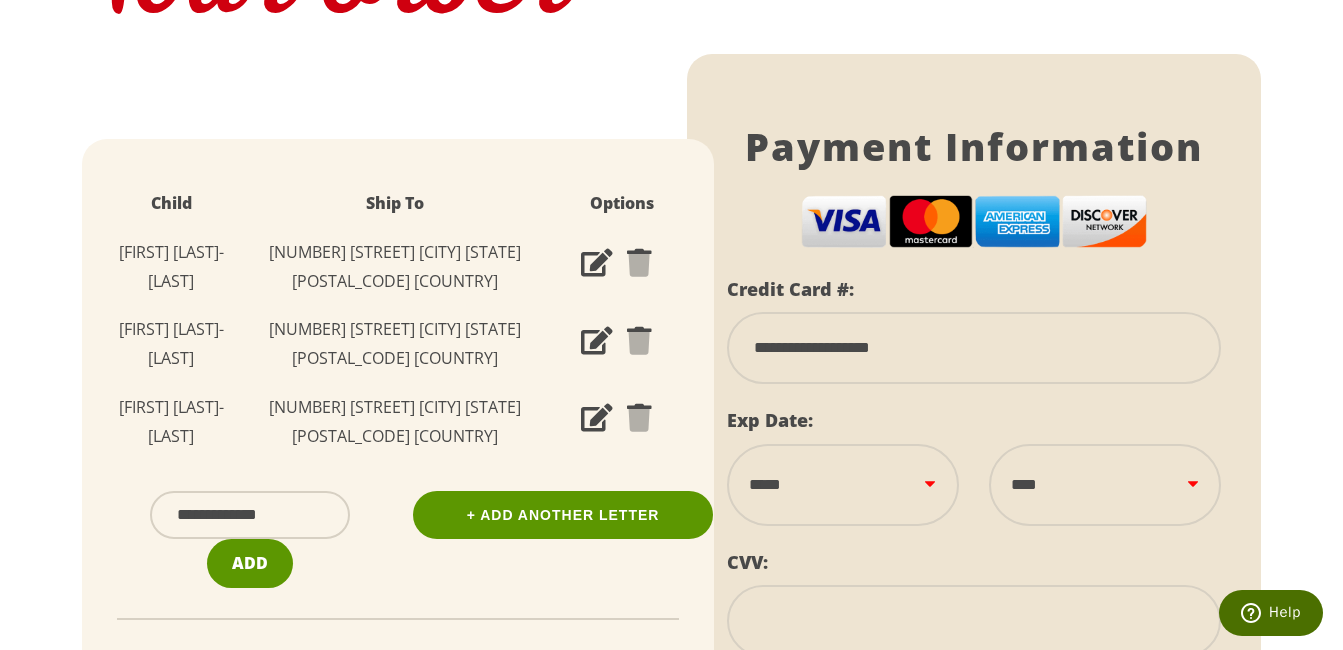 type on "**********" 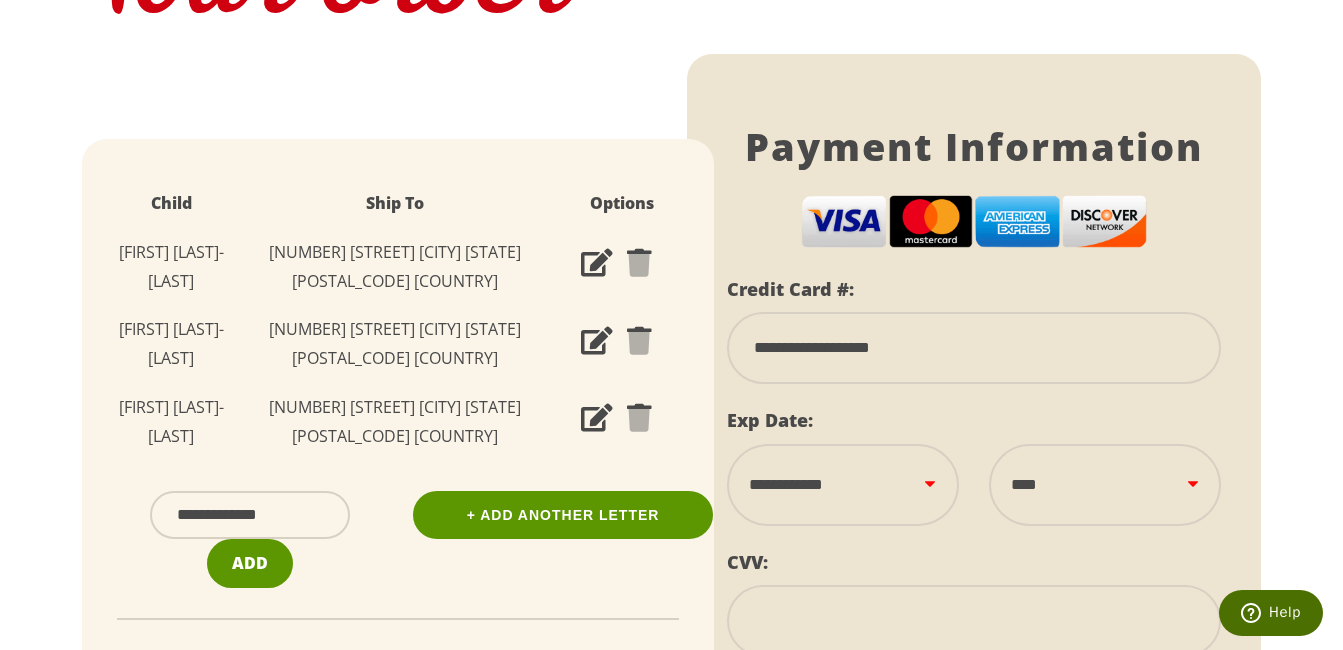 click on "**********" at bounding box center (843, 485) 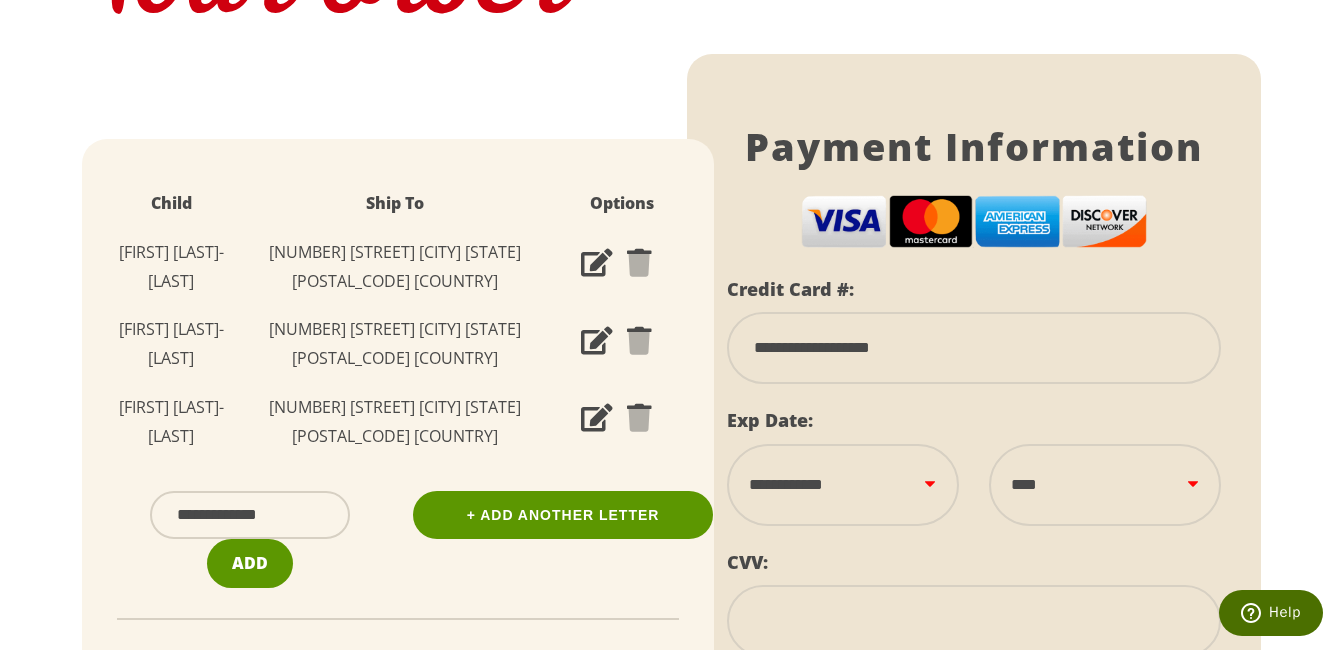 click on "****   ****   ****   ****   ****   ****   ****   ****   ****   ****   ****   ****   ****" at bounding box center [1105, 485] 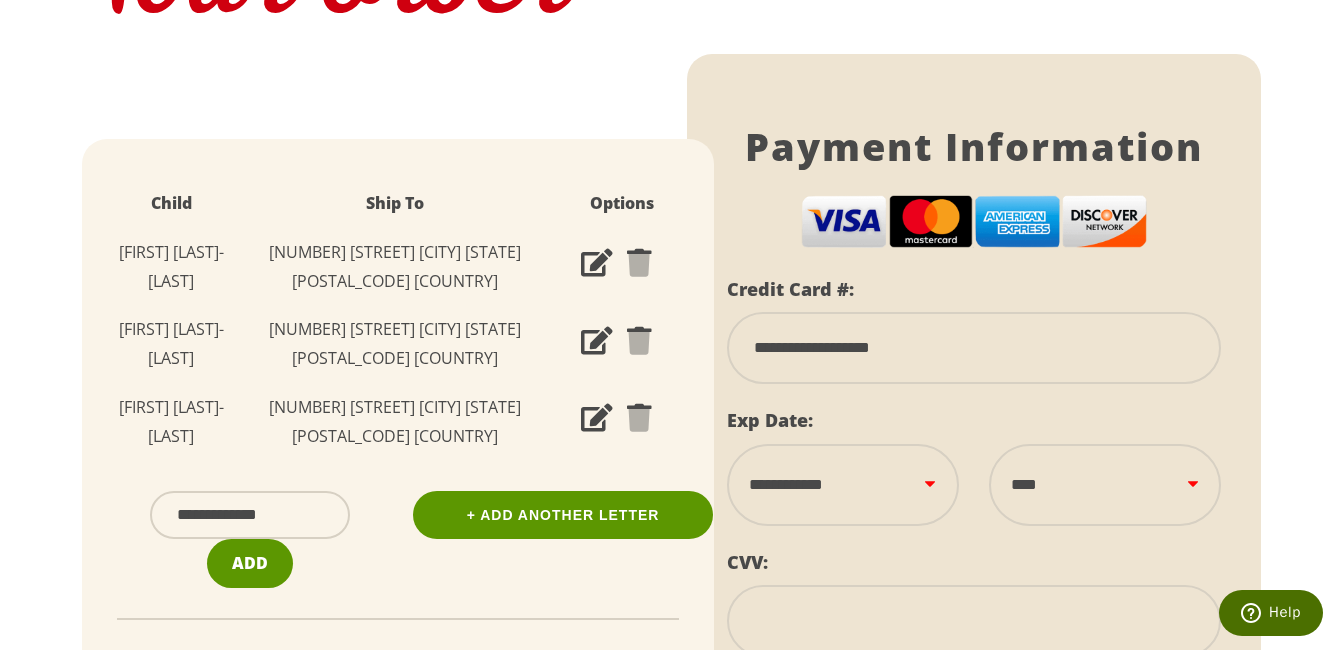 select on "****" 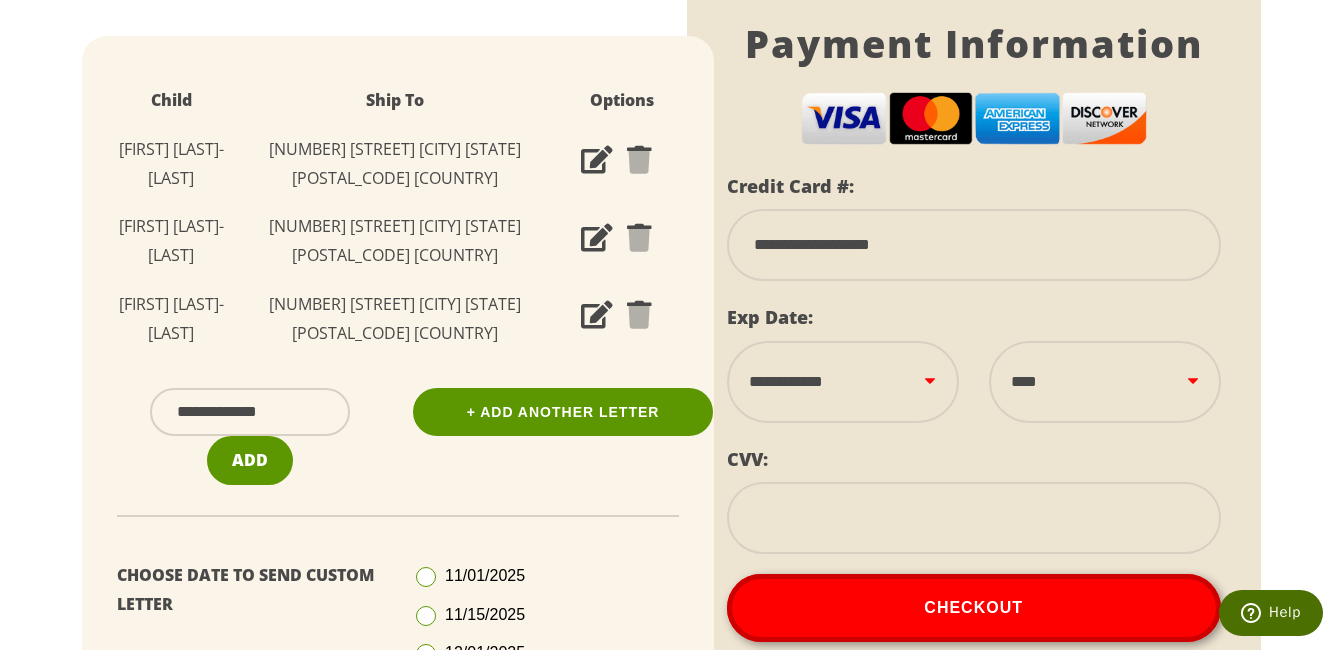 scroll, scrollTop: 481, scrollLeft: 0, axis: vertical 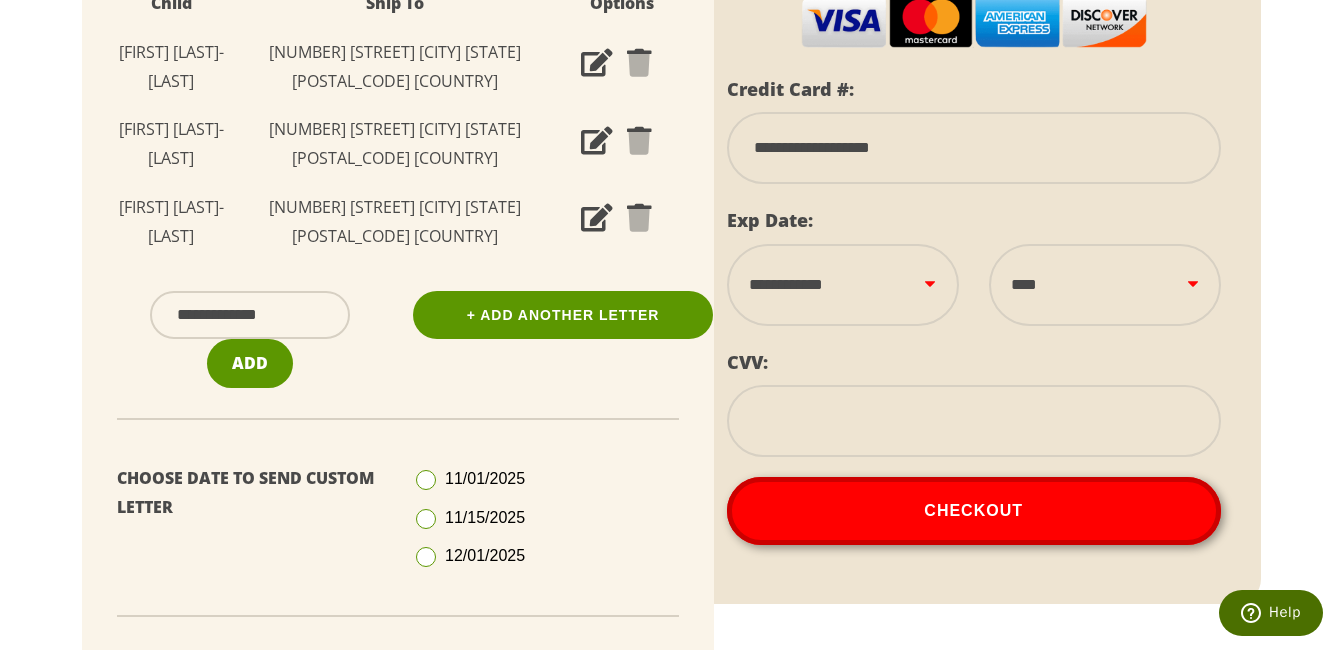 click at bounding box center (974, 421) 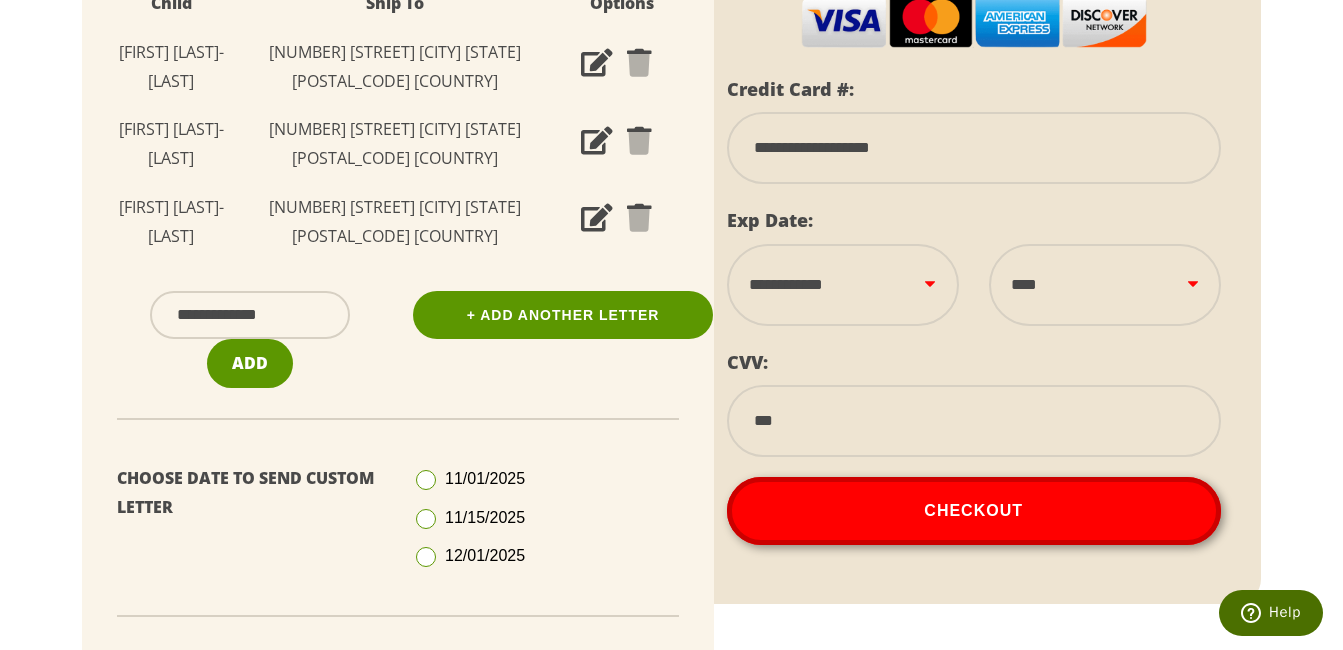 type on "***" 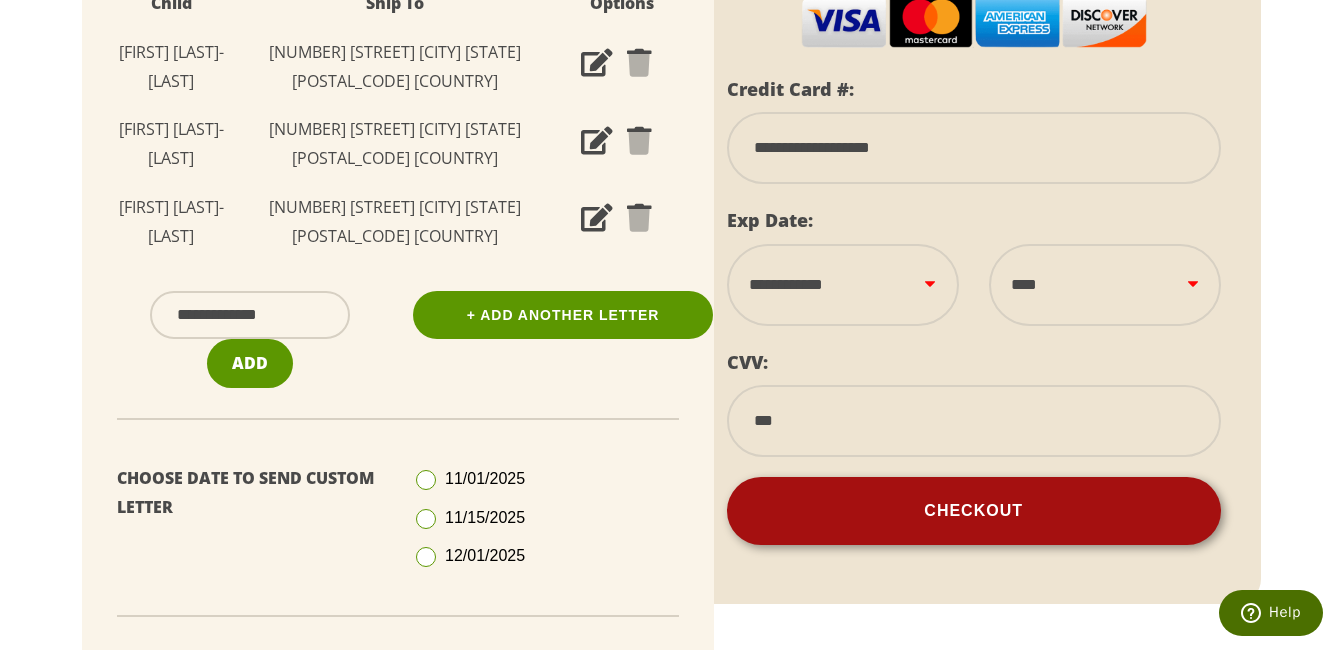 click on "Checkout" at bounding box center (974, 511) 